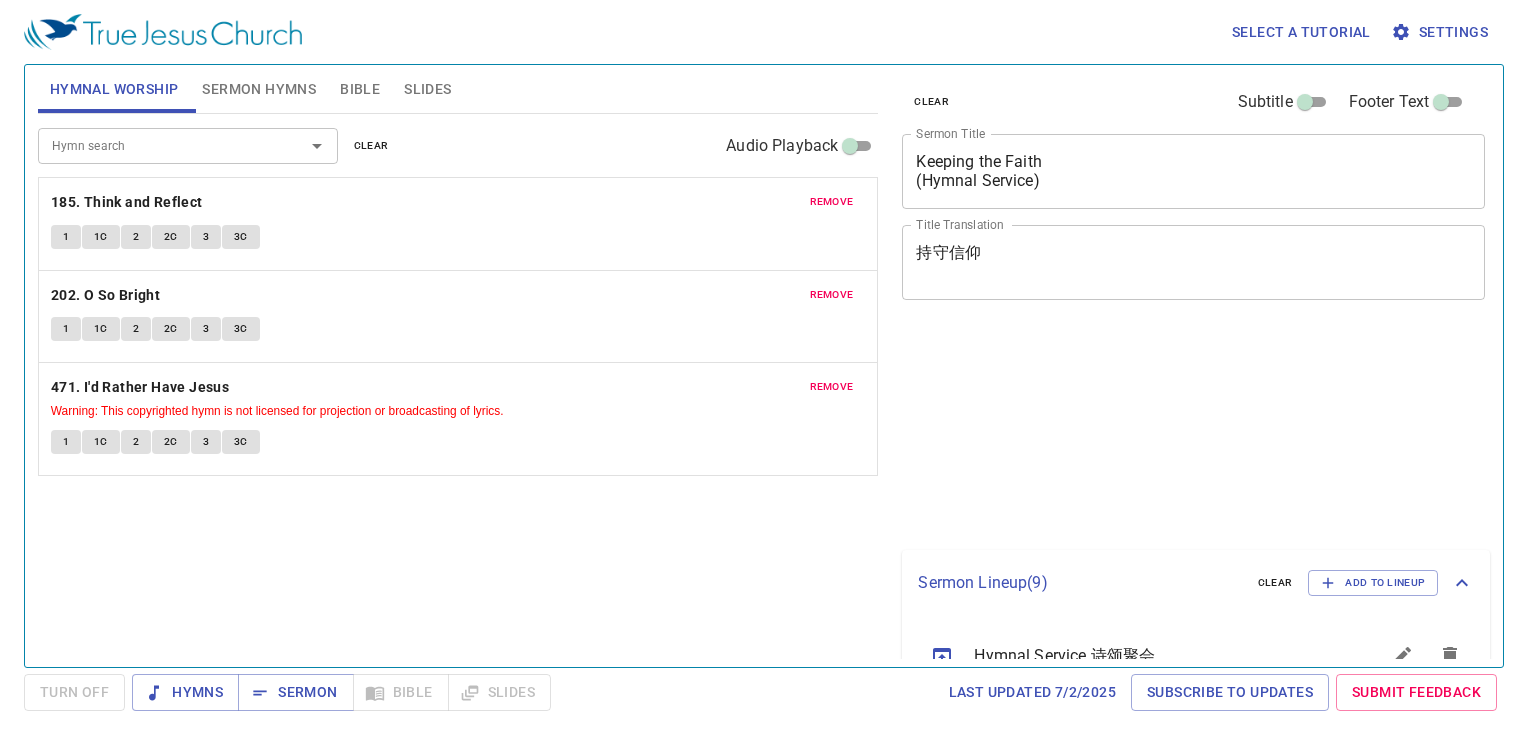 scroll, scrollTop: 0, scrollLeft: 0, axis: both 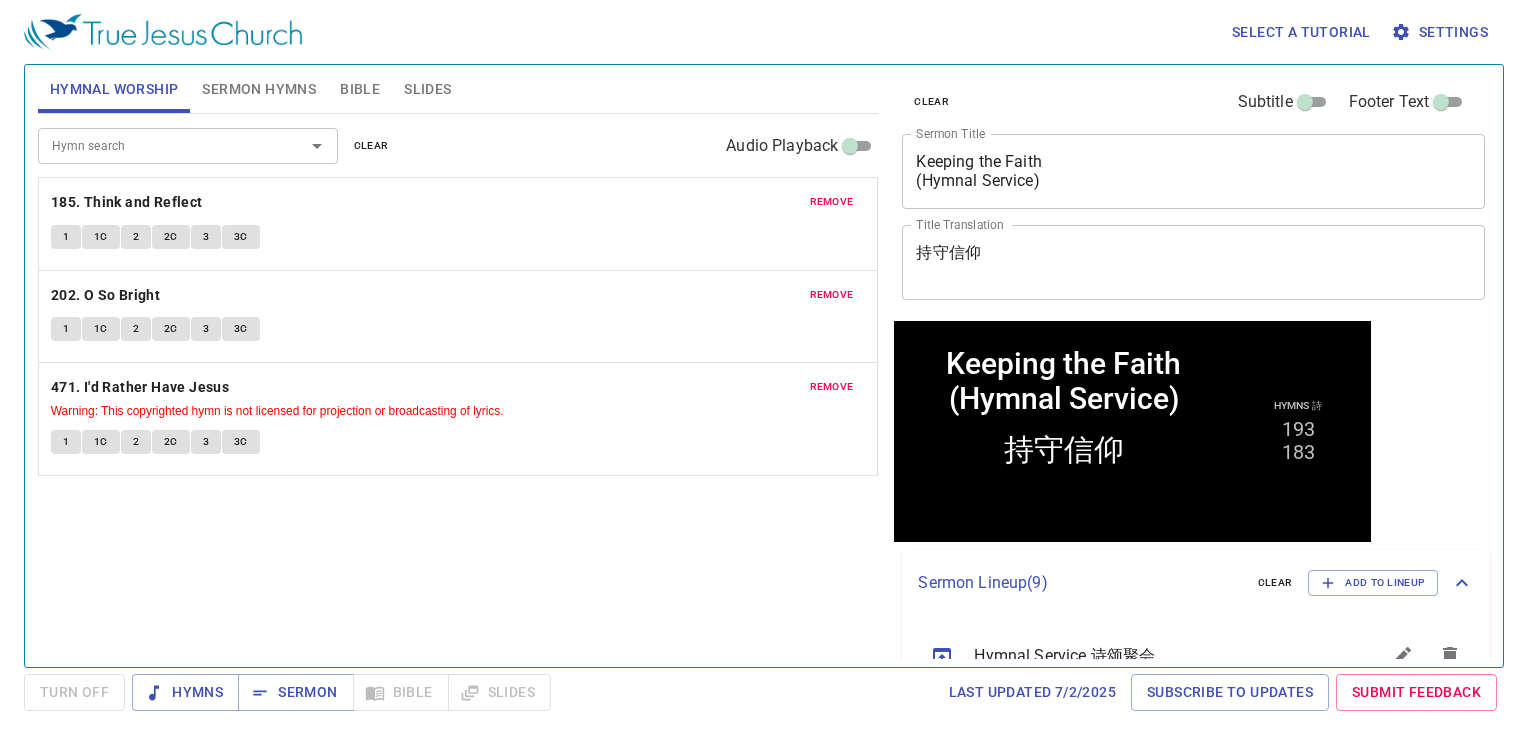 click on "Slides" at bounding box center (427, 89) 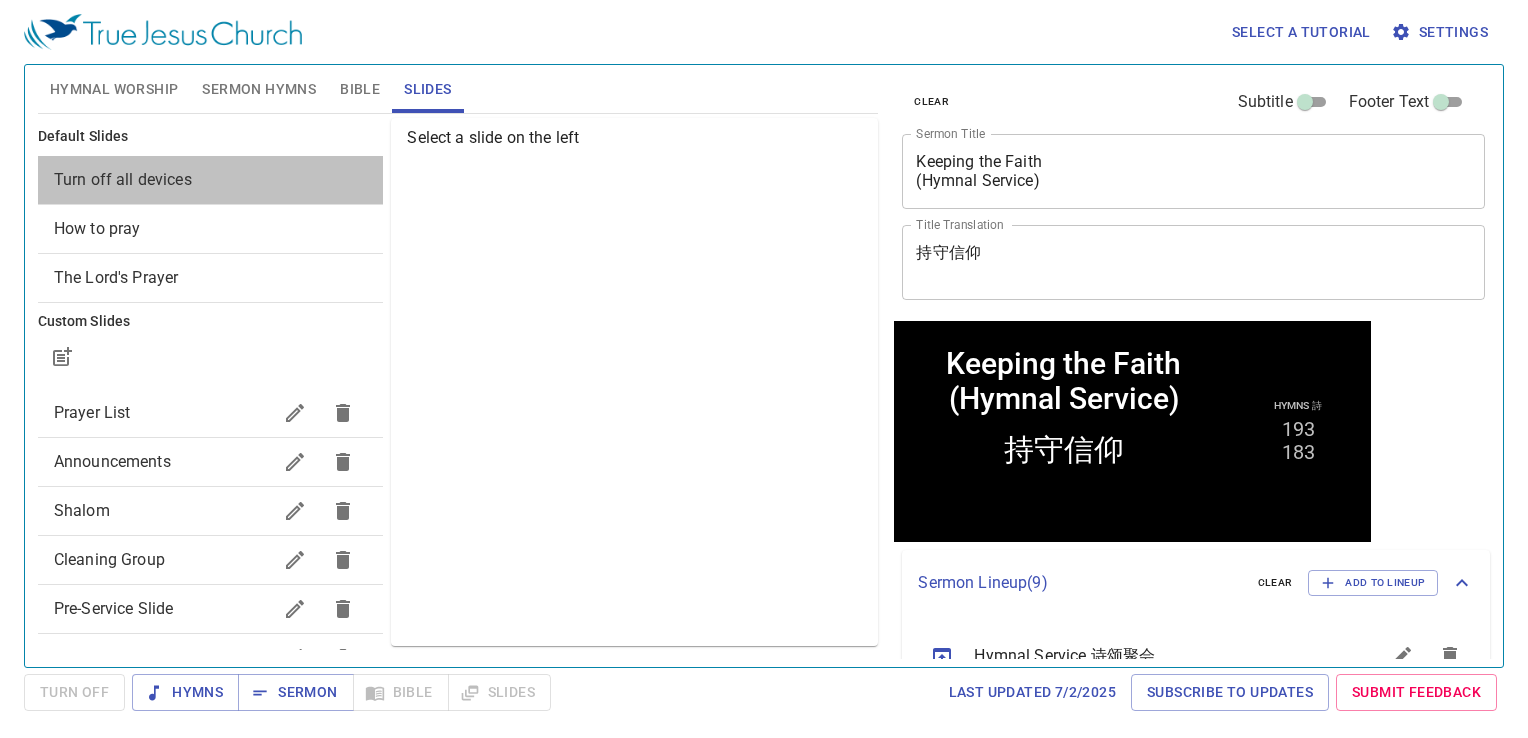 drag, startPoint x: 226, startPoint y: 198, endPoint x: 436, endPoint y: 216, distance: 210.77002 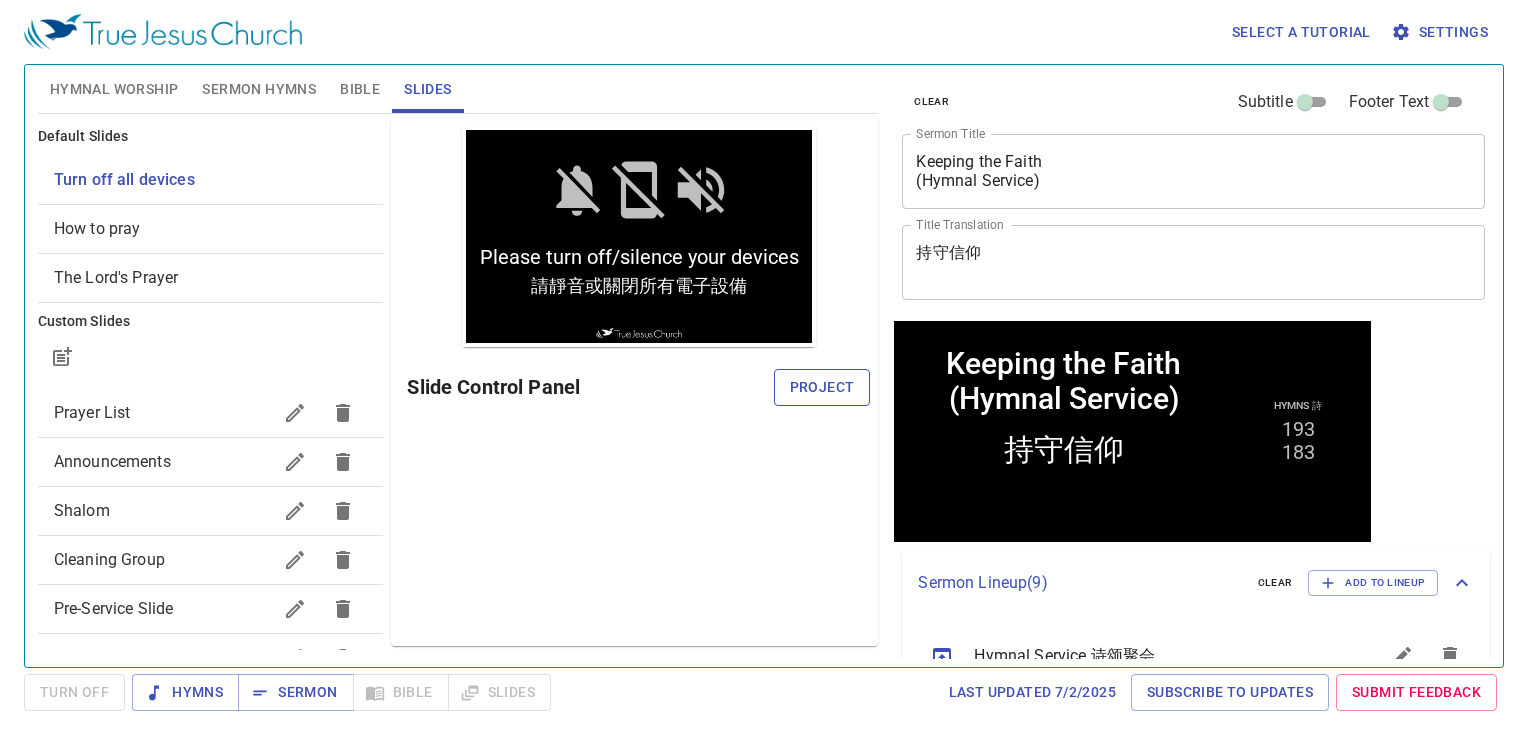 scroll, scrollTop: 0, scrollLeft: 0, axis: both 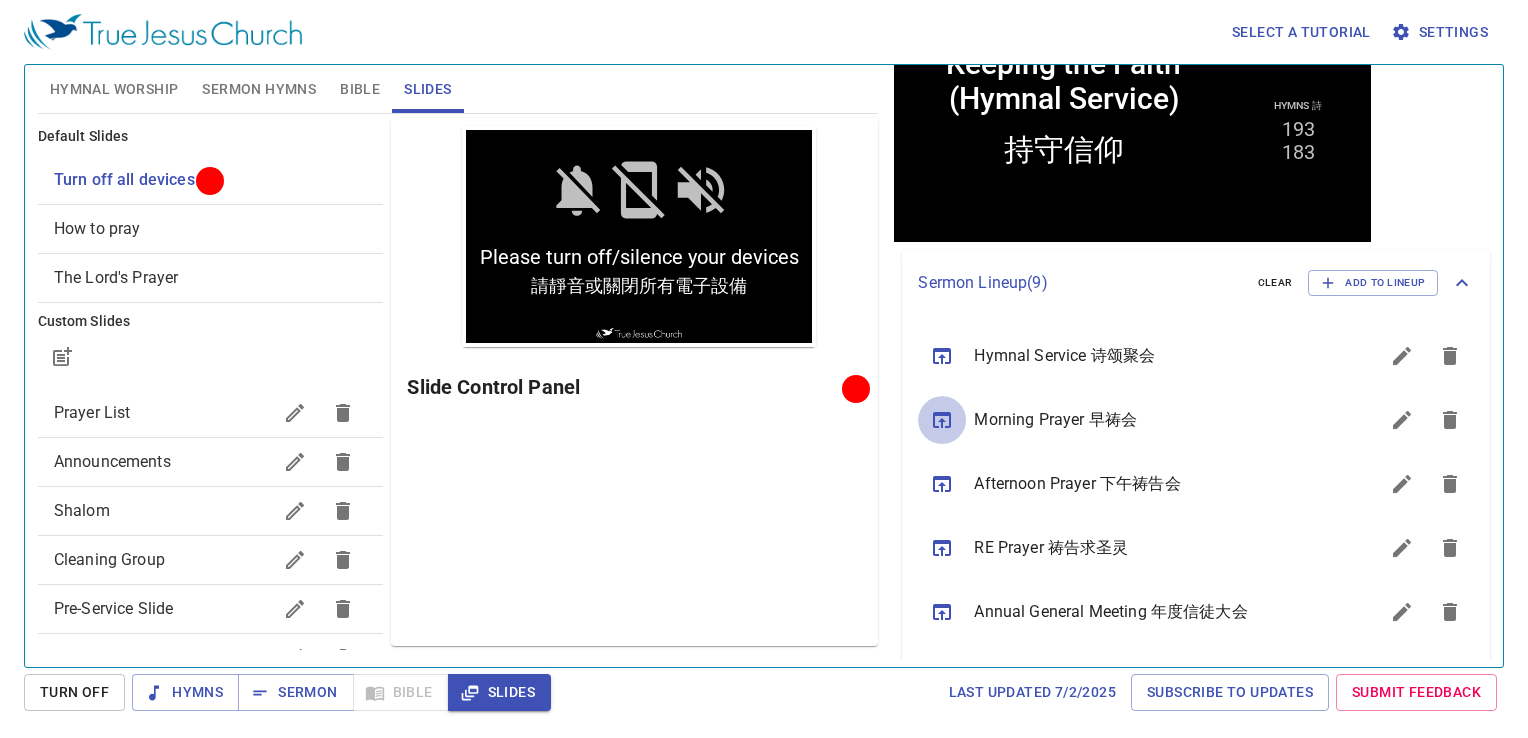 click at bounding box center (942, 420) 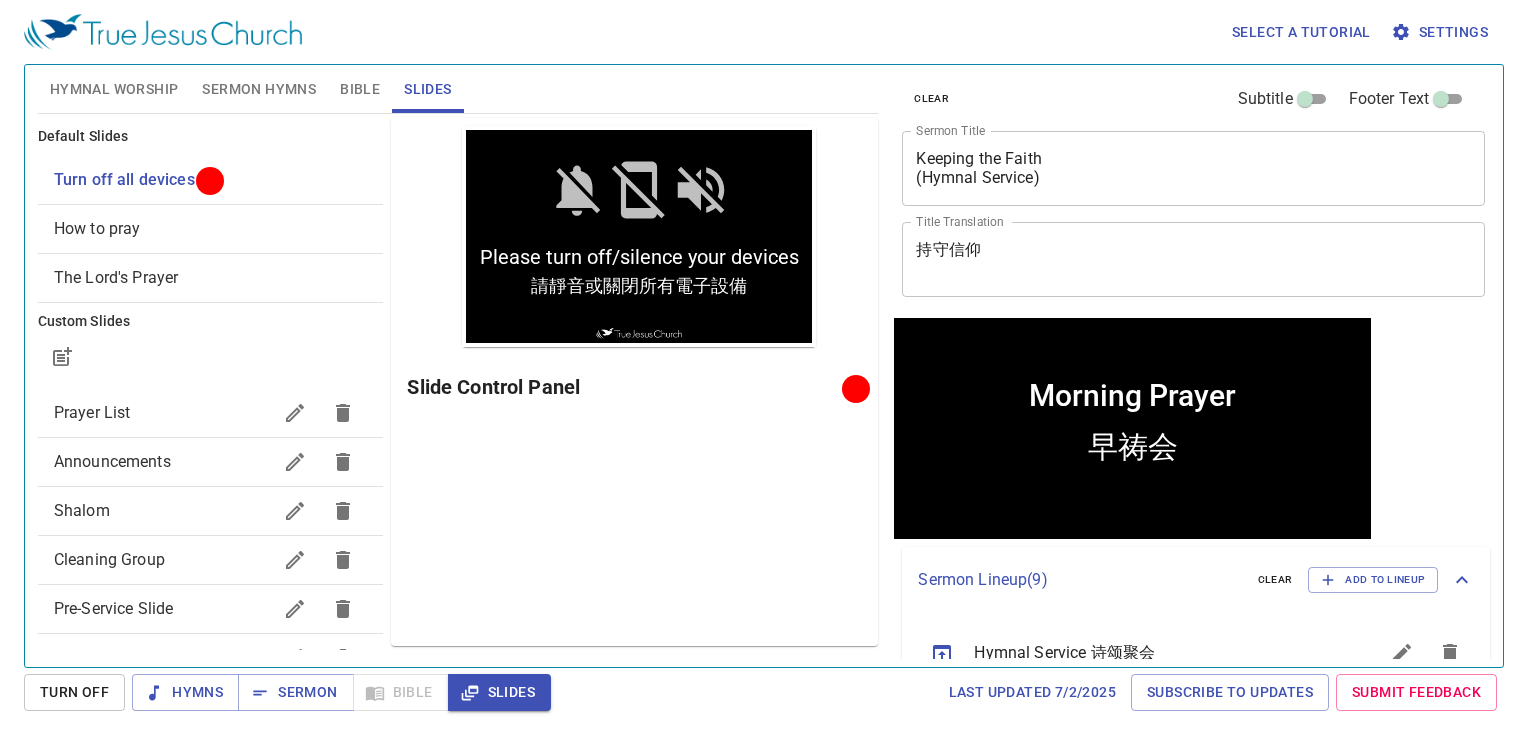 scroll, scrollTop: 0, scrollLeft: 0, axis: both 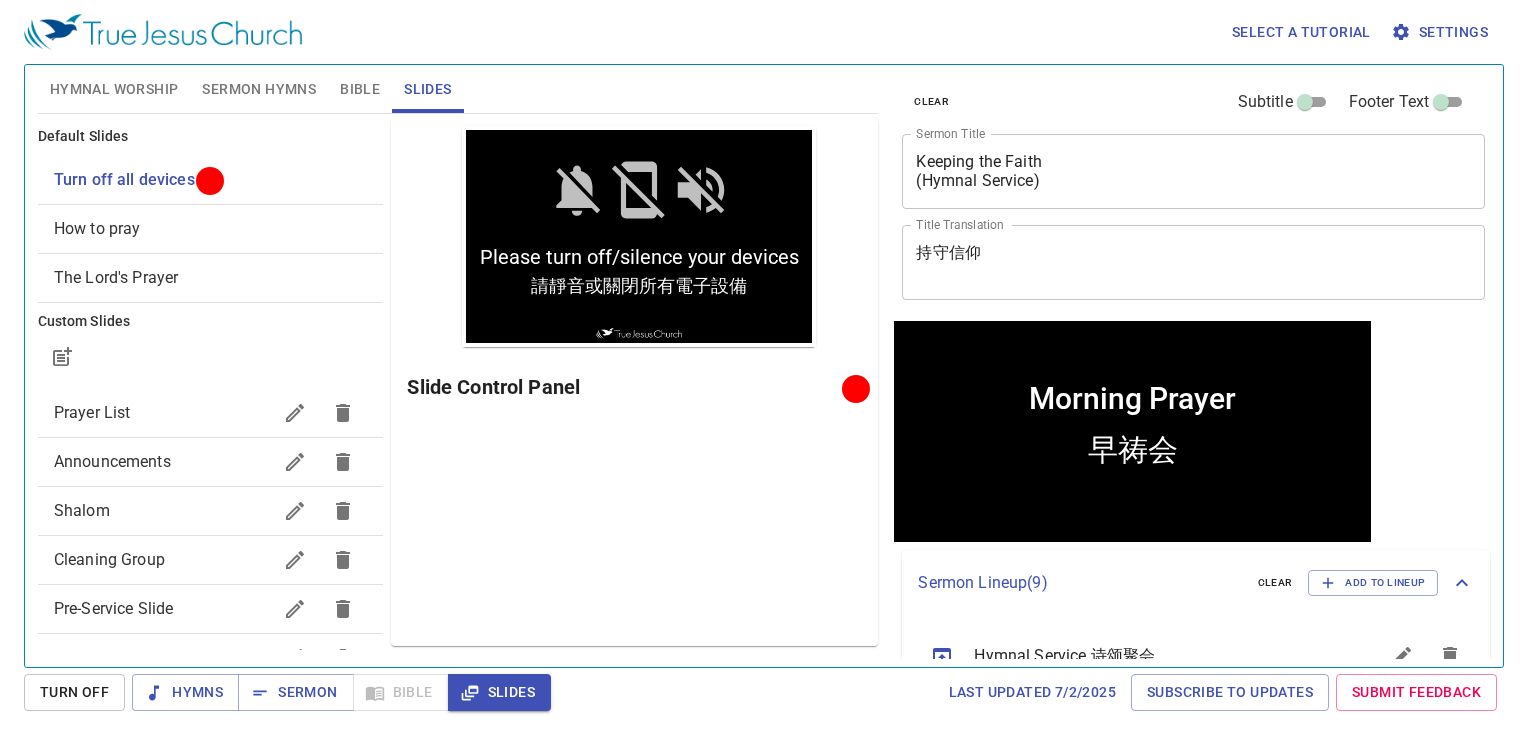 click on "Sermon Hymns" at bounding box center [259, 89] 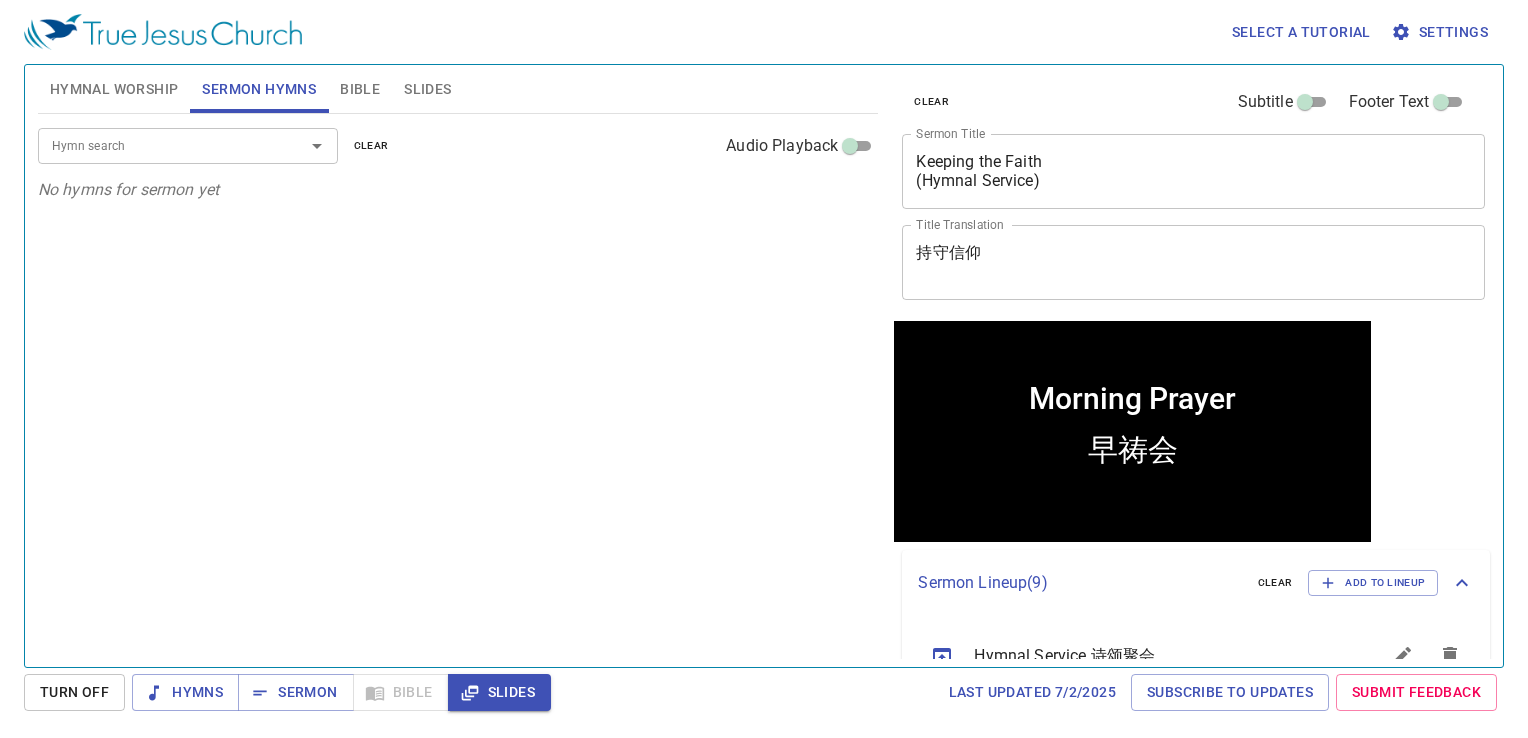 click on "Hymnal Worship" at bounding box center [114, 89] 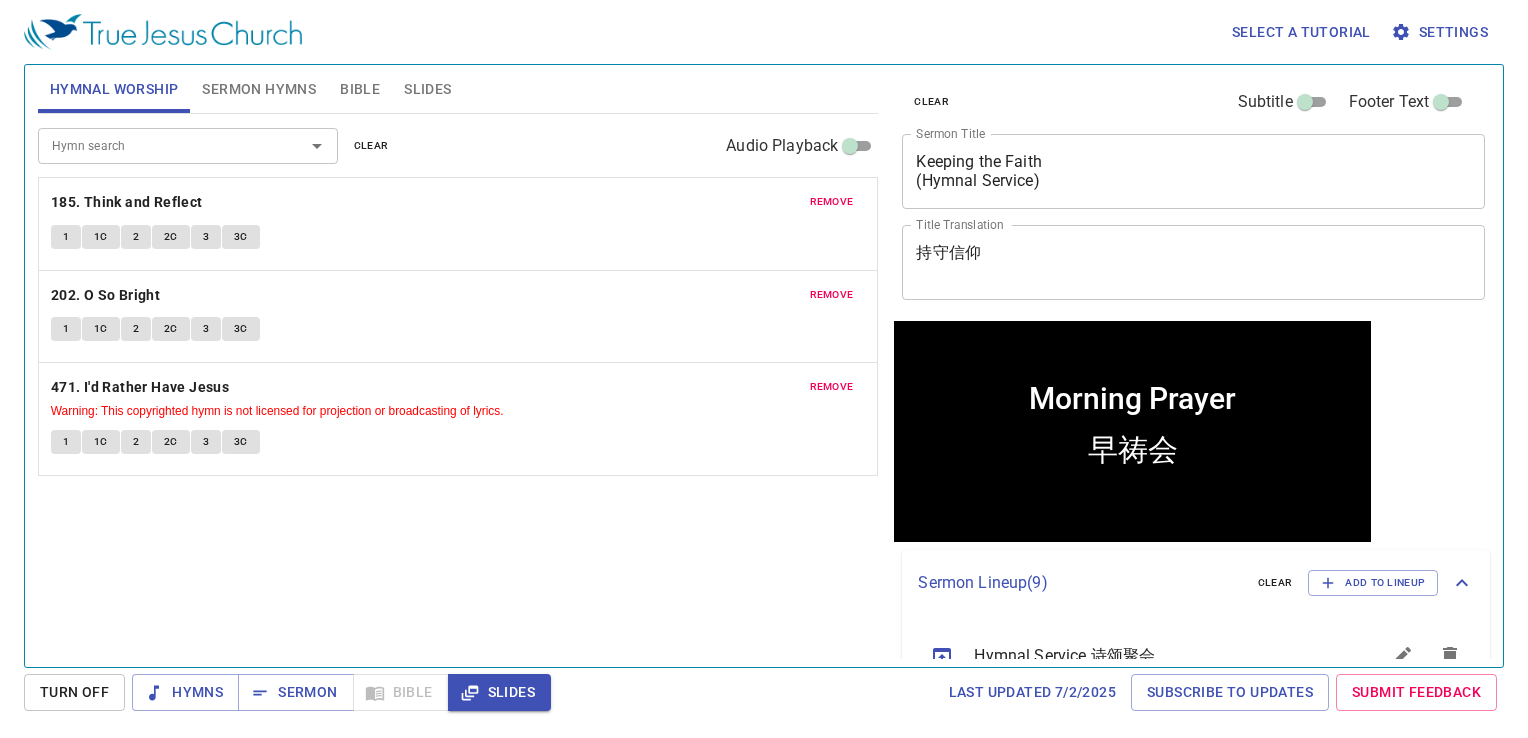 drag, startPoint x: 268, startPoint y: 113, endPoint x: 148, endPoint y: 98, distance: 120.93387 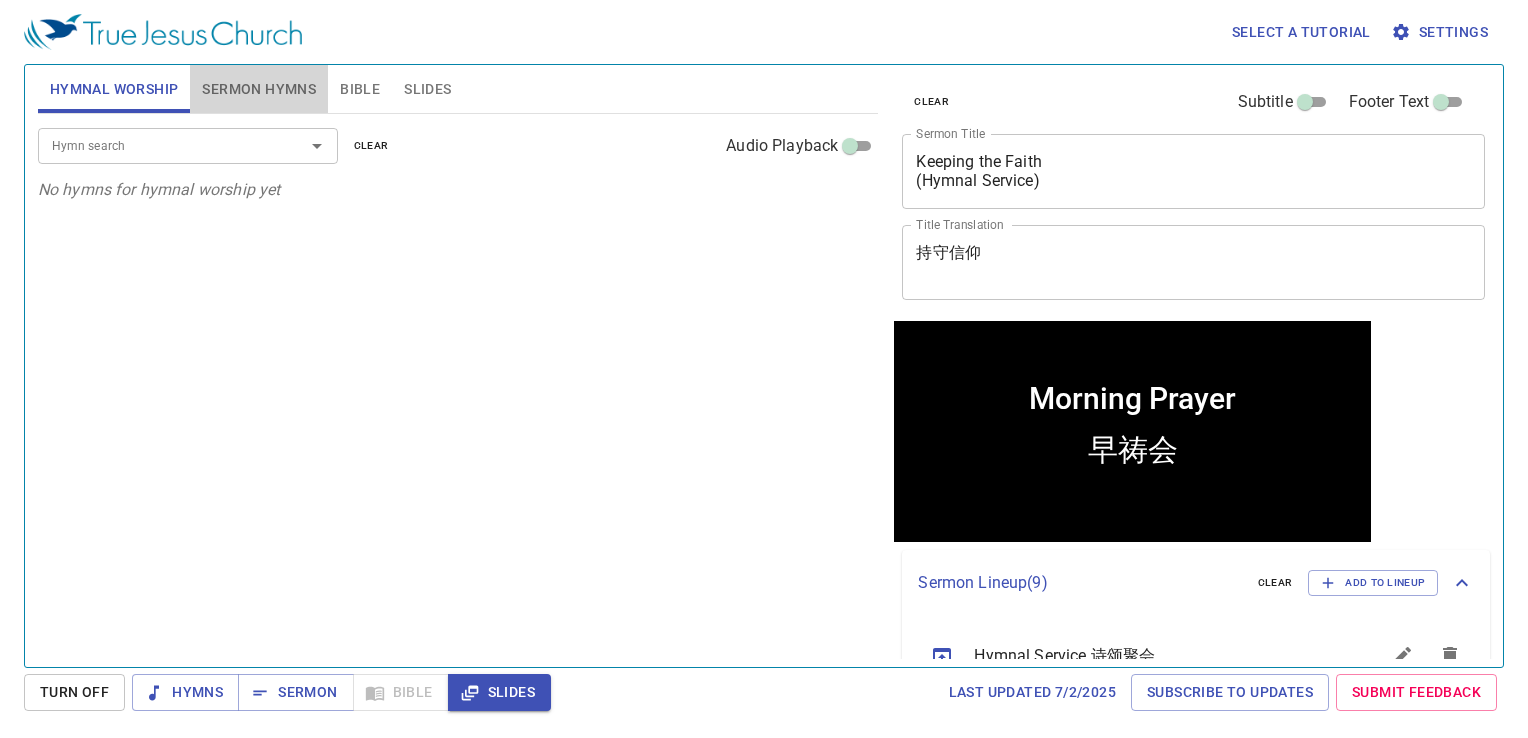 click on "Sermon Hymns" at bounding box center (259, 89) 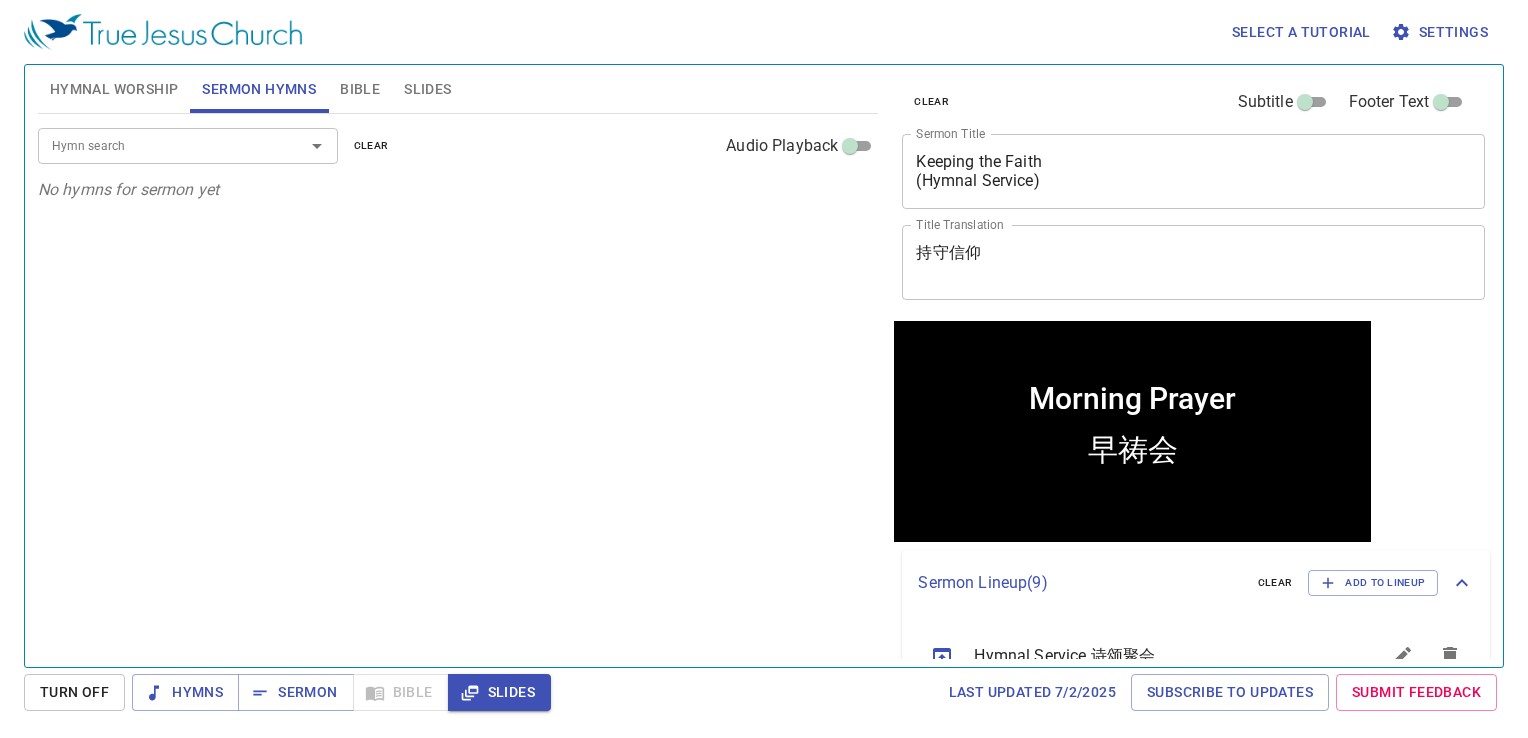 drag, startPoint x: 290, startPoint y: 162, endPoint x: 323, endPoint y: 138, distance: 40.804413 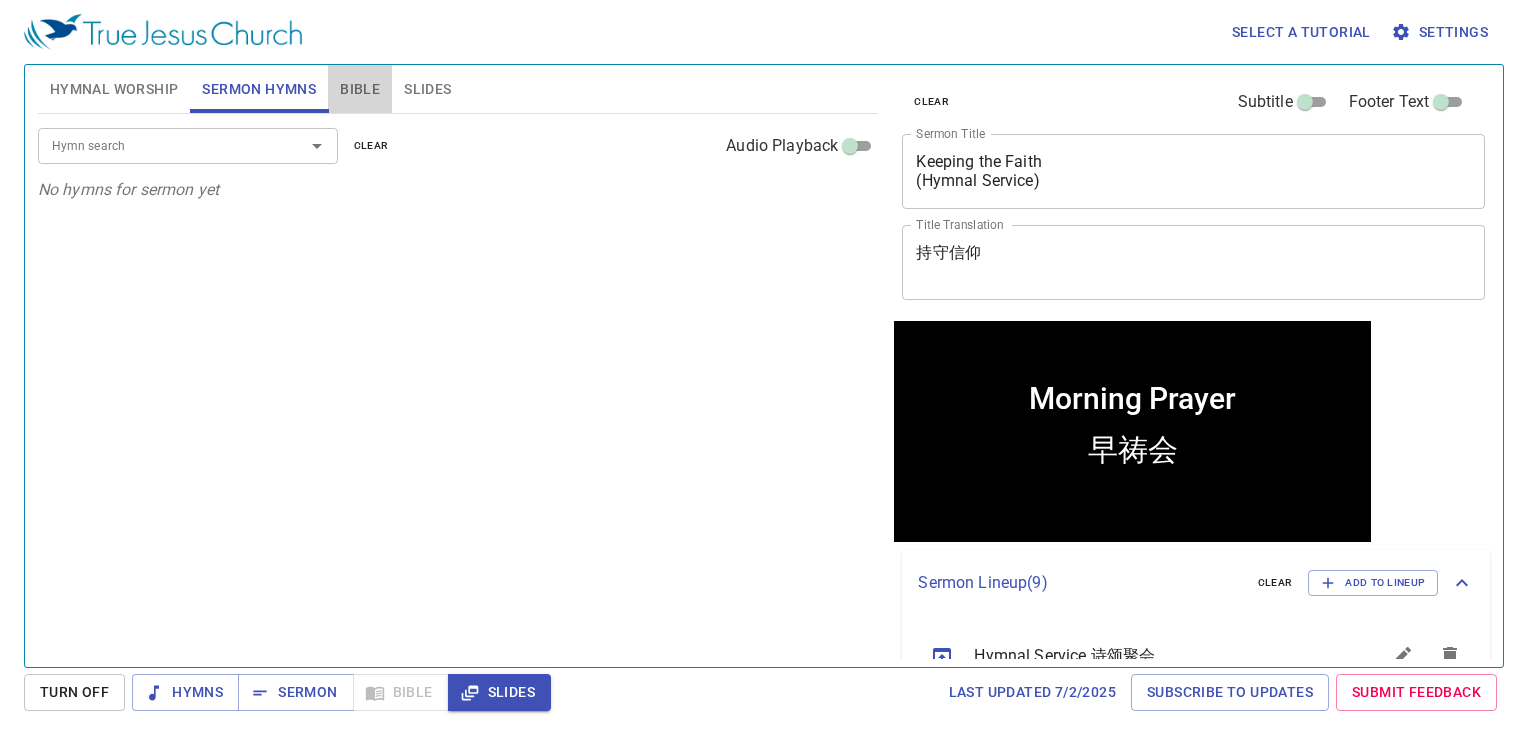 click on "Bible" at bounding box center [360, 89] 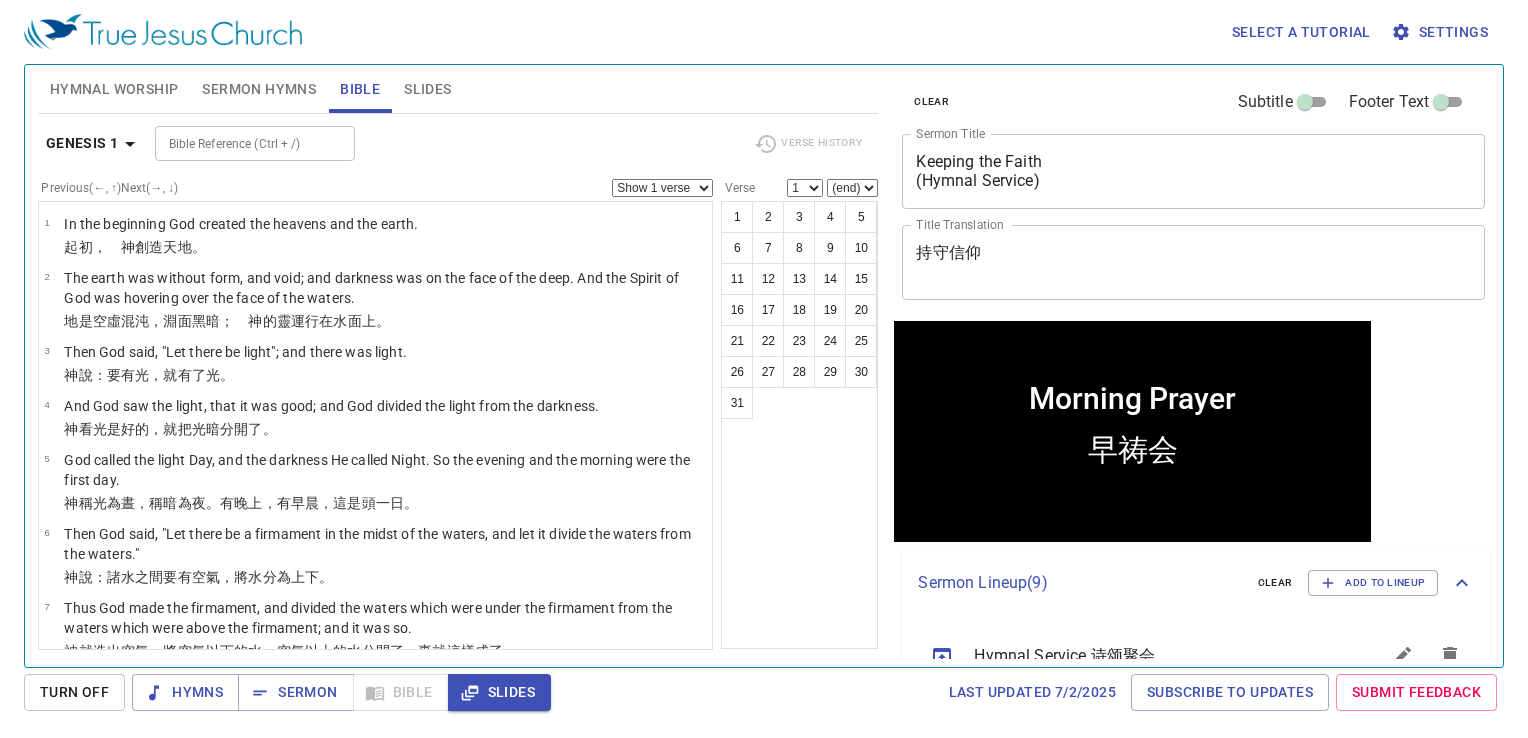 click on "Sermon Hymns" at bounding box center (259, 89) 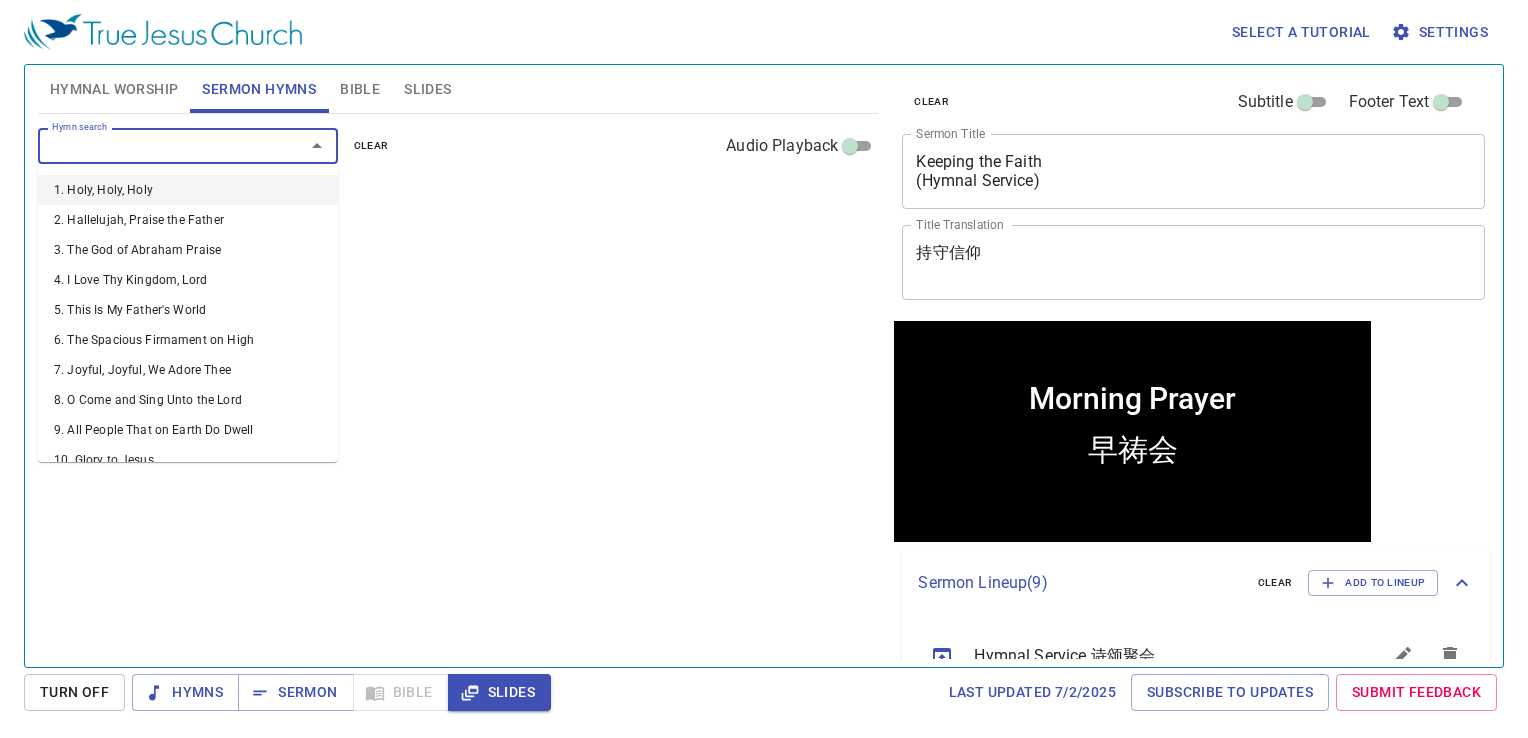 click on "Hymn search" at bounding box center [158, 145] 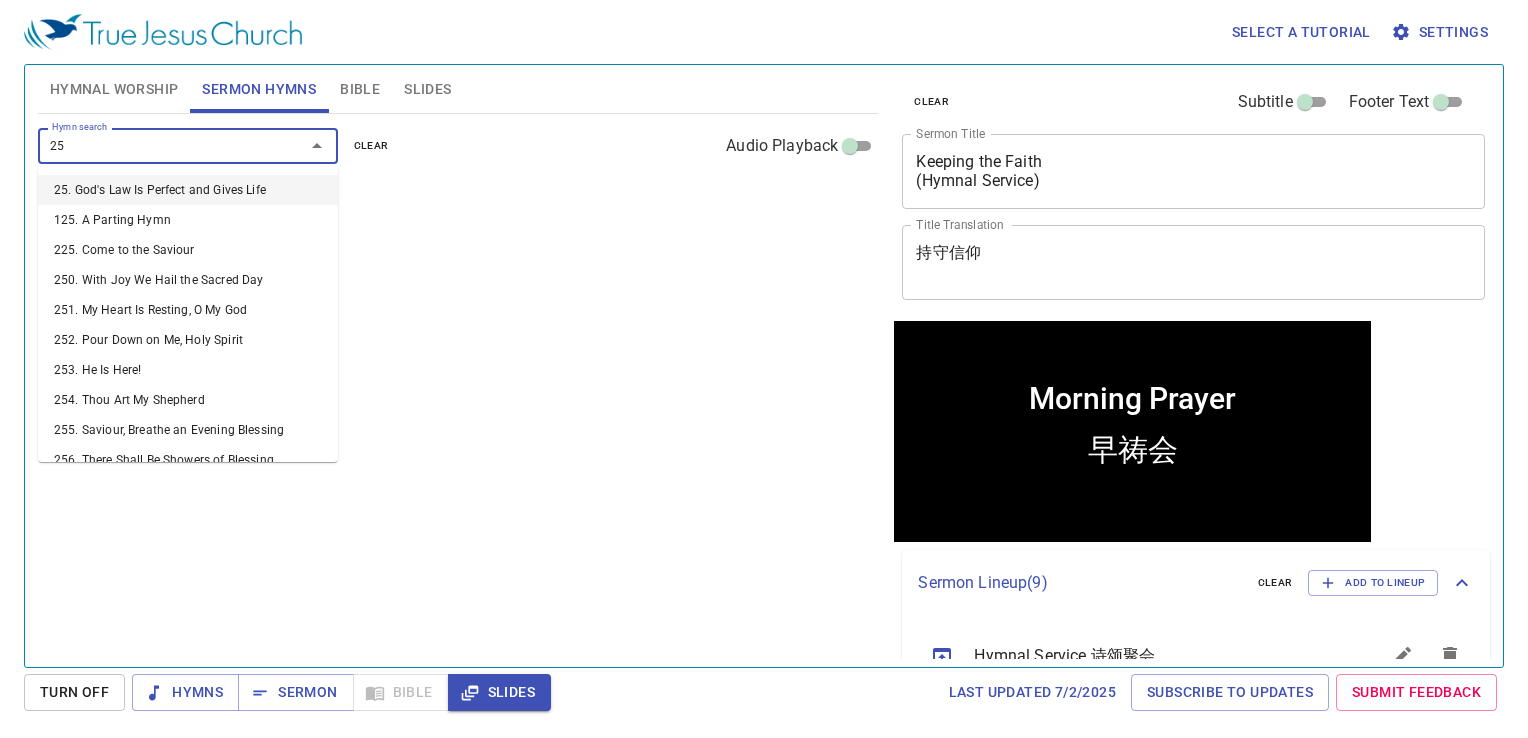 type on "257" 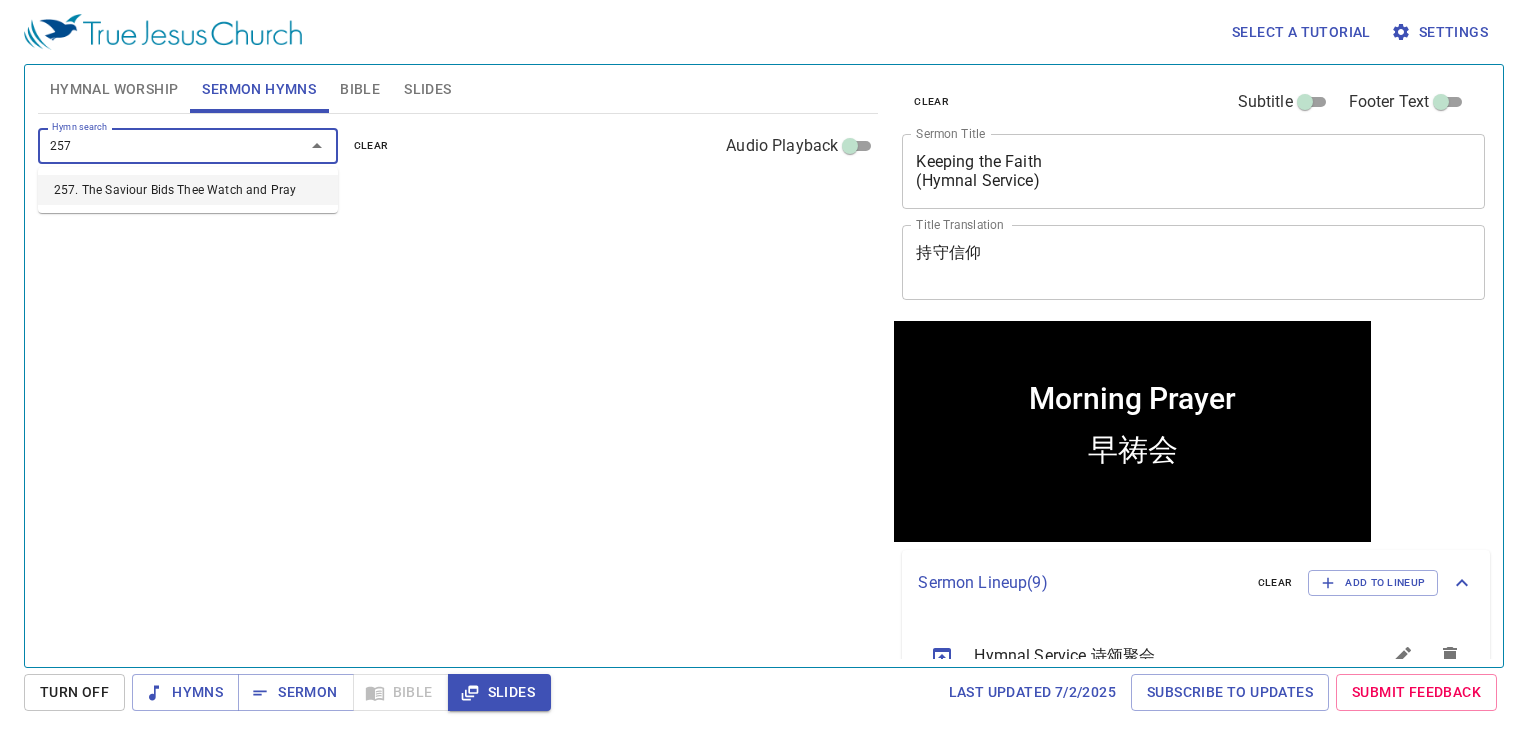 type 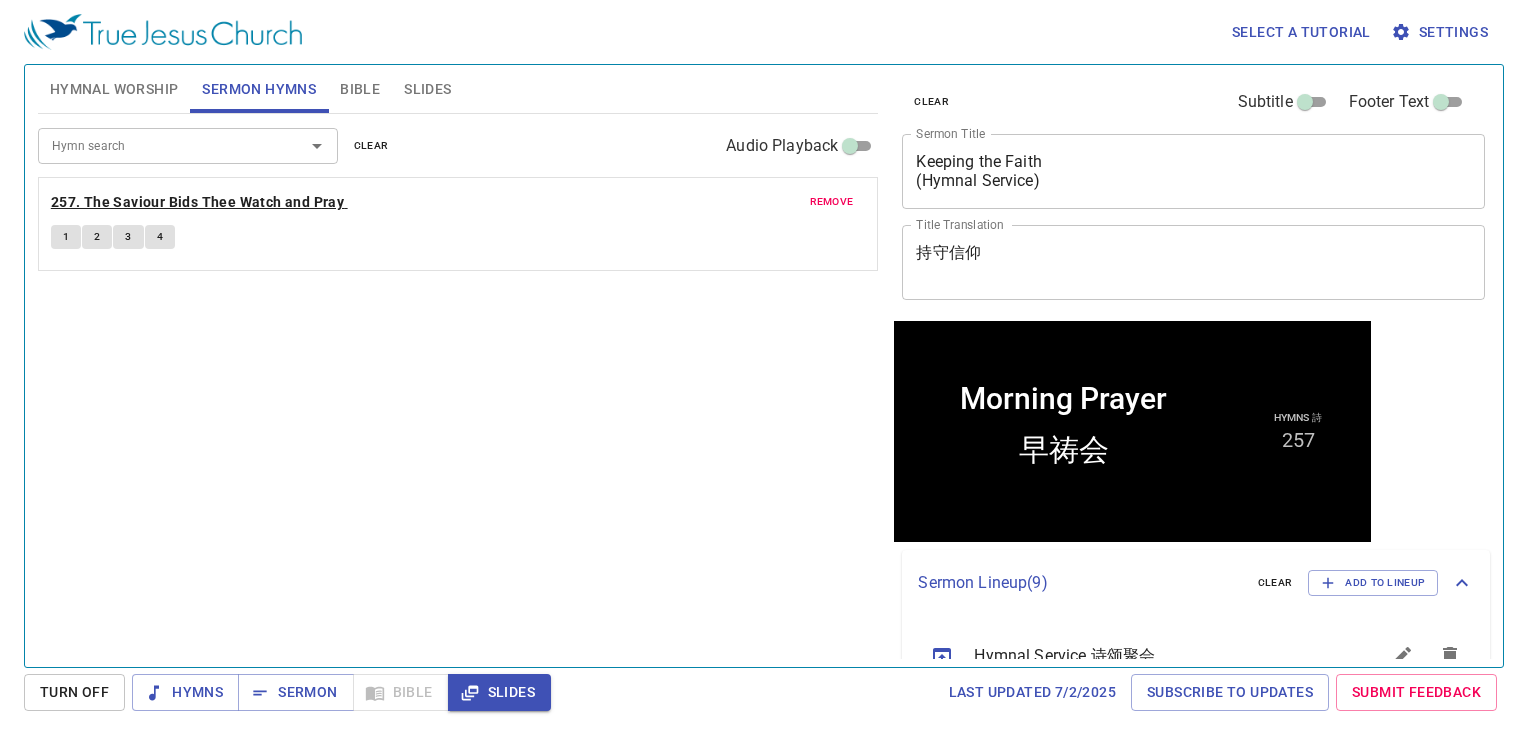 click on "257. The Saviour Bids Thee Watch and Pray" at bounding box center (197, 202) 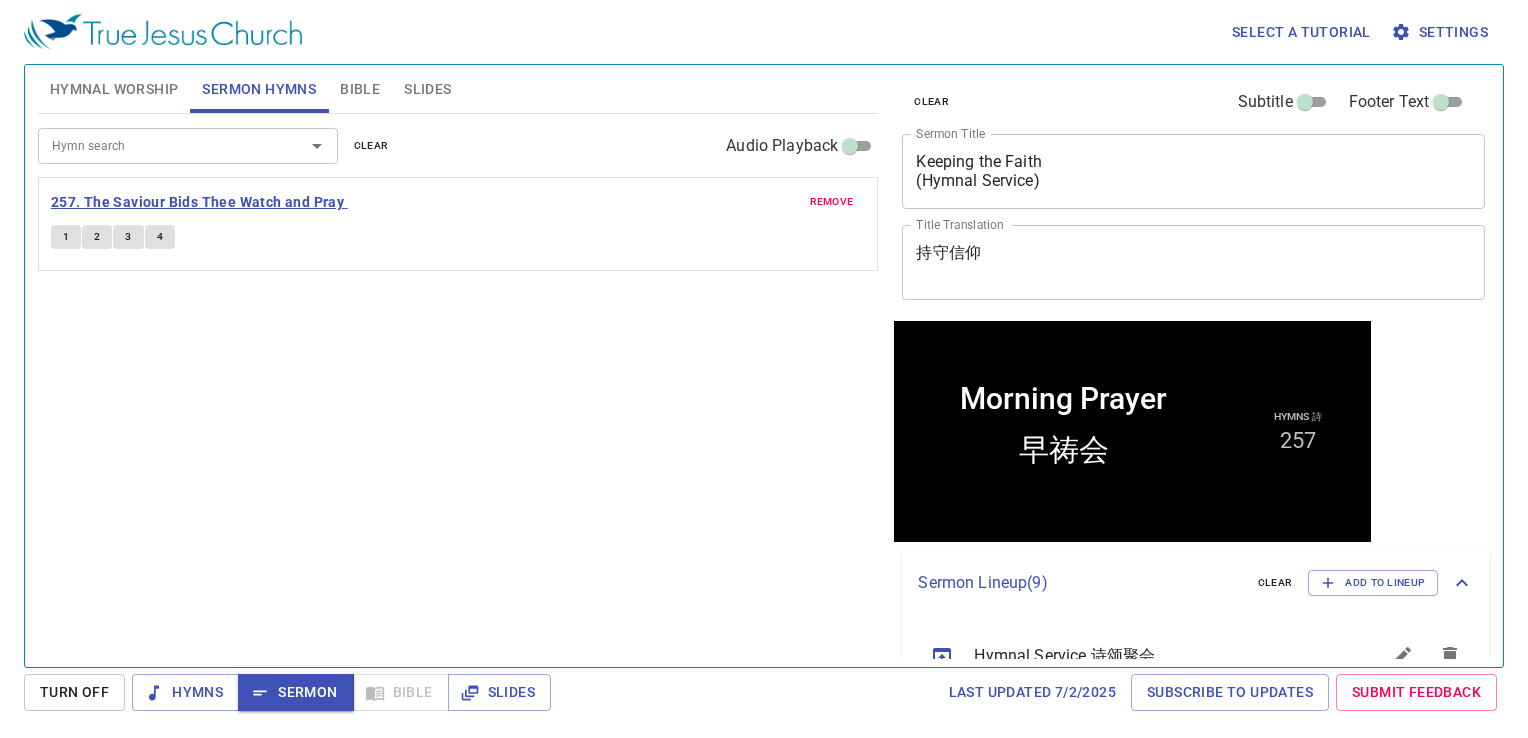 type 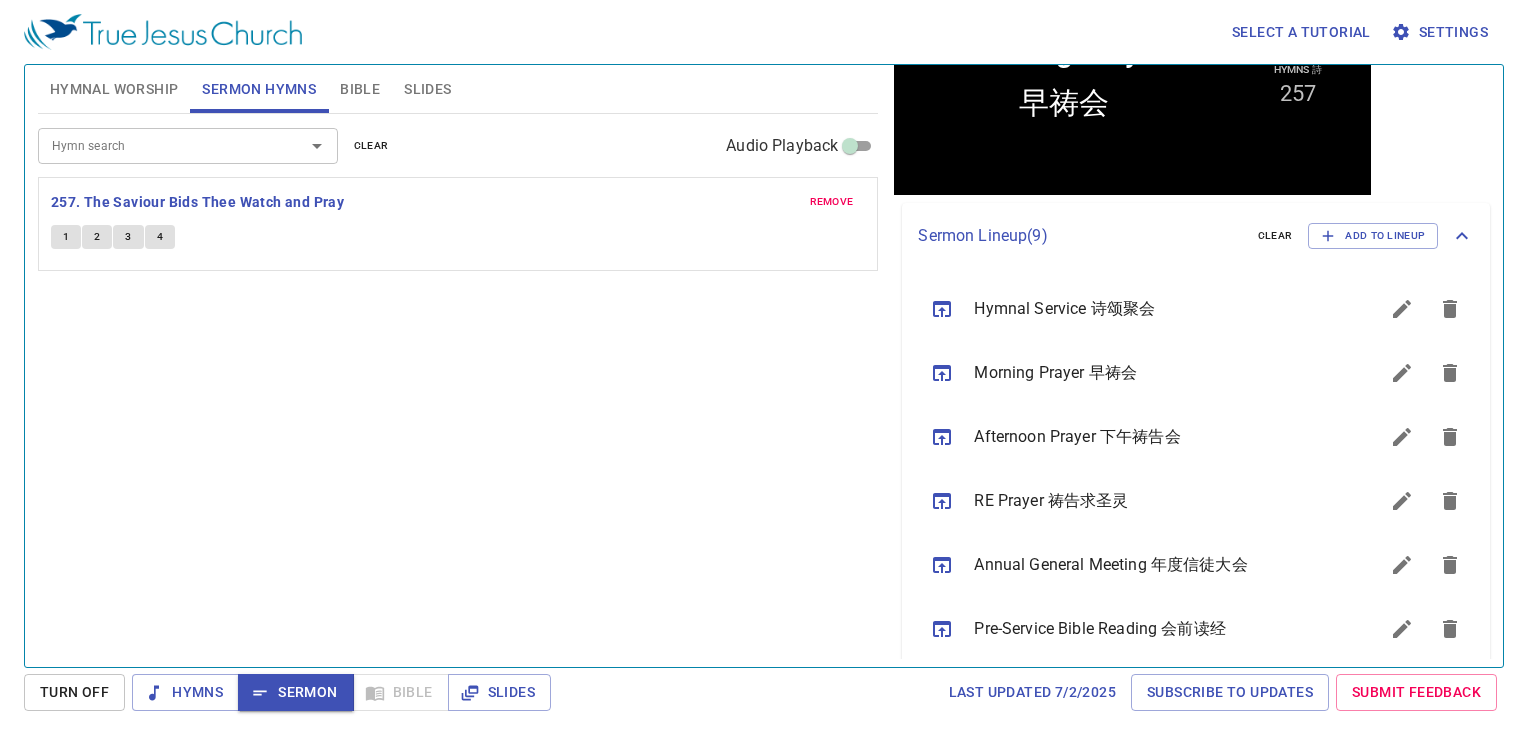 scroll, scrollTop: 280, scrollLeft: 0, axis: vertical 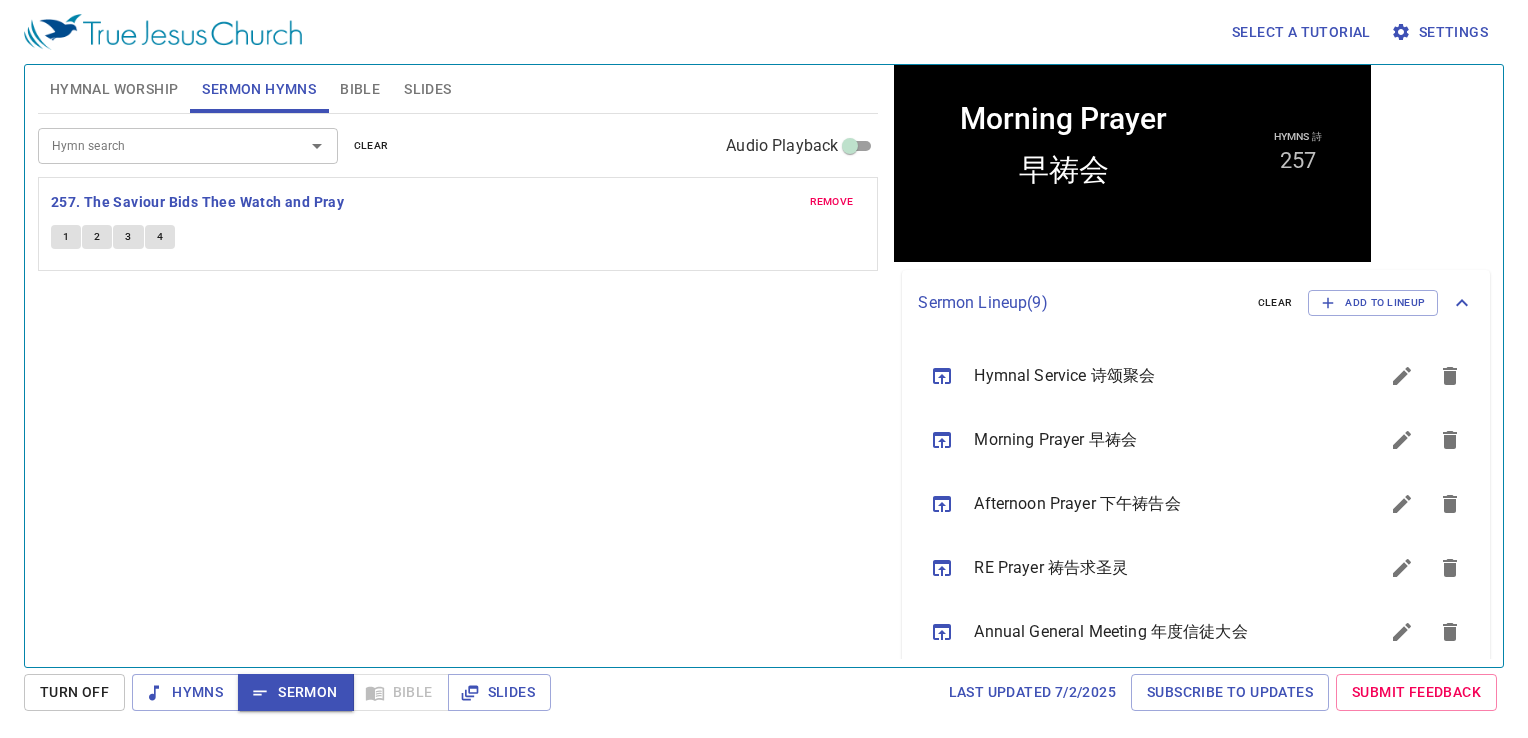 click on "Sermon Lineup  ( 9 ) clear Add to Lineup" at bounding box center [1196, 303] 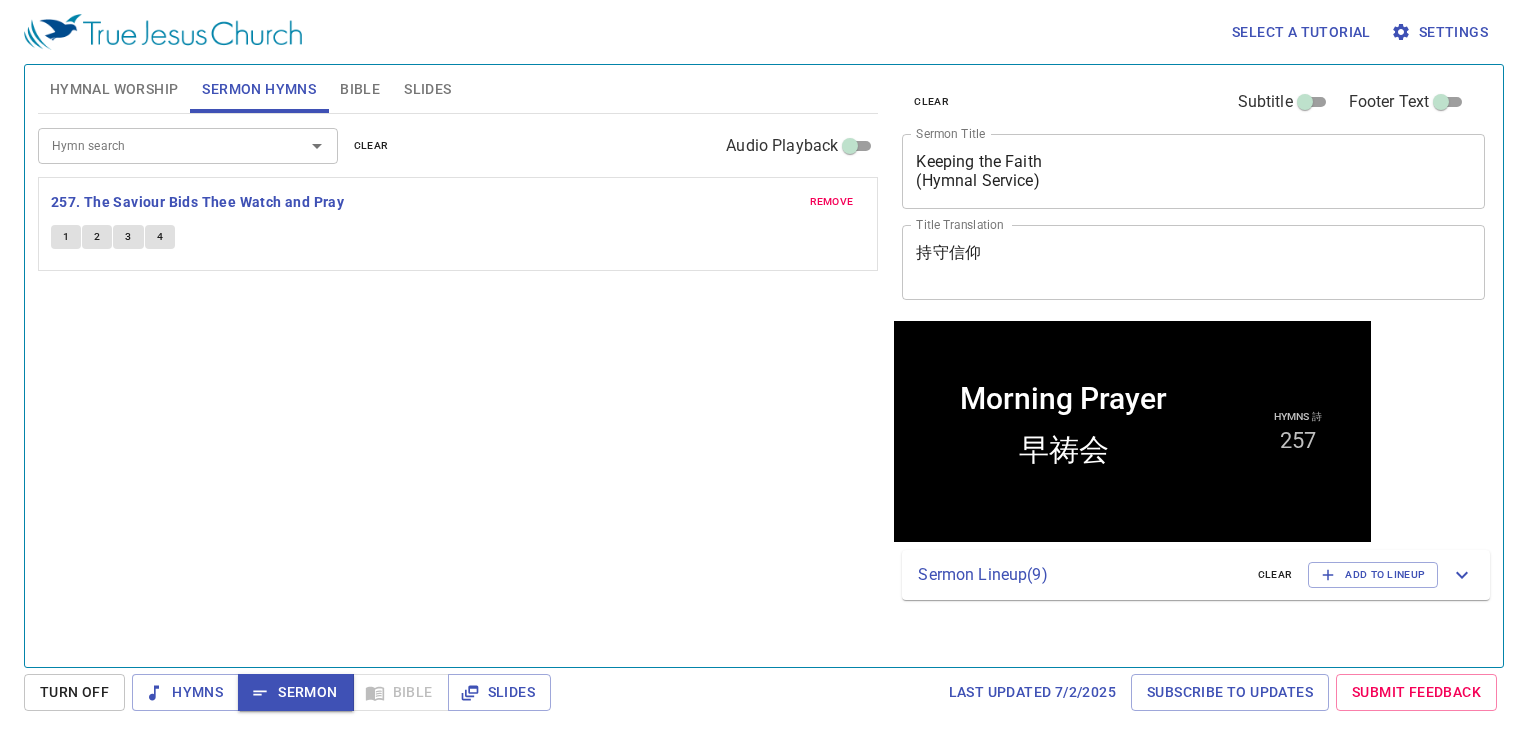 scroll, scrollTop: 0, scrollLeft: 0, axis: both 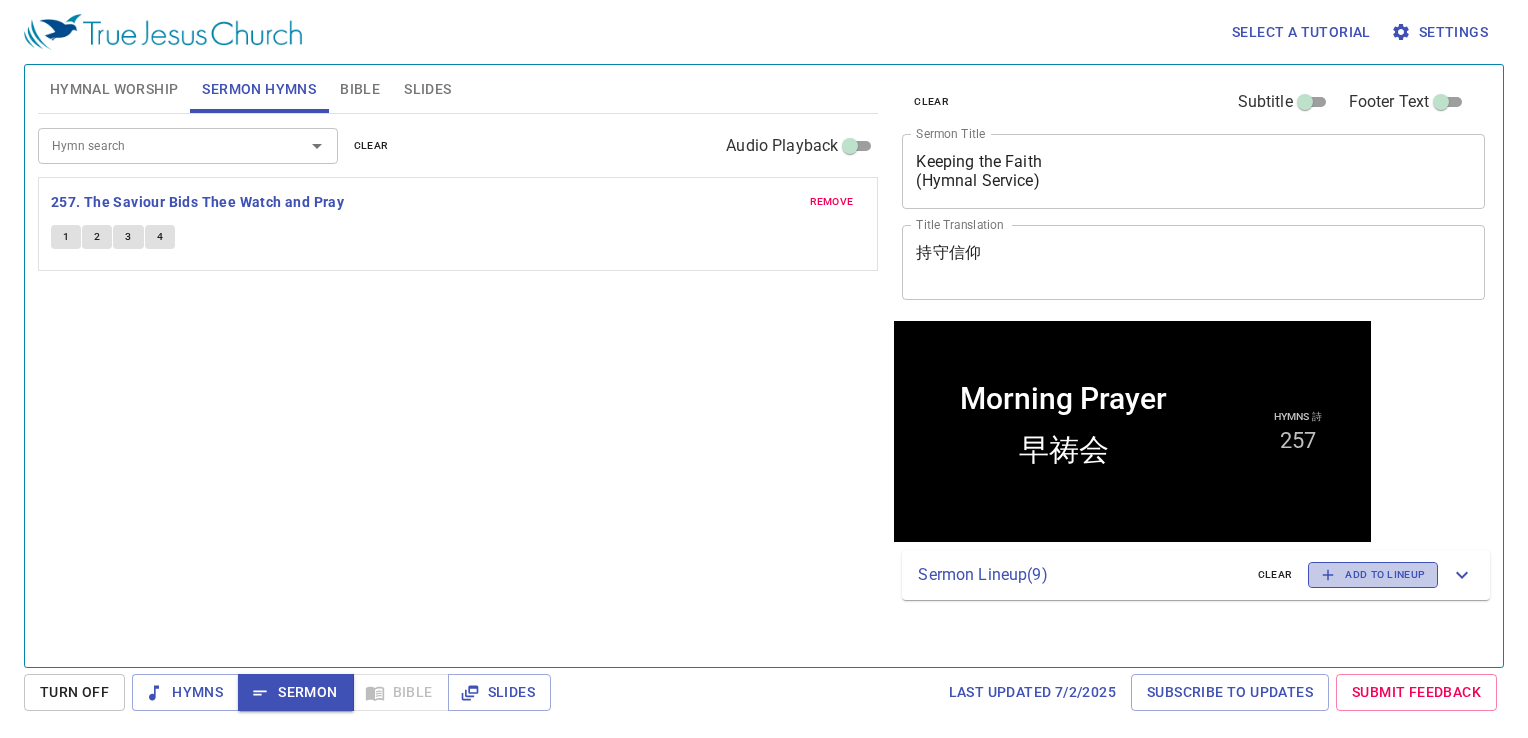 click on "Add to Lineup" at bounding box center (1373, 575) 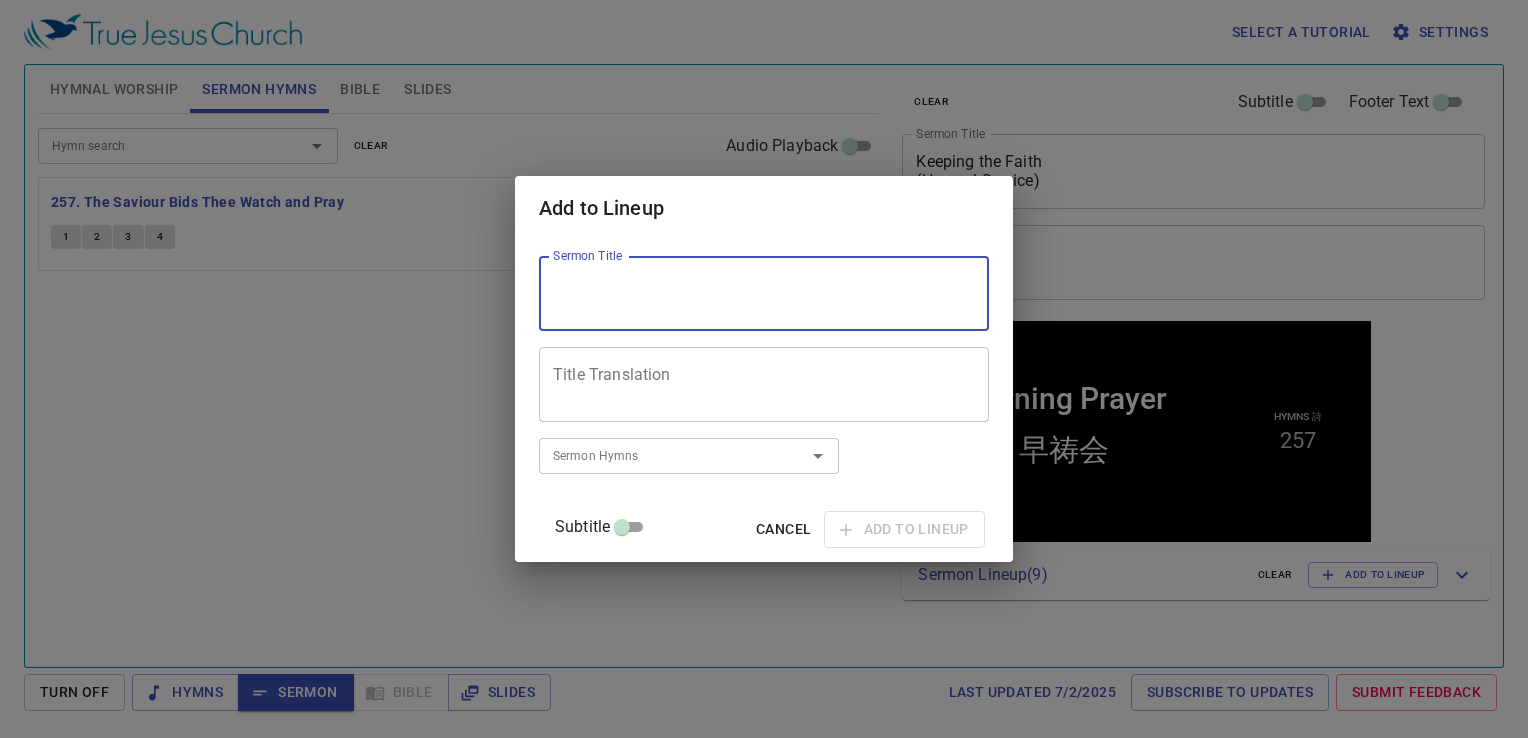 click on "Sermon Title" at bounding box center [764, 294] 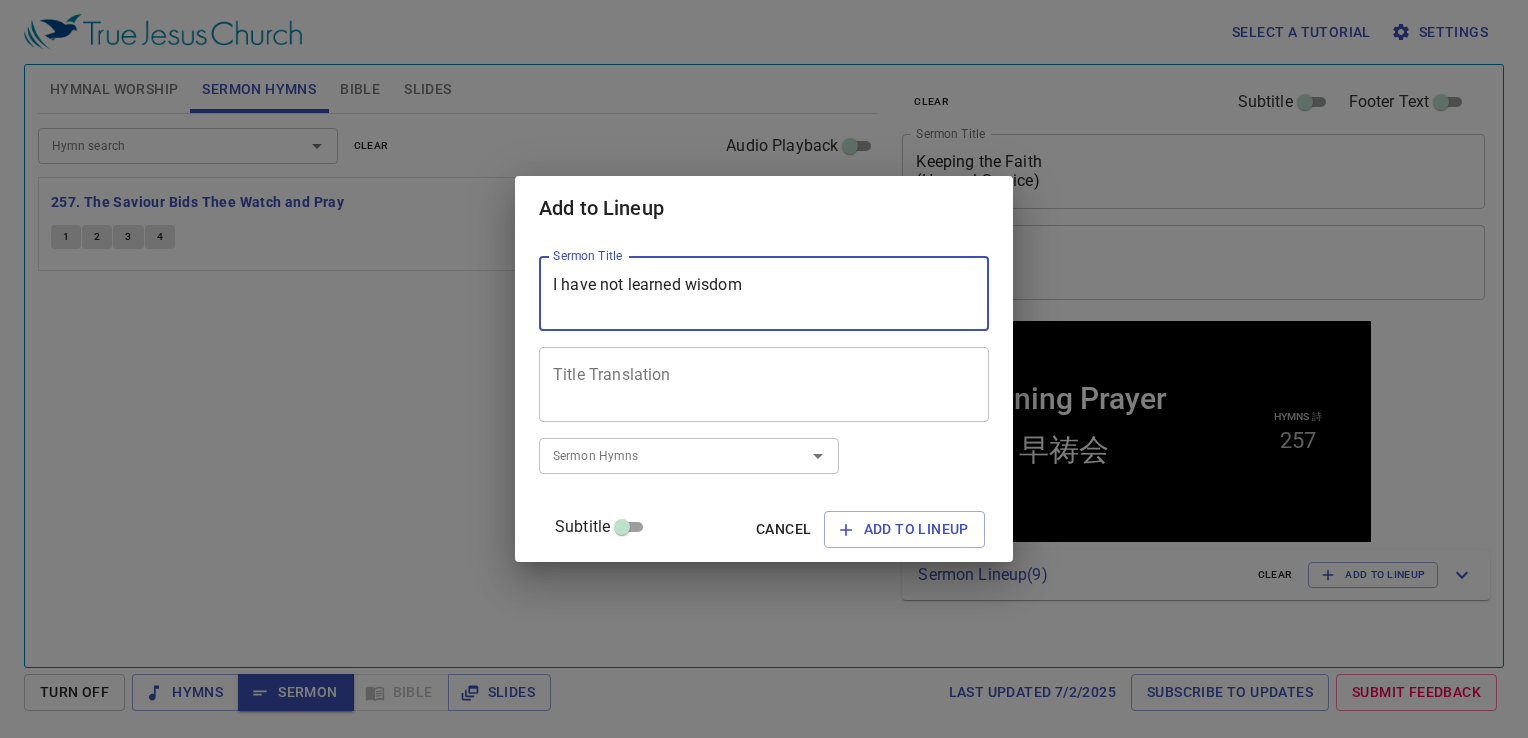 type on "I have not learned wisdom" 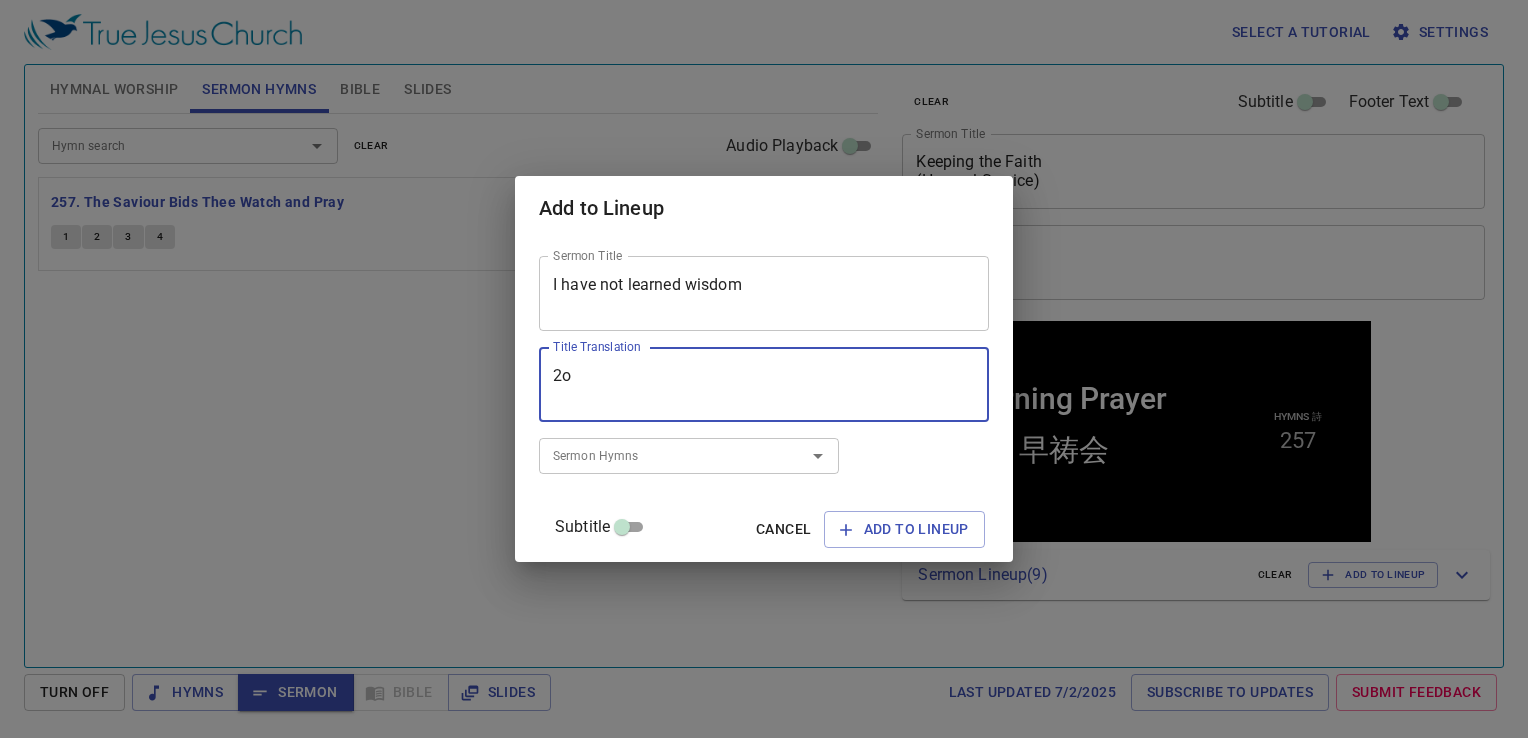 type on "2" 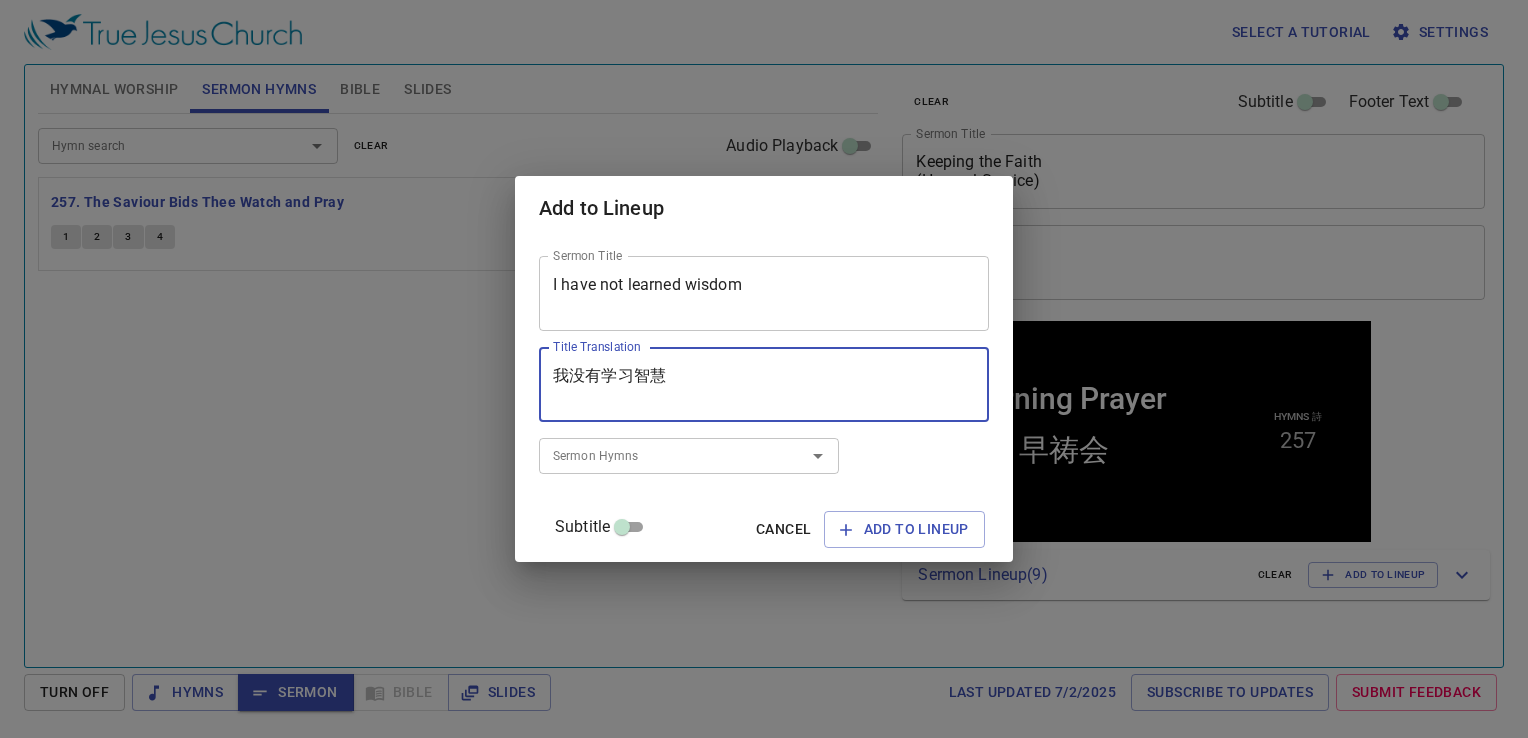 type on "我没有学习智慧" 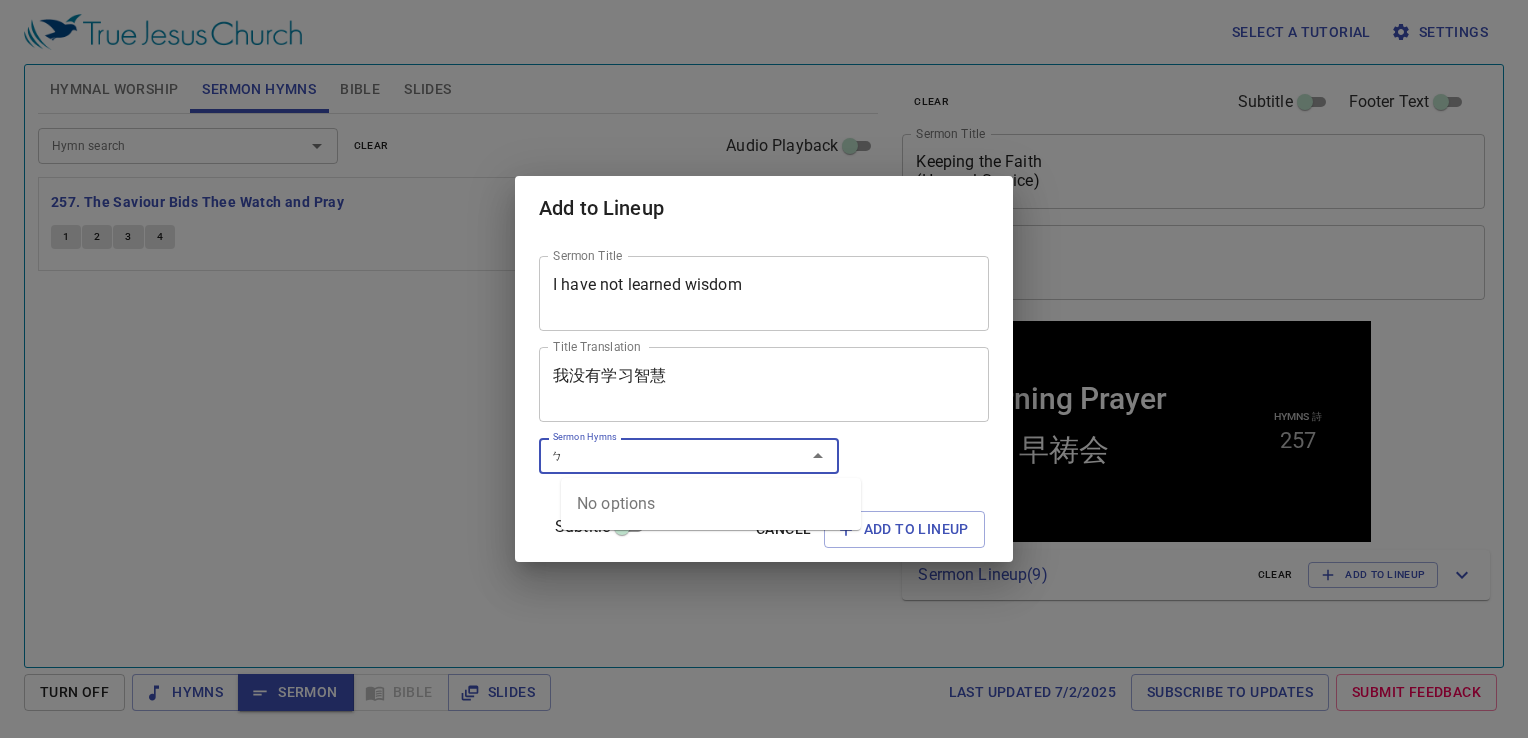 type on "ㄅˋ" 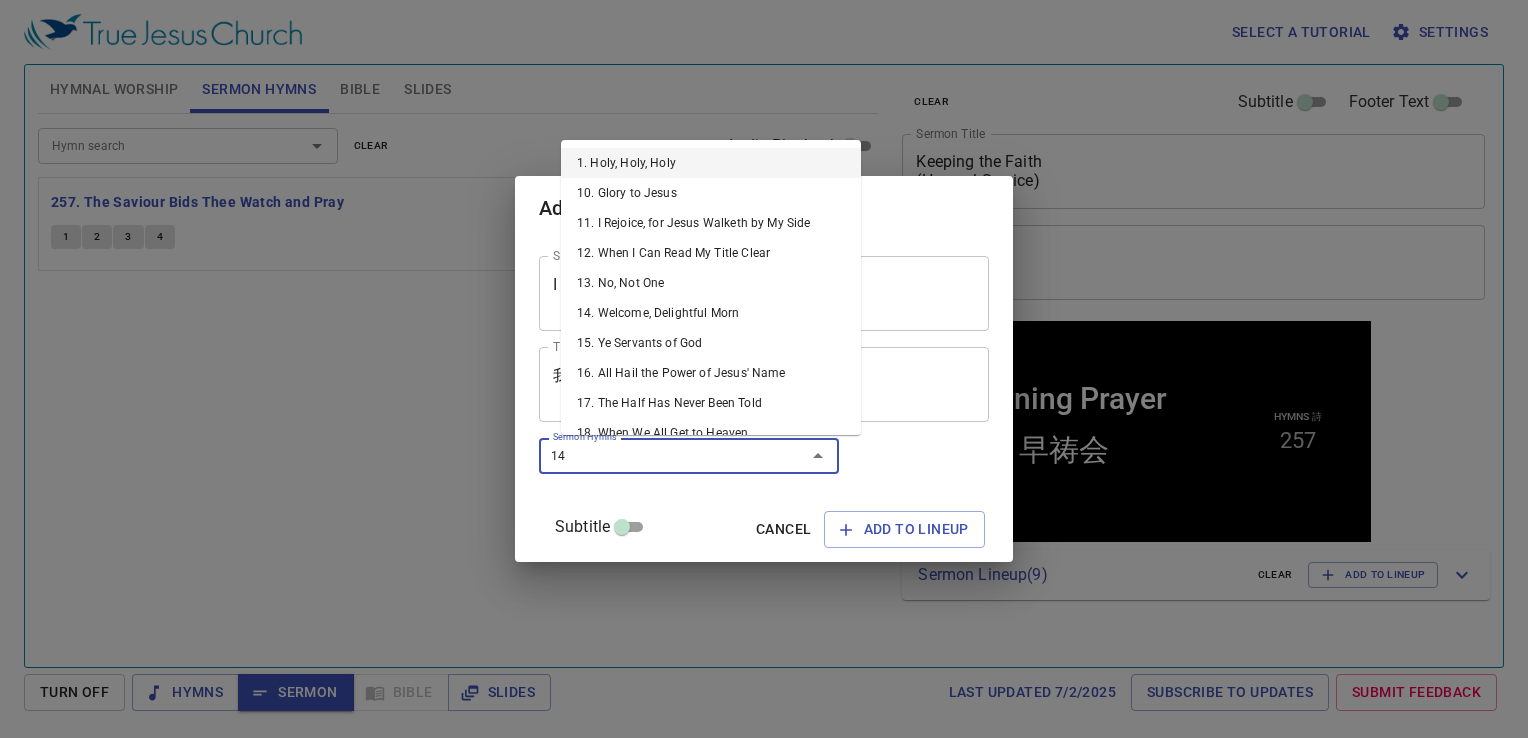 type on "144" 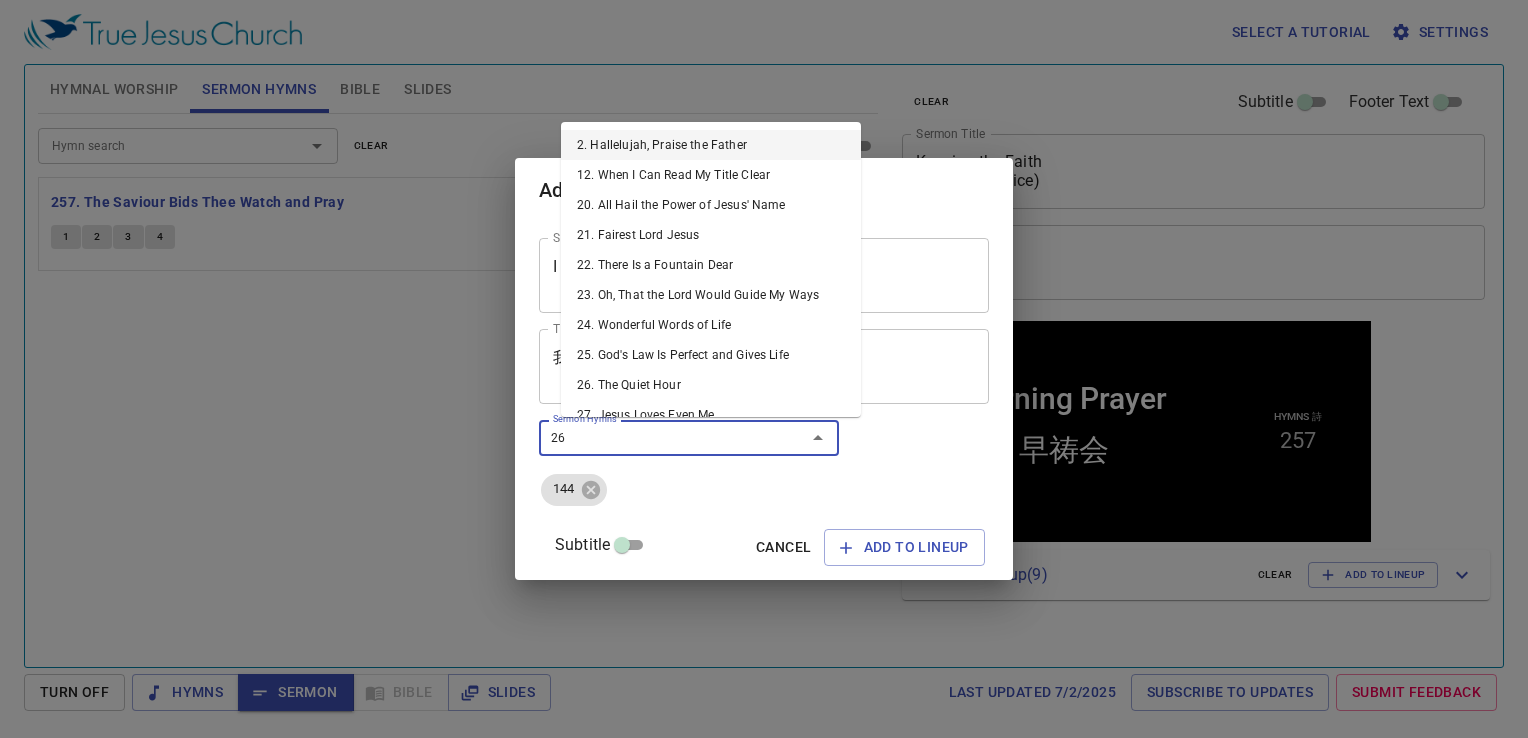 type on "264" 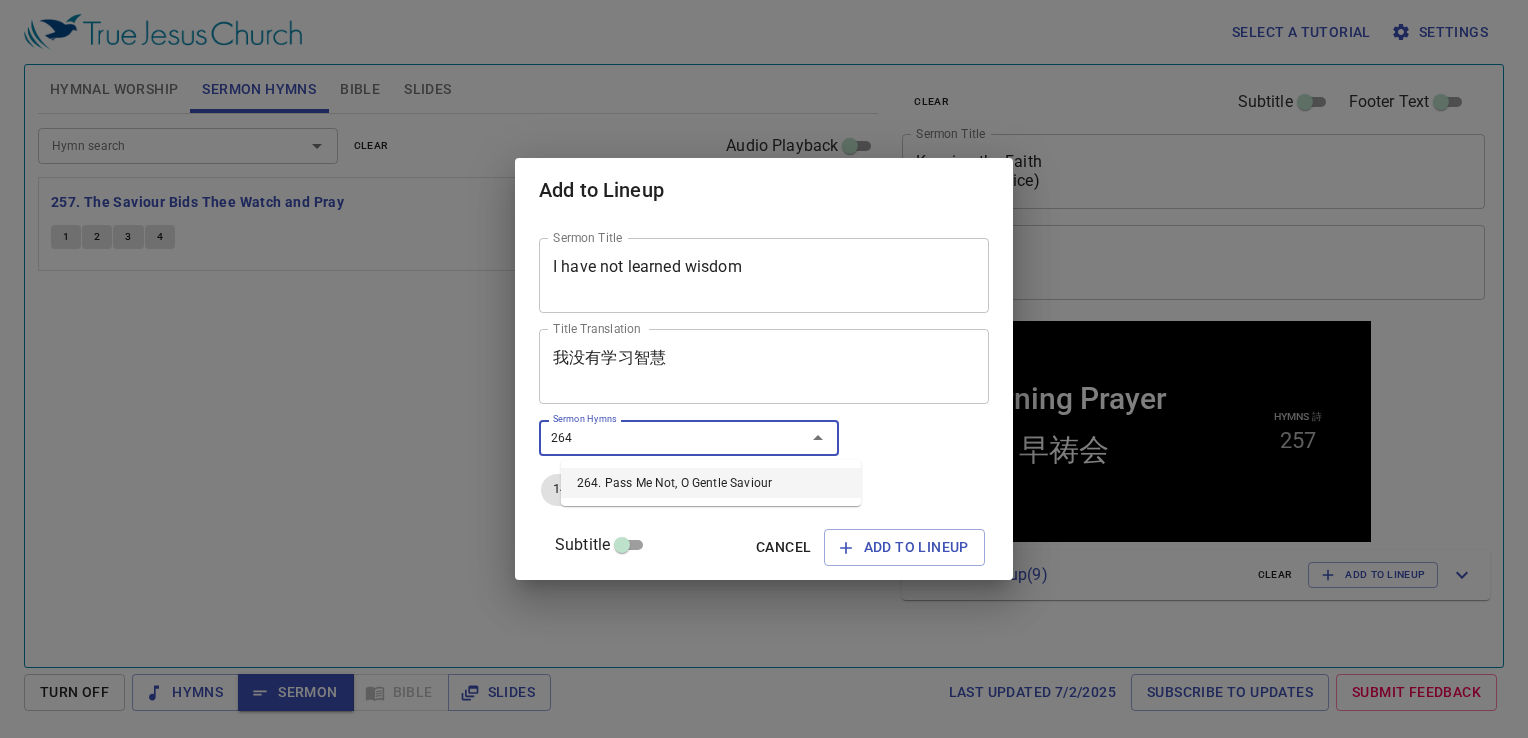 type 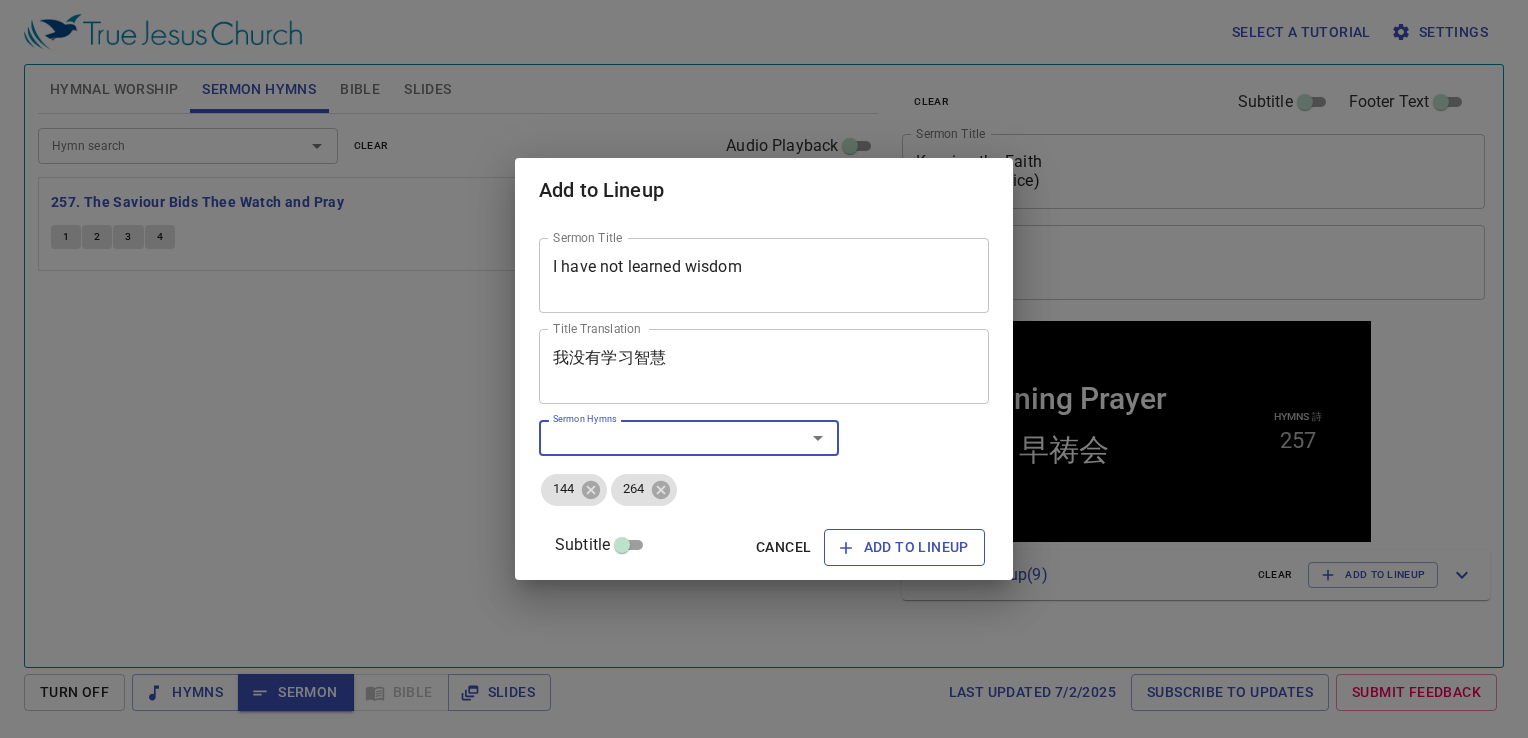click on "Add to Lineup" at bounding box center [904, 547] 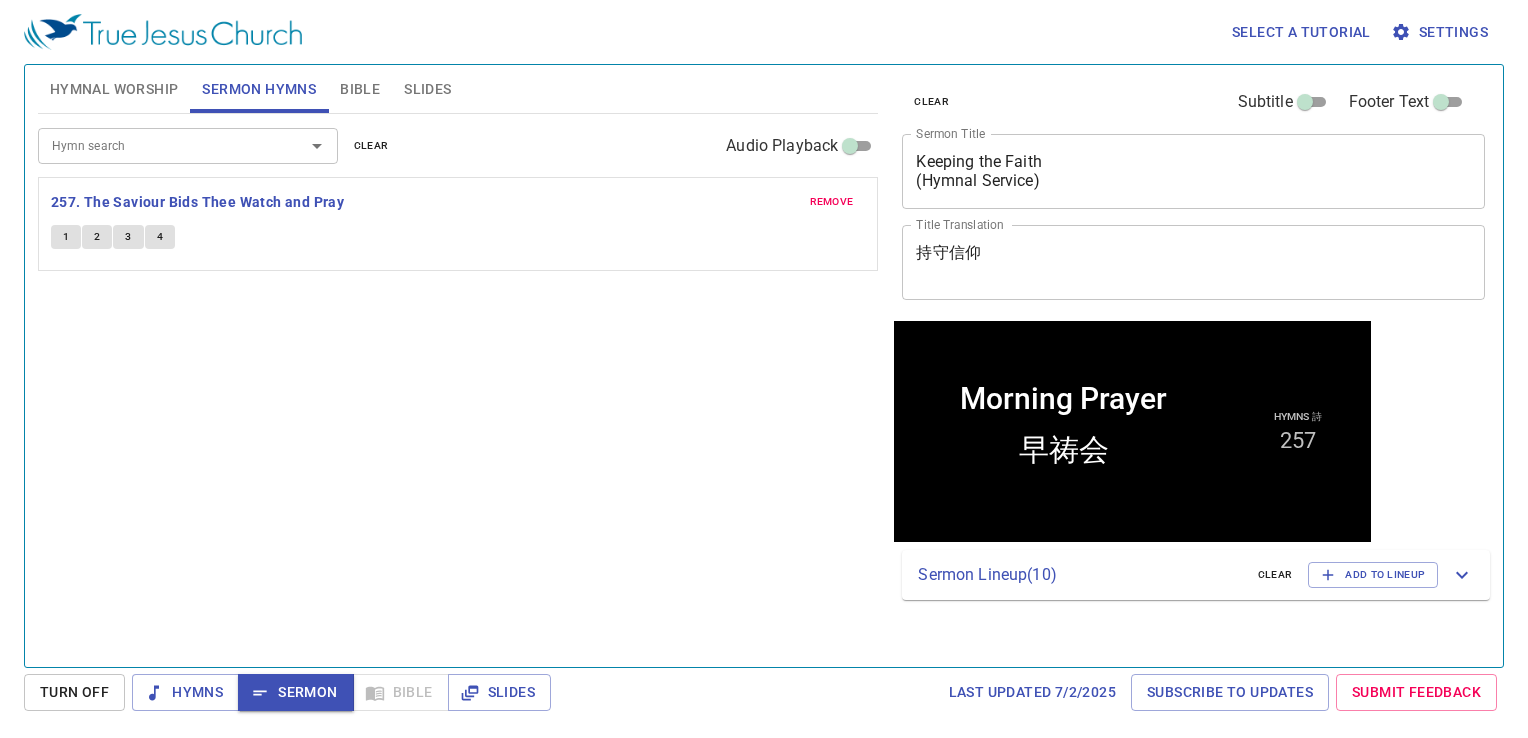 click on "Sermon Lineup  ( 10 )" at bounding box center (1079, 575) 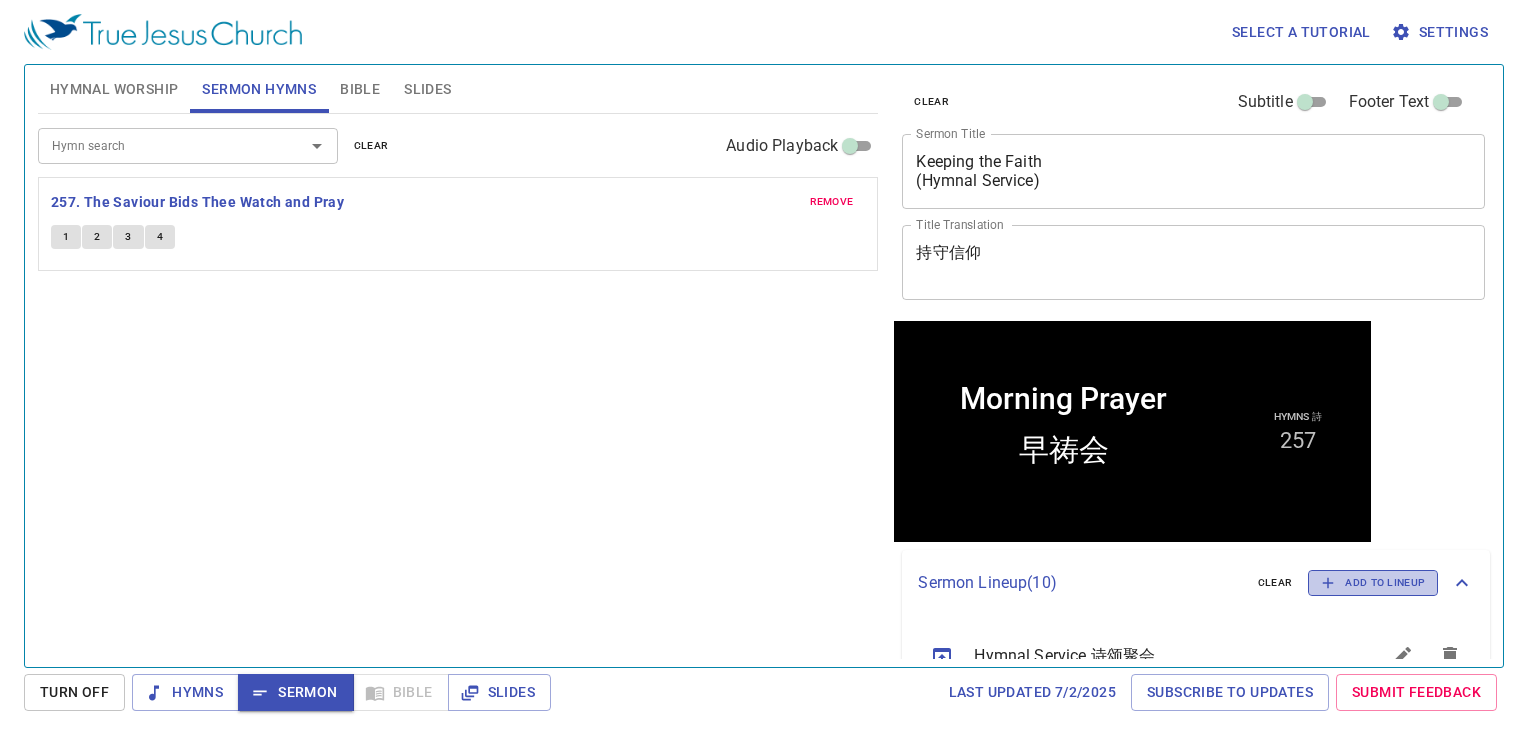 click on "Add to Lineup" at bounding box center (1373, 583) 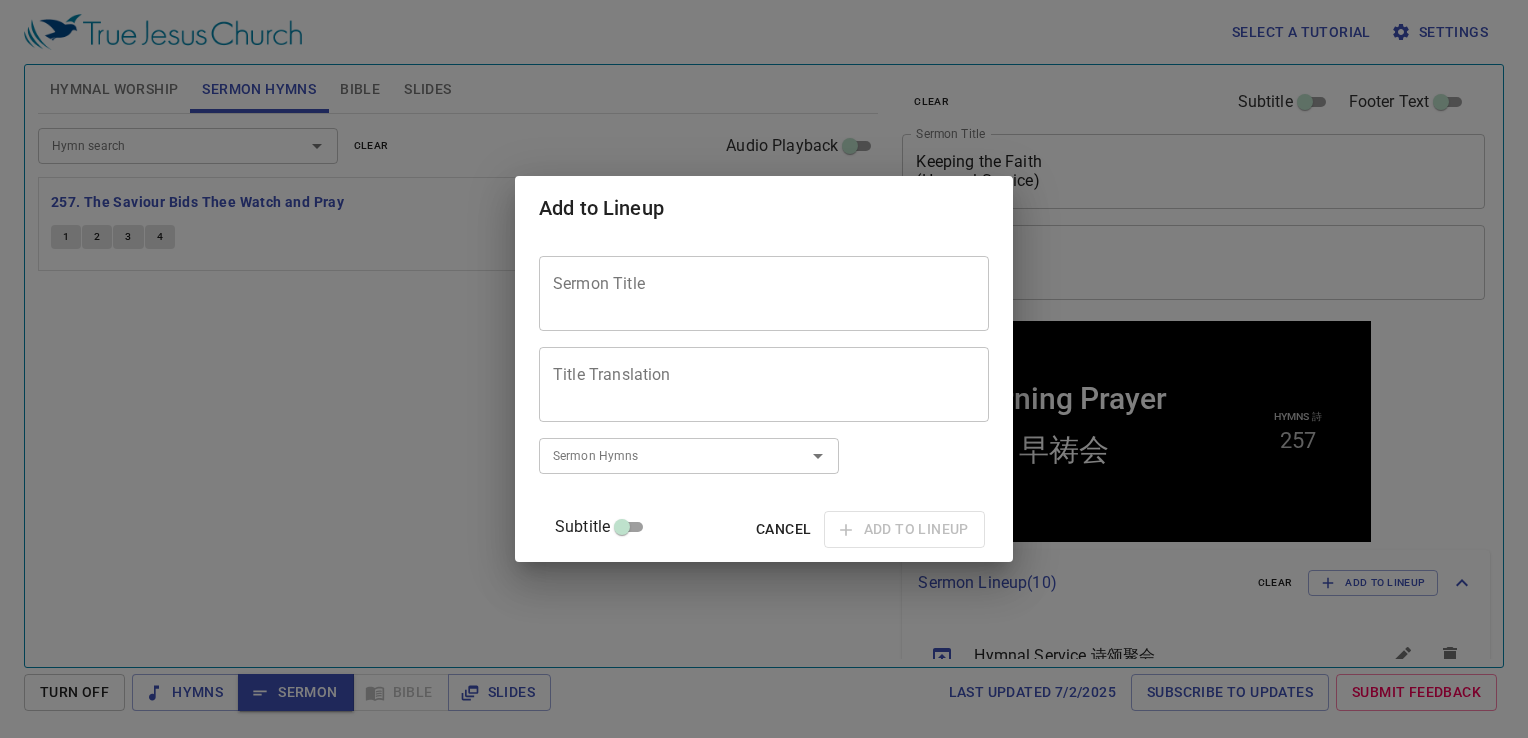 click on "Sermon Title Sermon Title Title Translation Title Translation Subtitle Subtitle Subtitle Translation Subtitle Translation Sermon Hymns Sermon Hymns Subtitle Cancel Add to Lineup" at bounding box center [764, 400] 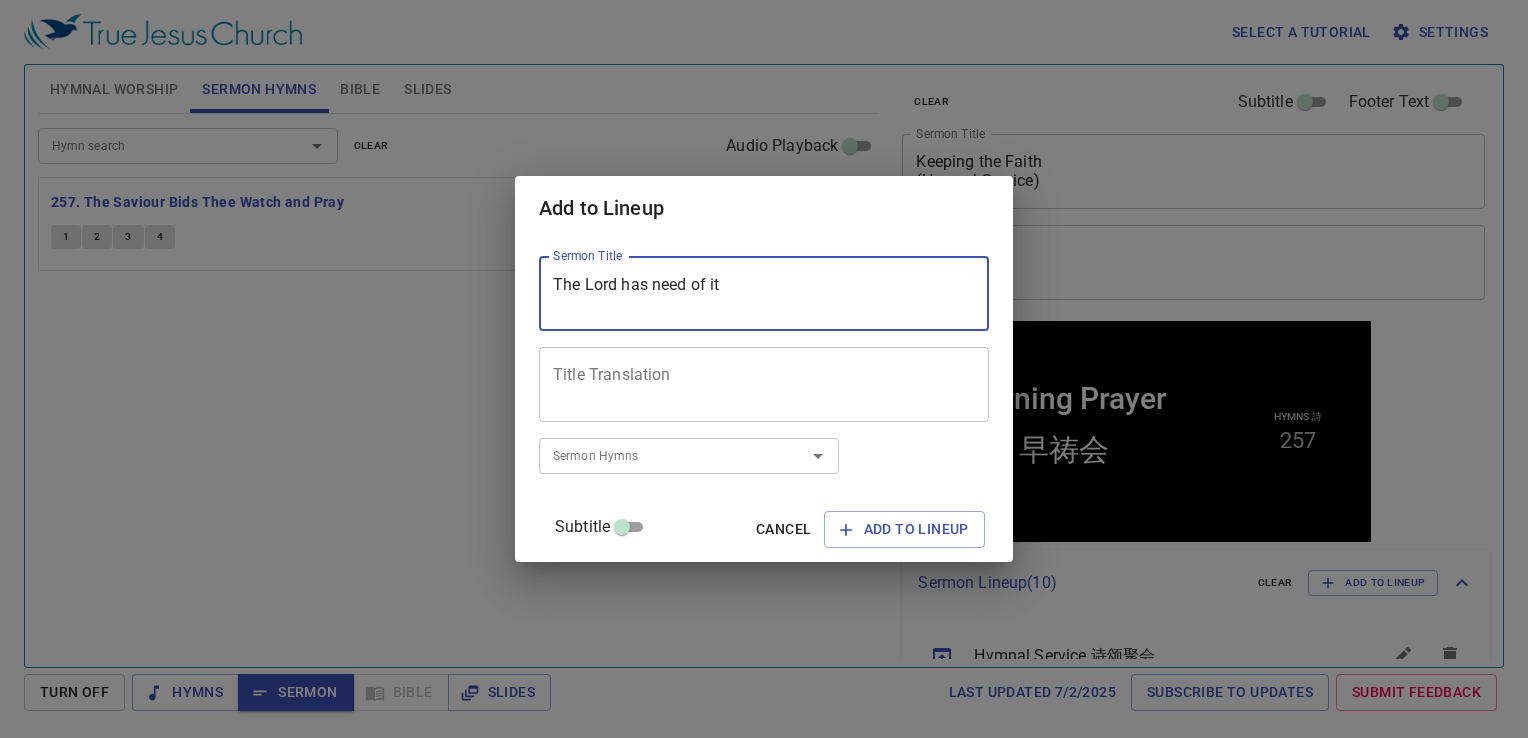 type on "The Lord has need of it" 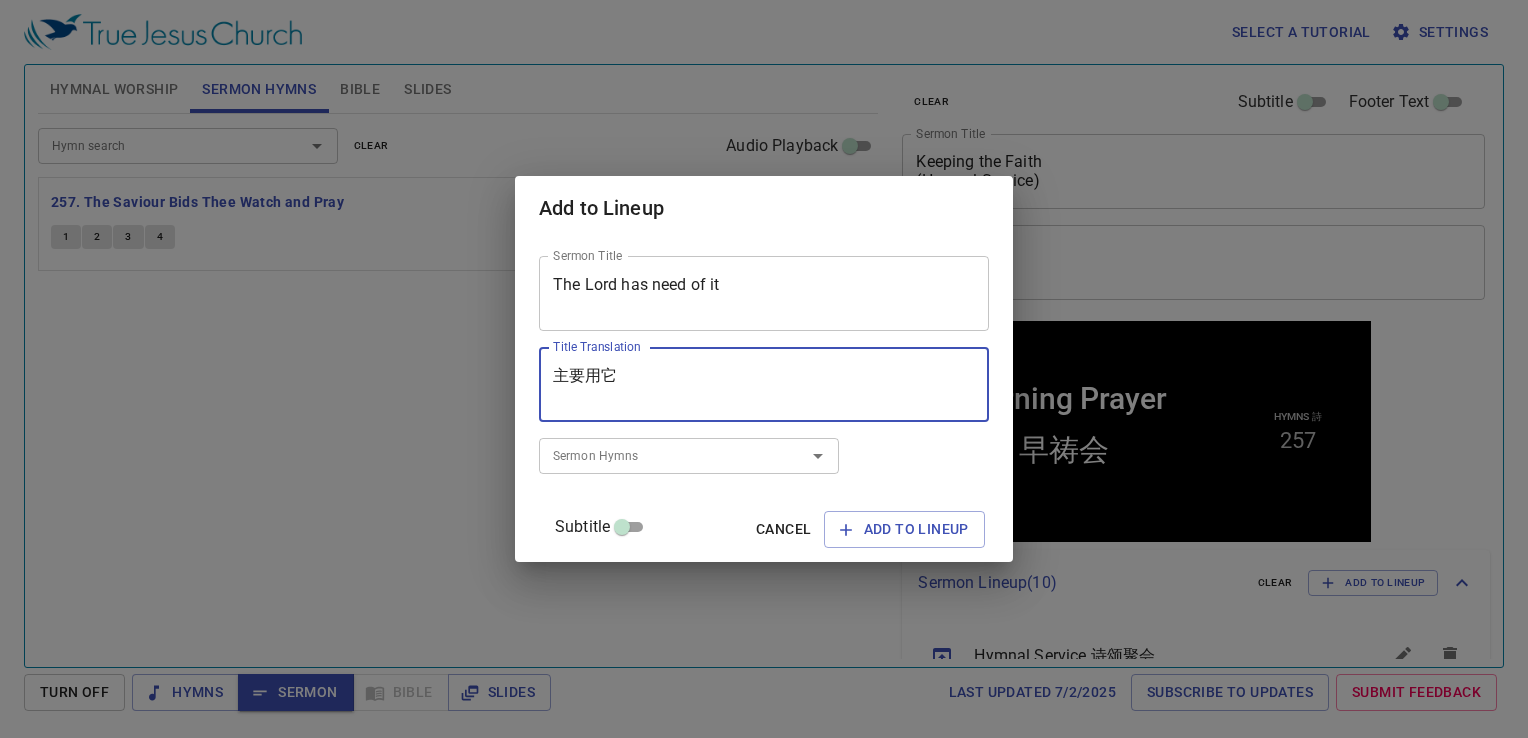 type on "主要用它" 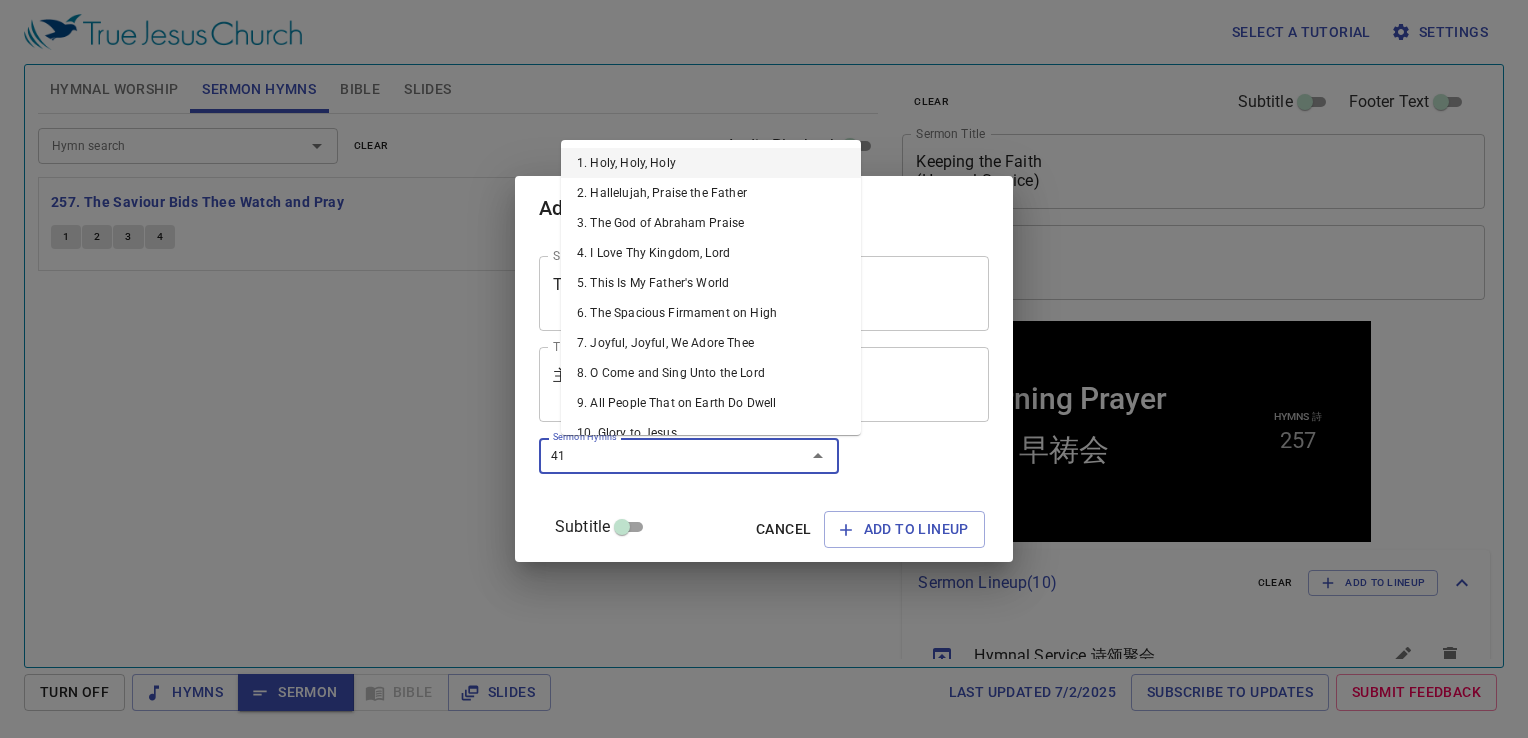 type on "415" 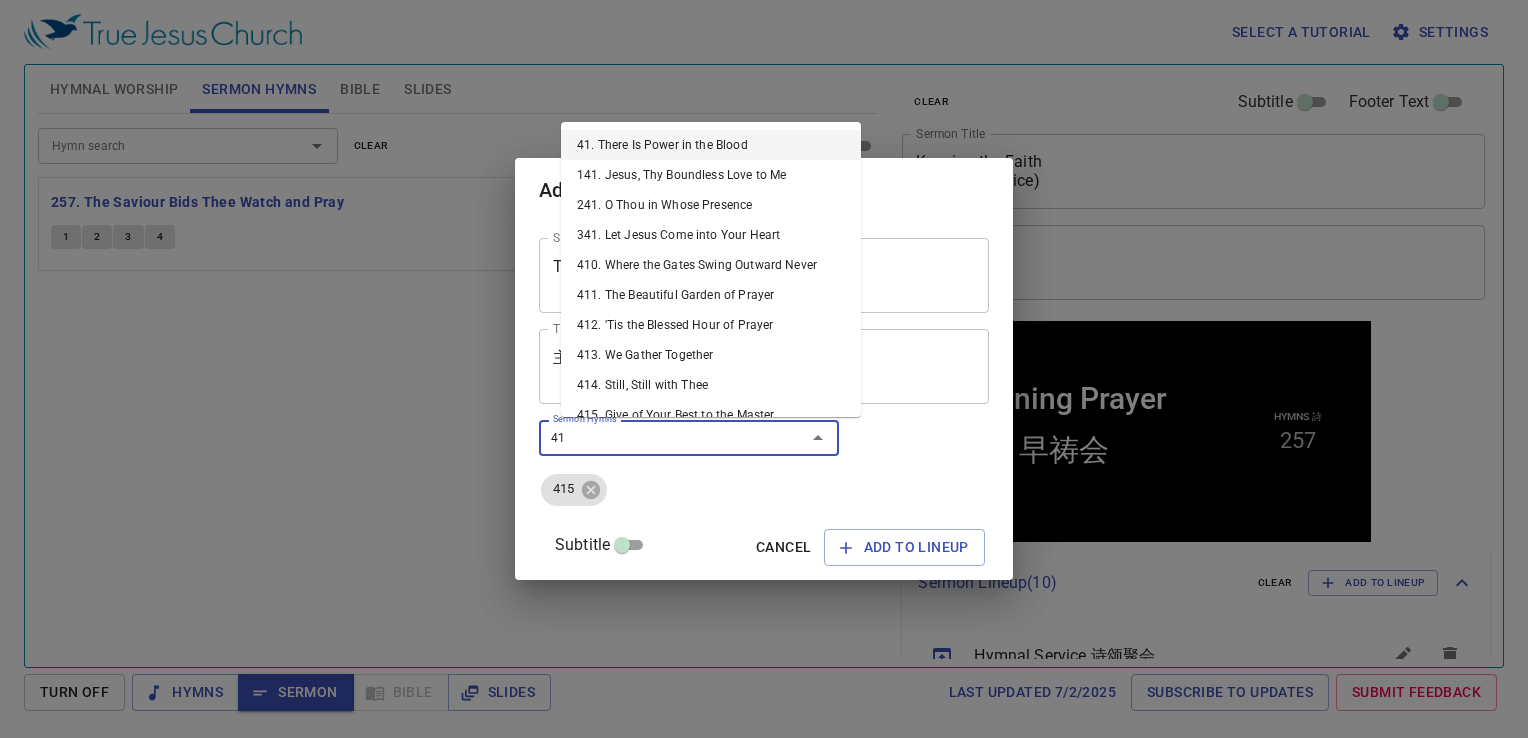 type on "416" 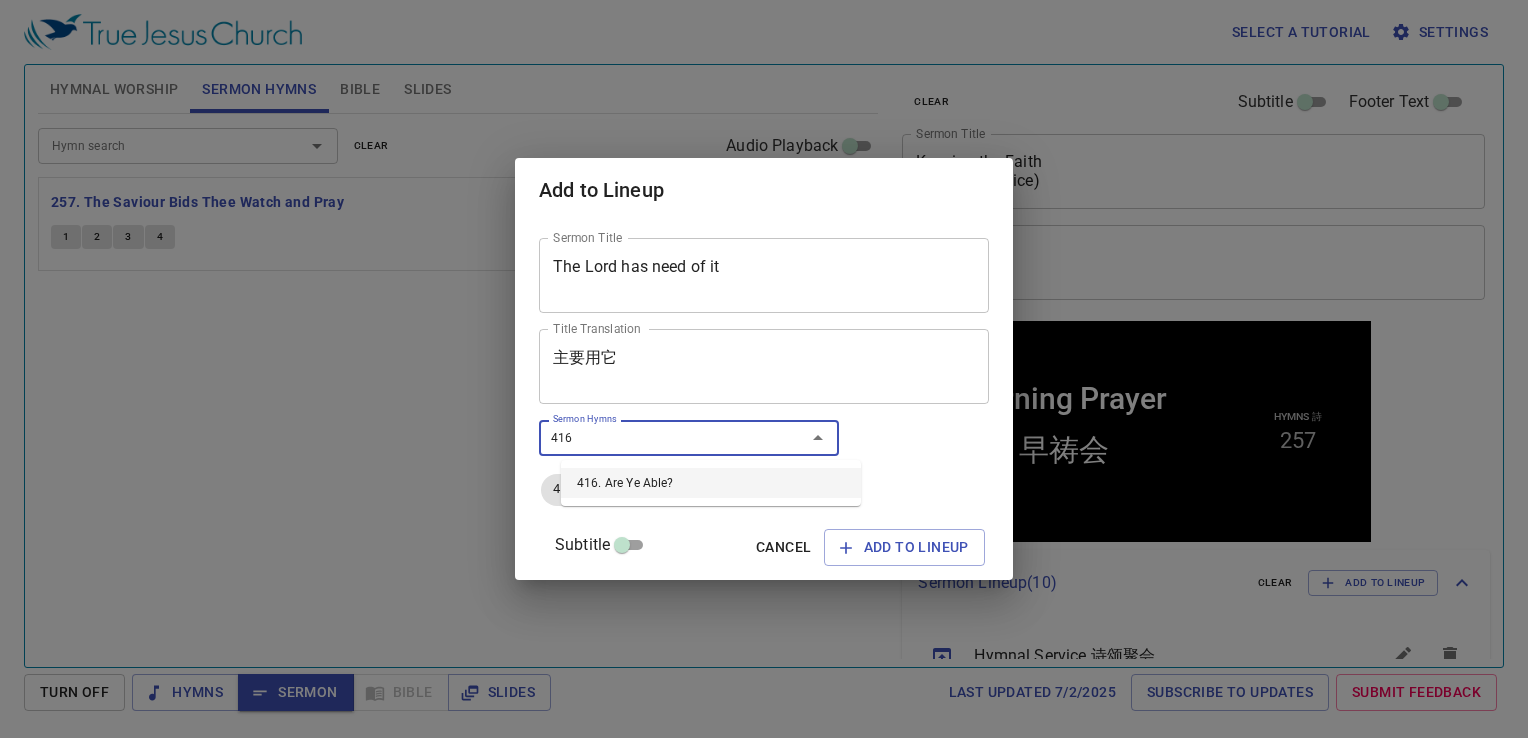 type 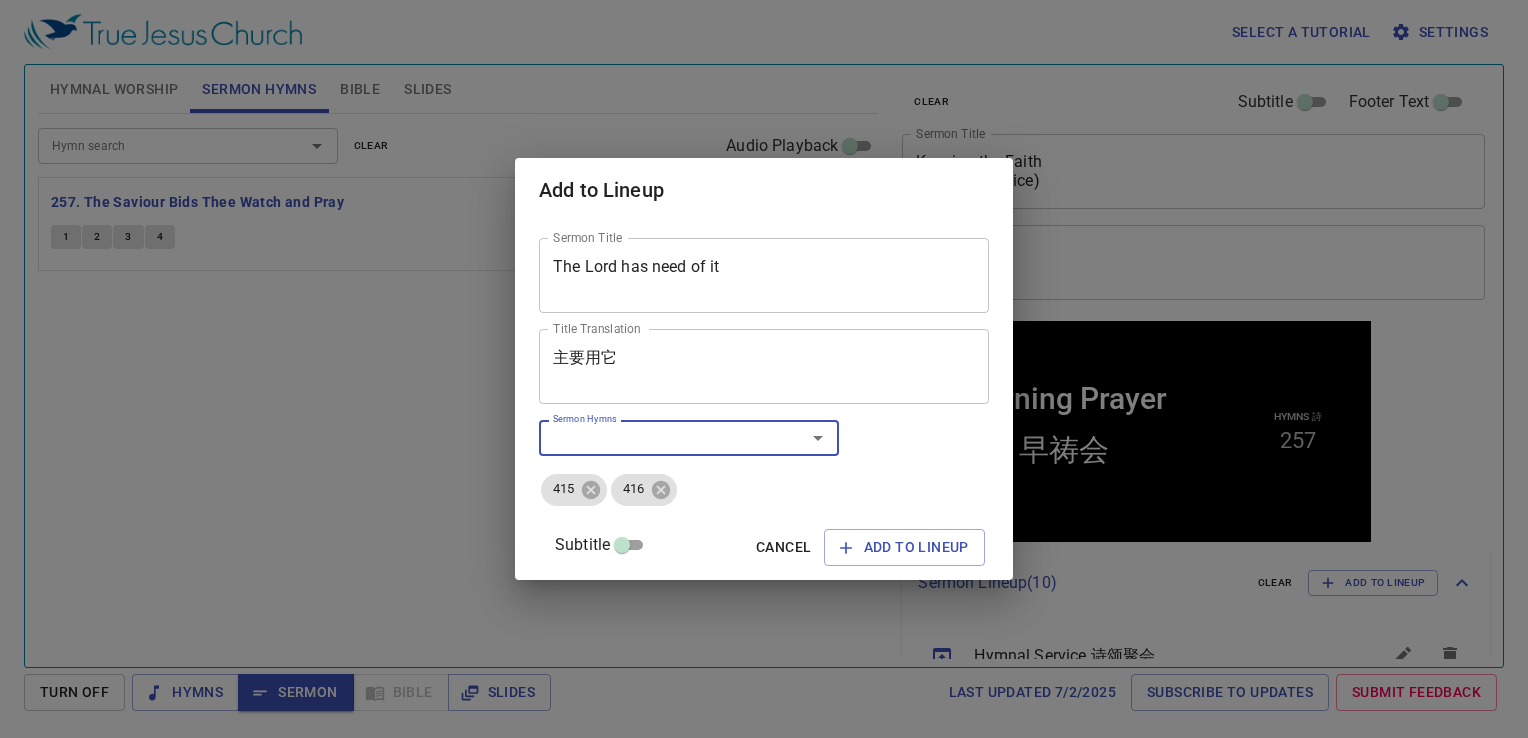 click on "Sermon Title The Lord has need of it Sermon Title Title Translation  主要用它 Title Translation Subtitle Subtitle Subtitle Translation Subtitle Translation Sermon Hymns Sermon Hymns 415 416 Subtitle Cancel Add to Lineup" at bounding box center (764, 400) 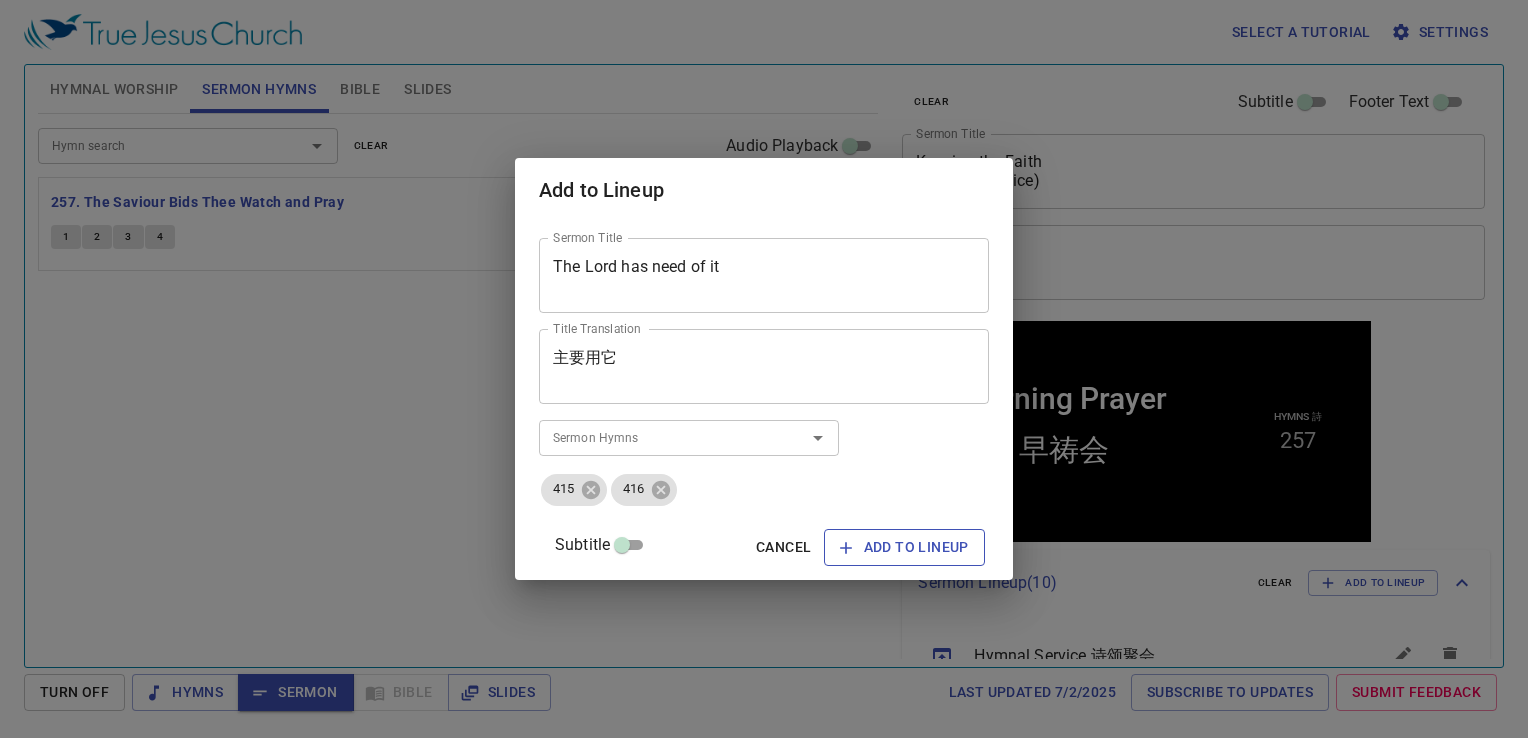 click on "Add to Lineup" at bounding box center [904, 547] 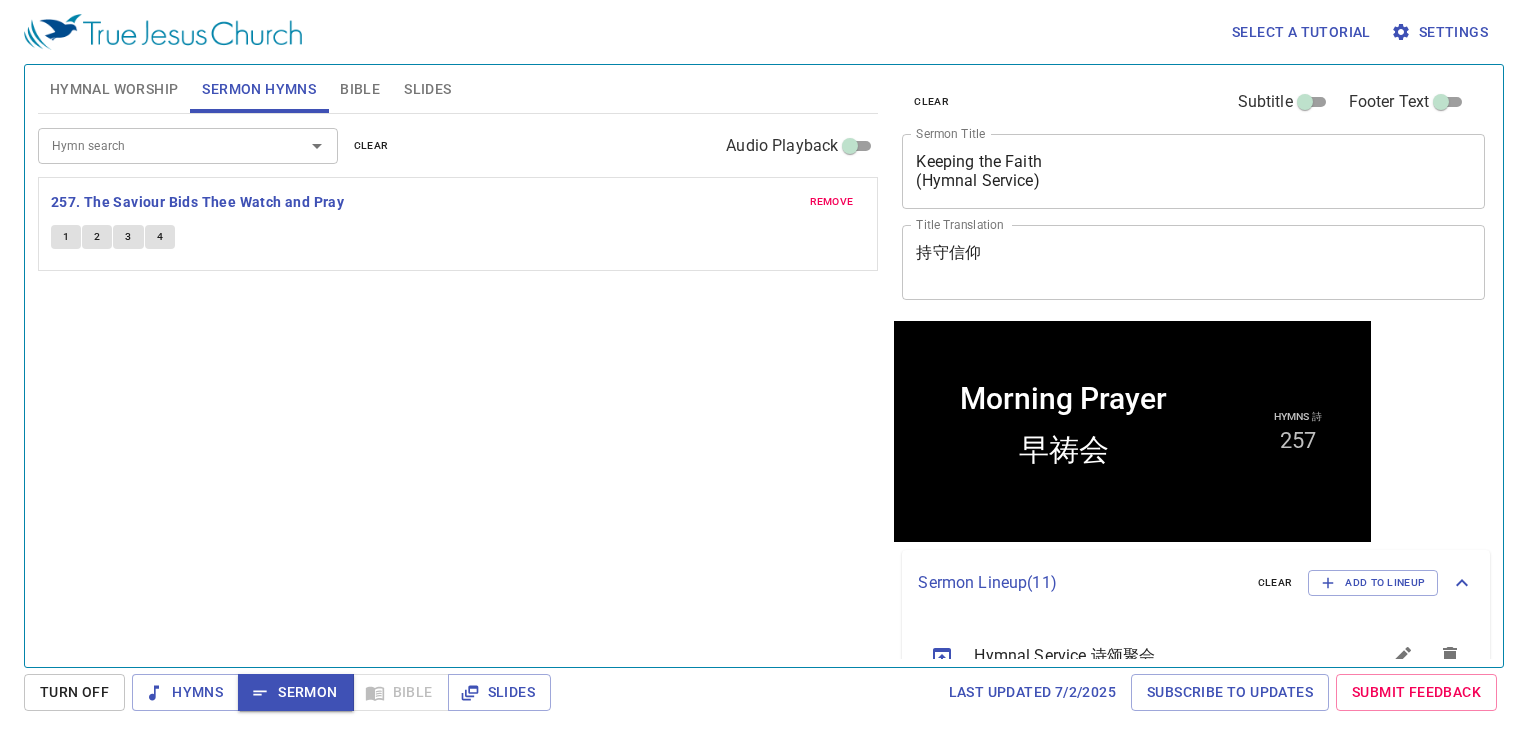 click on "Hymn search Hymn search   clear Audio Playback remove 257. The Saviour Bids Thee Watch and Pray   1 2 3 4" at bounding box center (458, 382) 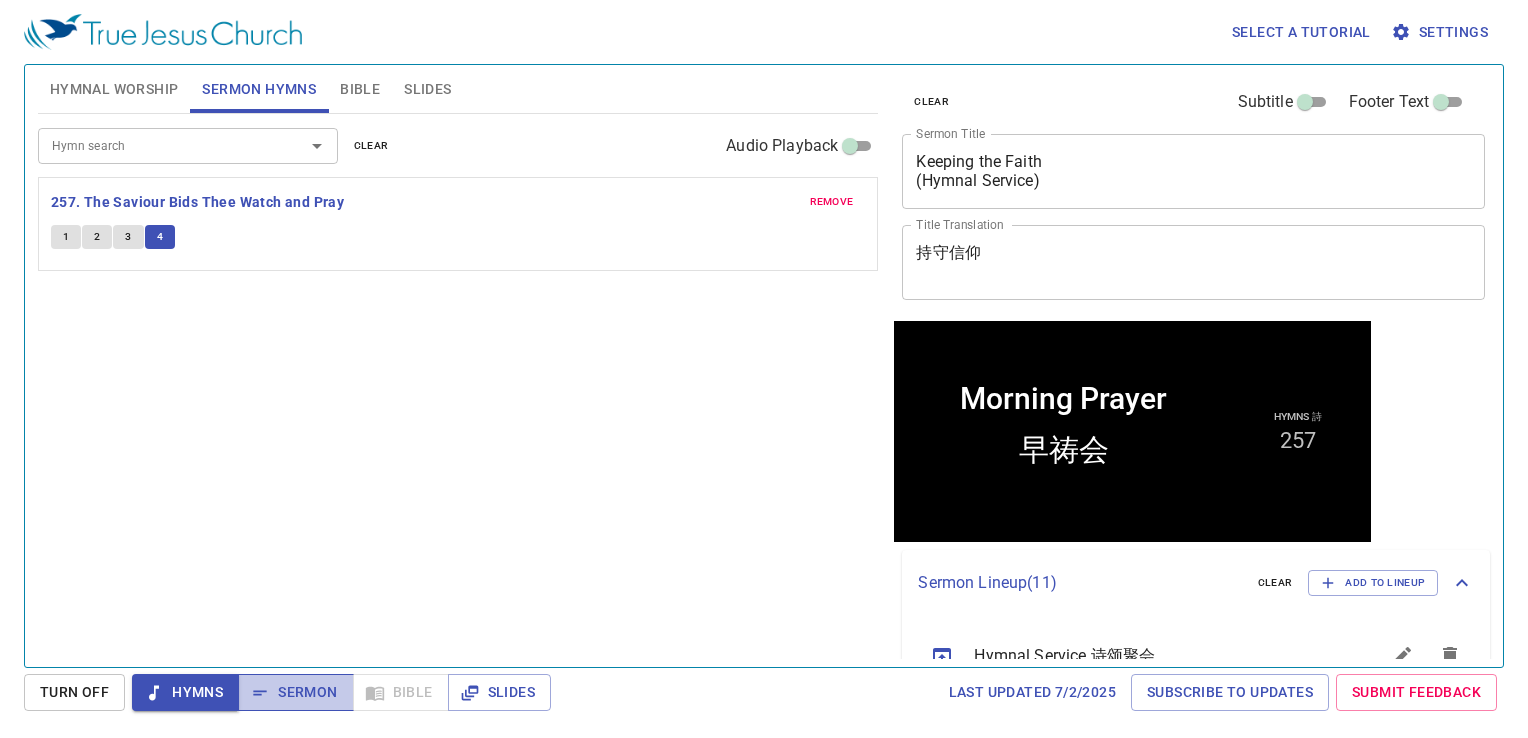 click on "Sermon" at bounding box center (295, 692) 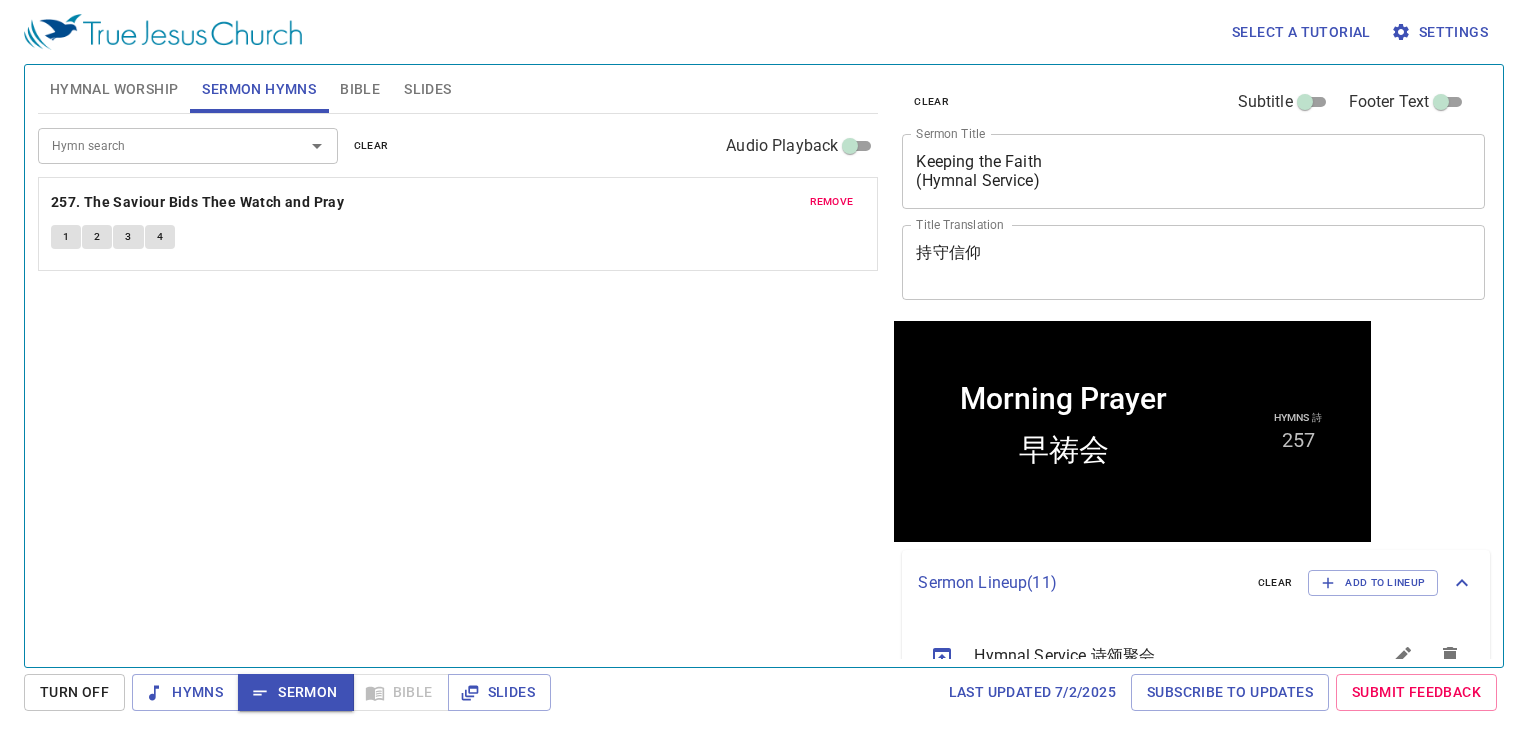 click on "Bible" at bounding box center [360, 89] 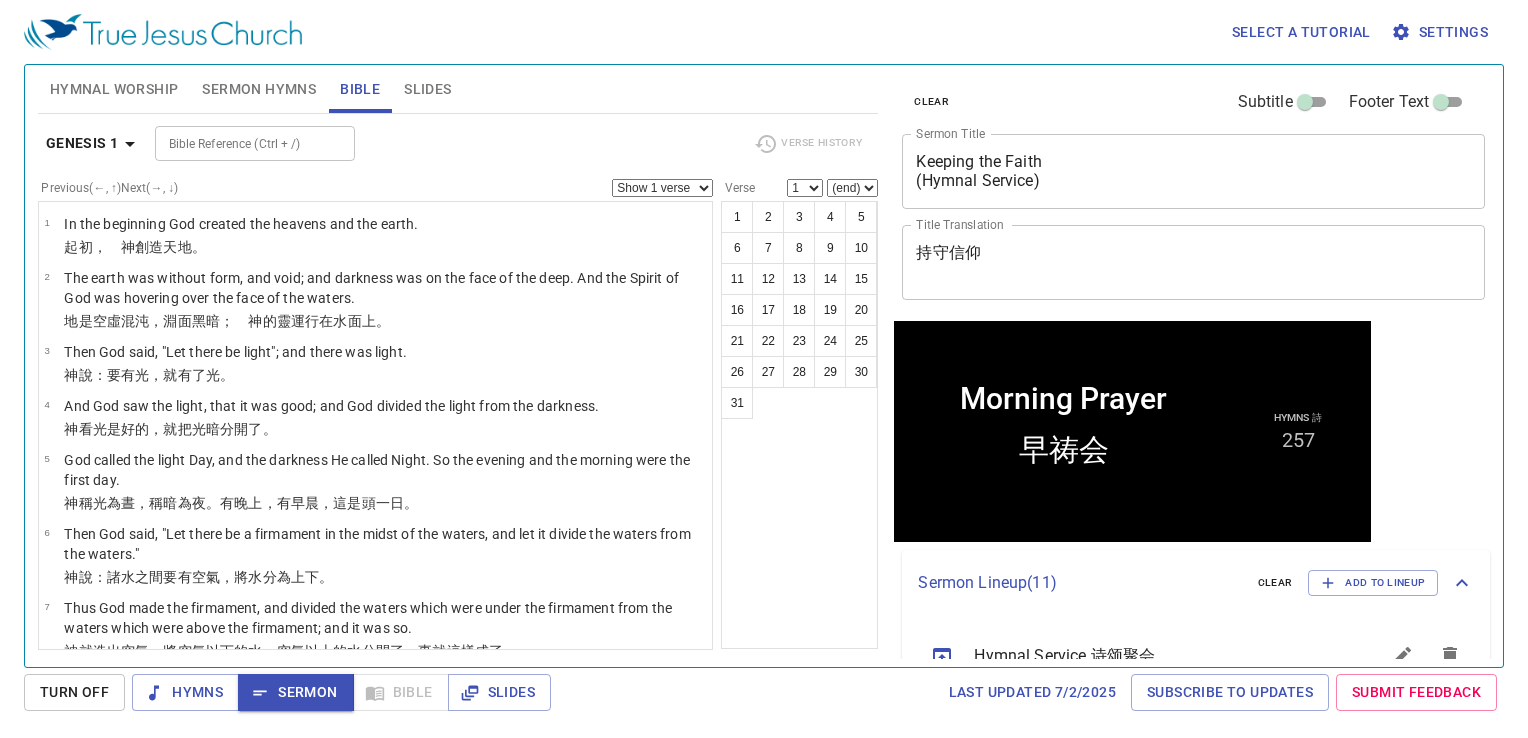 click on "Genesis 1" at bounding box center [94, 143] 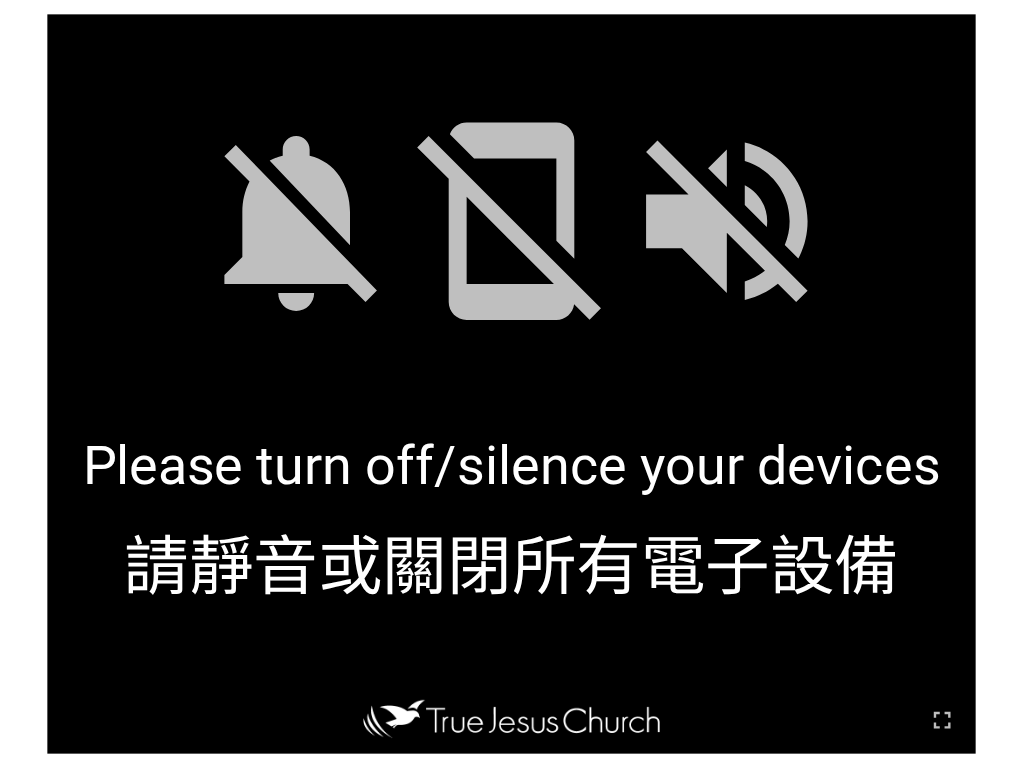 scroll, scrollTop: 0, scrollLeft: 0, axis: both 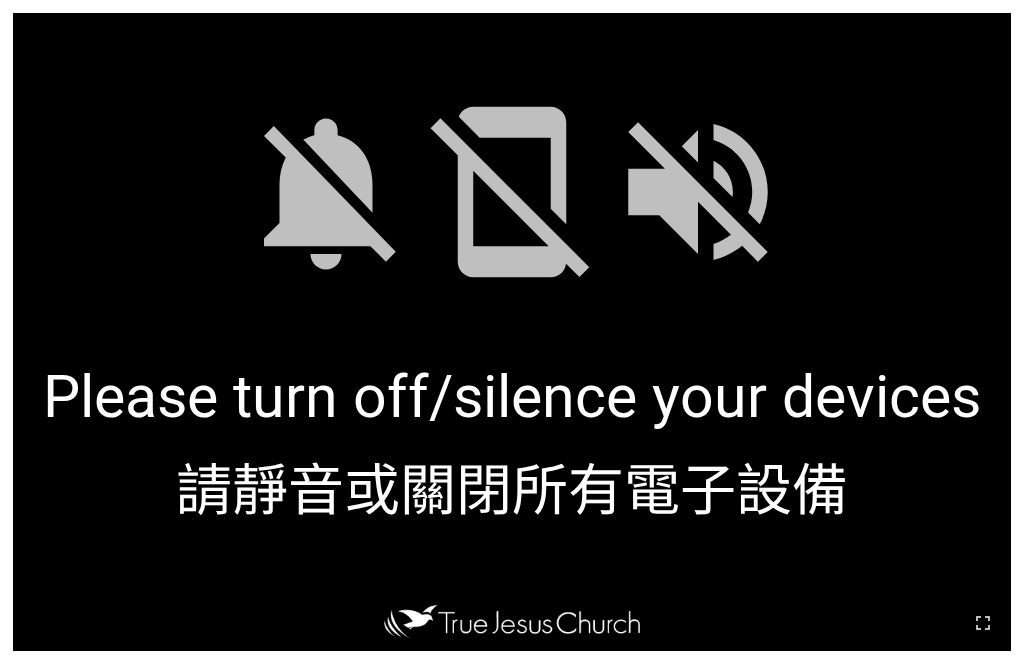 click 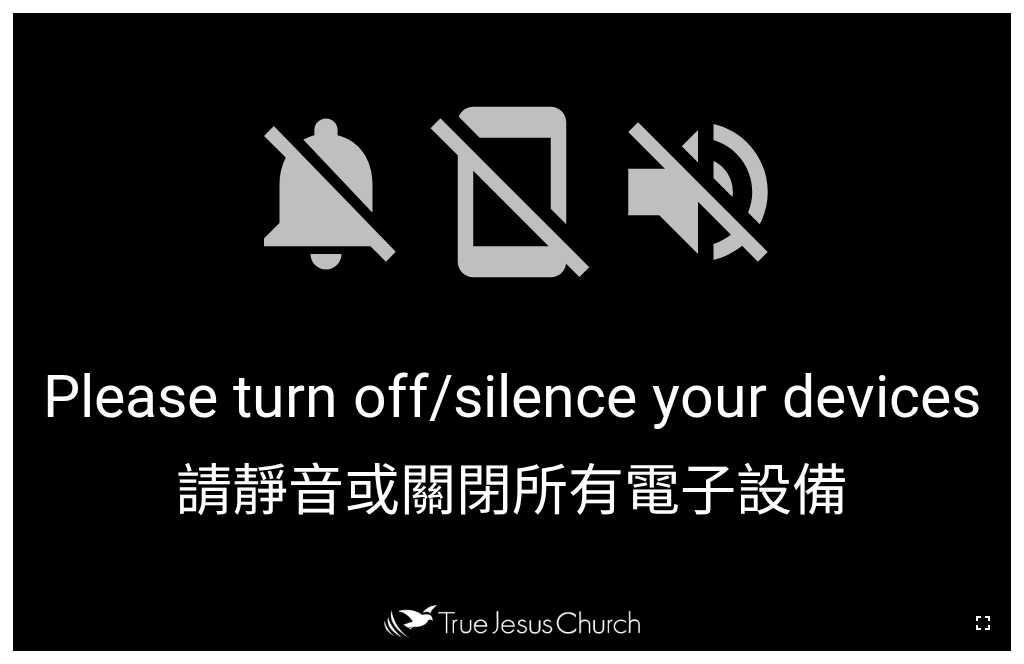 click at bounding box center (983, 623) 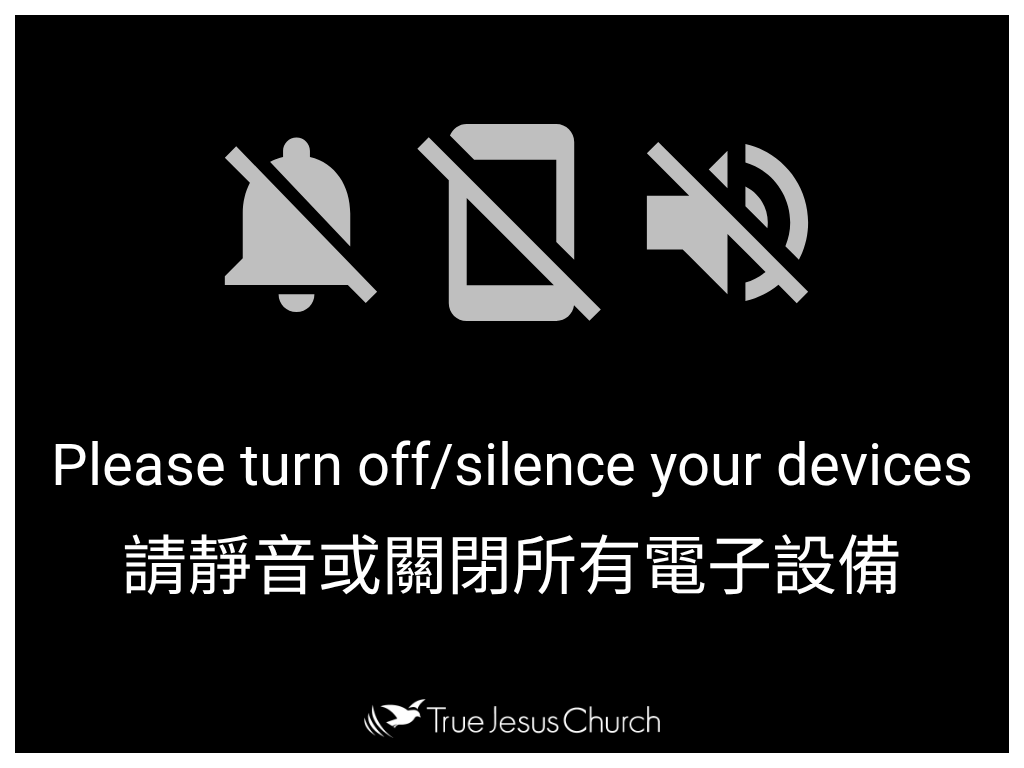 type 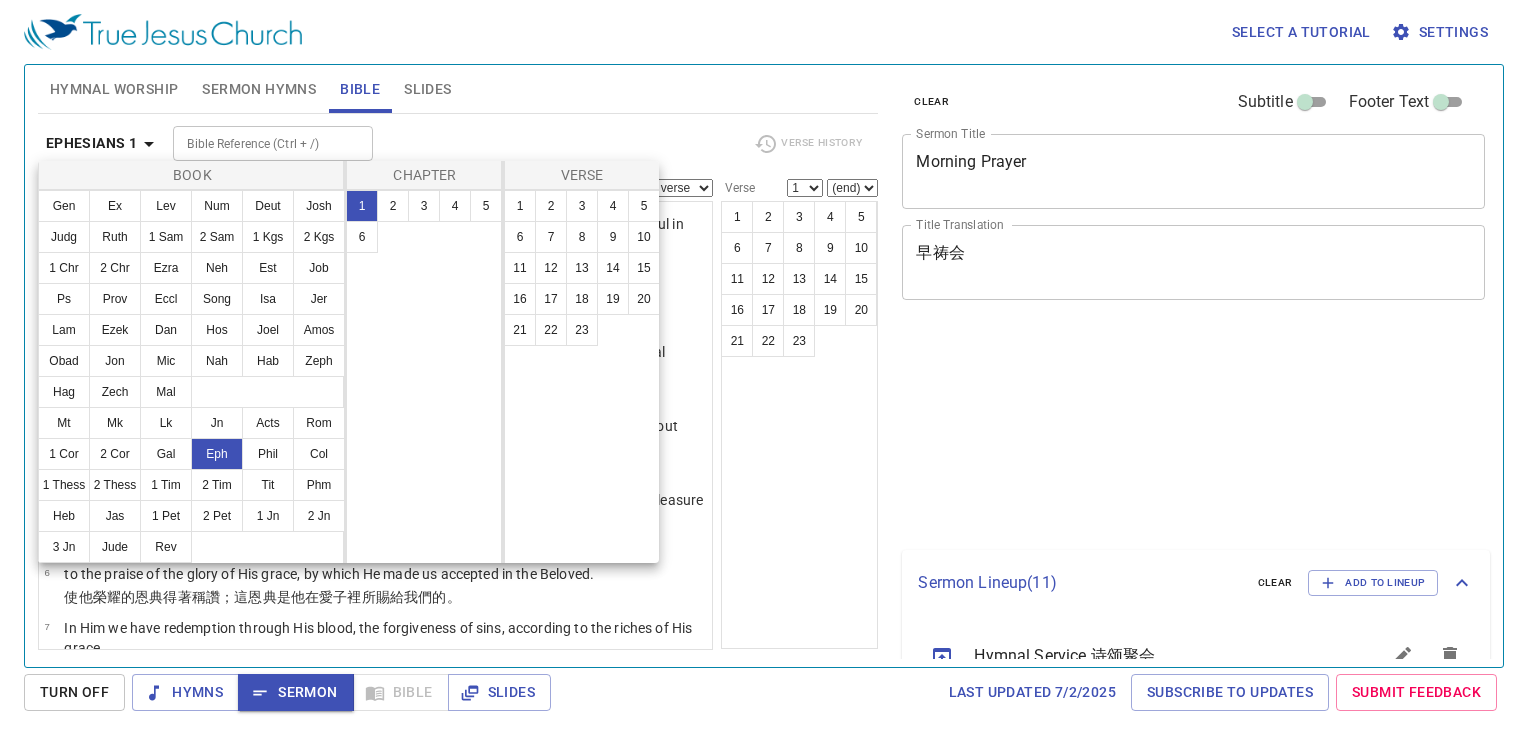 scroll, scrollTop: 0, scrollLeft: 0, axis: both 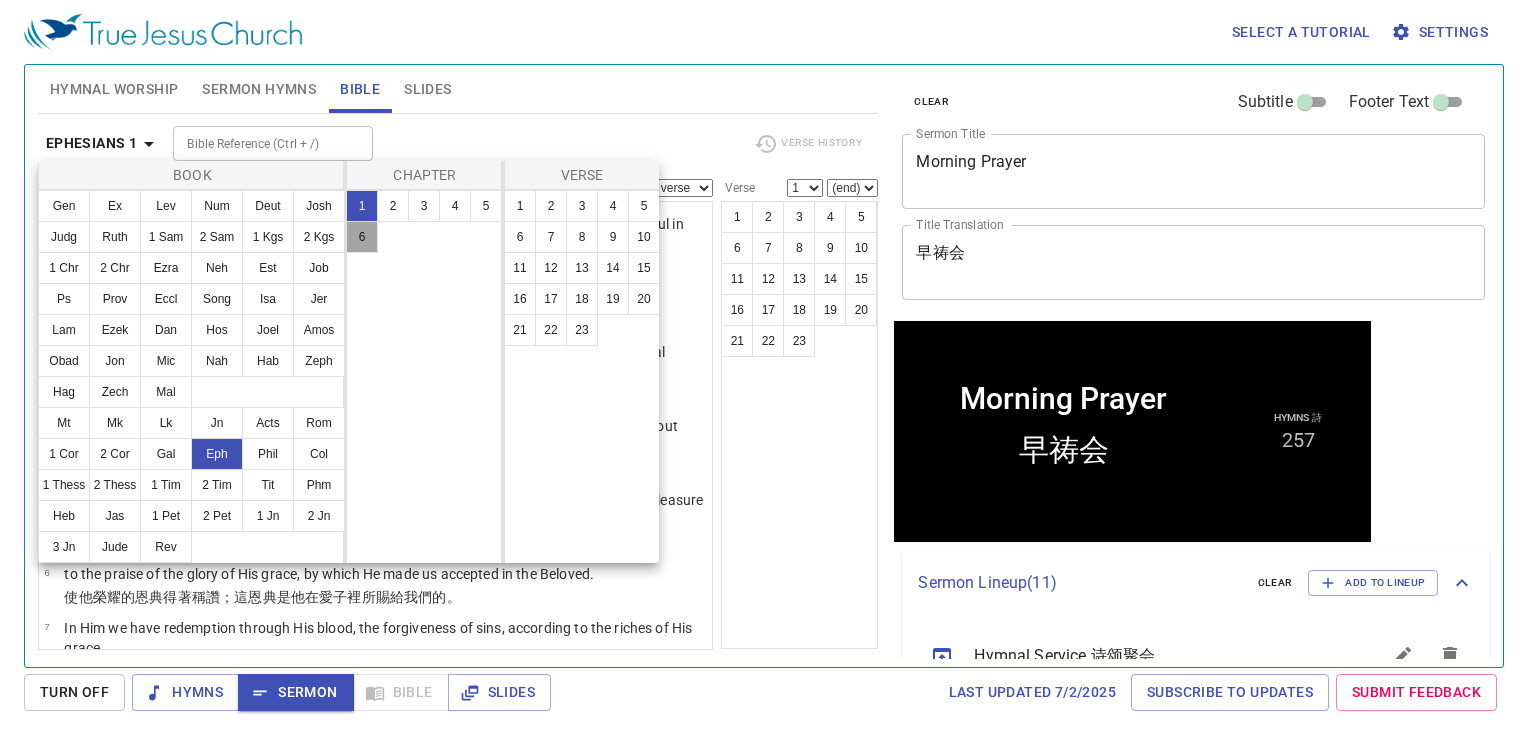 click on "6" at bounding box center (362, 237) 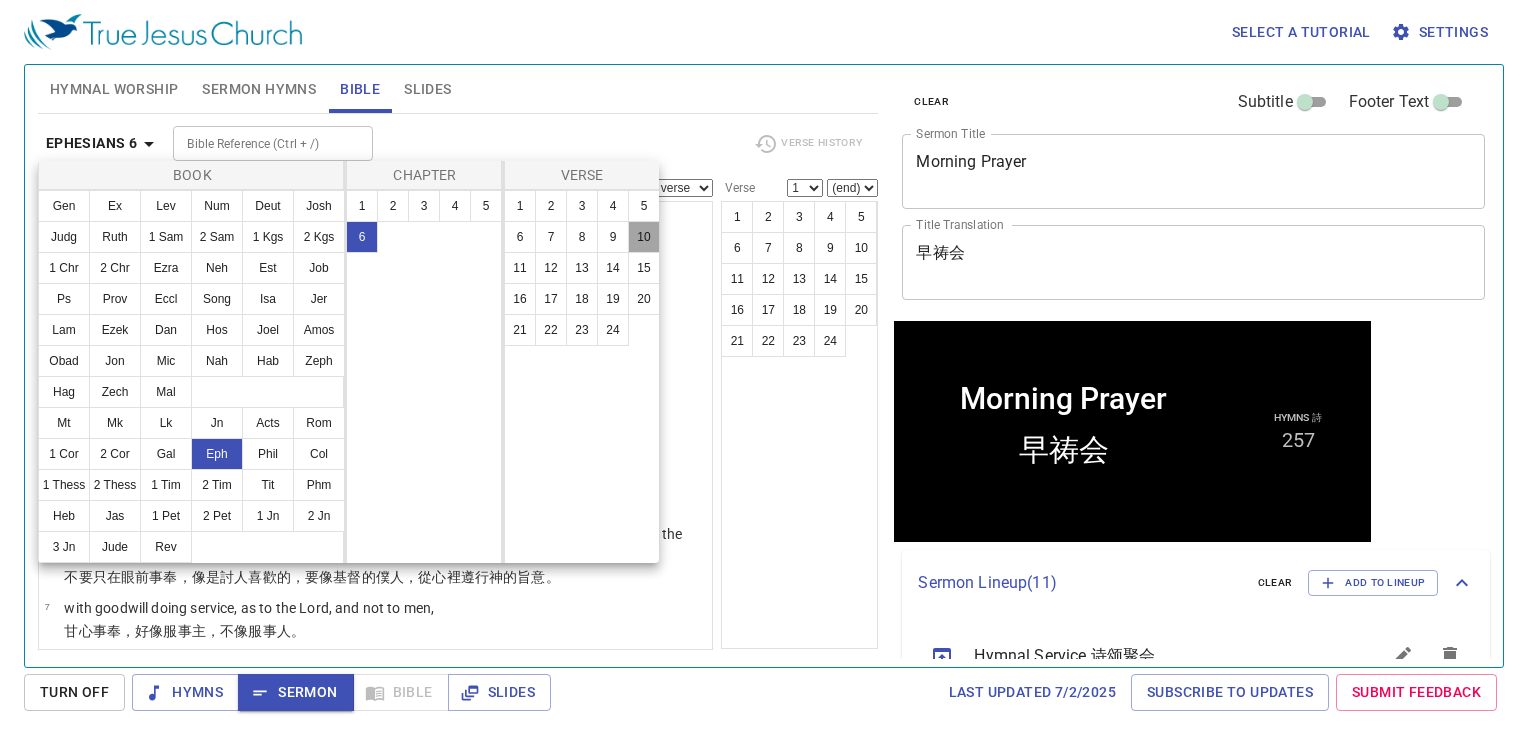 click on "10" at bounding box center [644, 237] 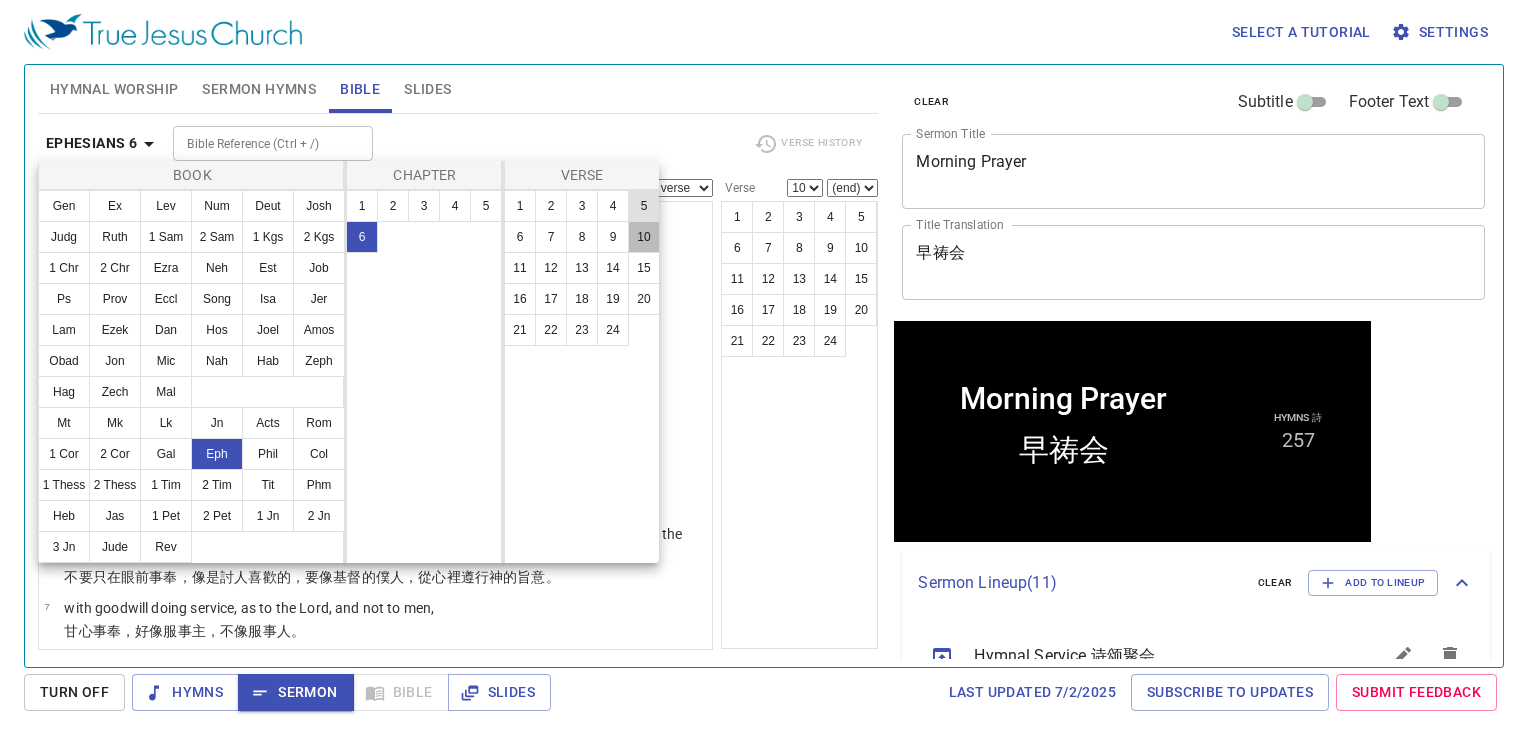 scroll, scrollTop: 417, scrollLeft: 0, axis: vertical 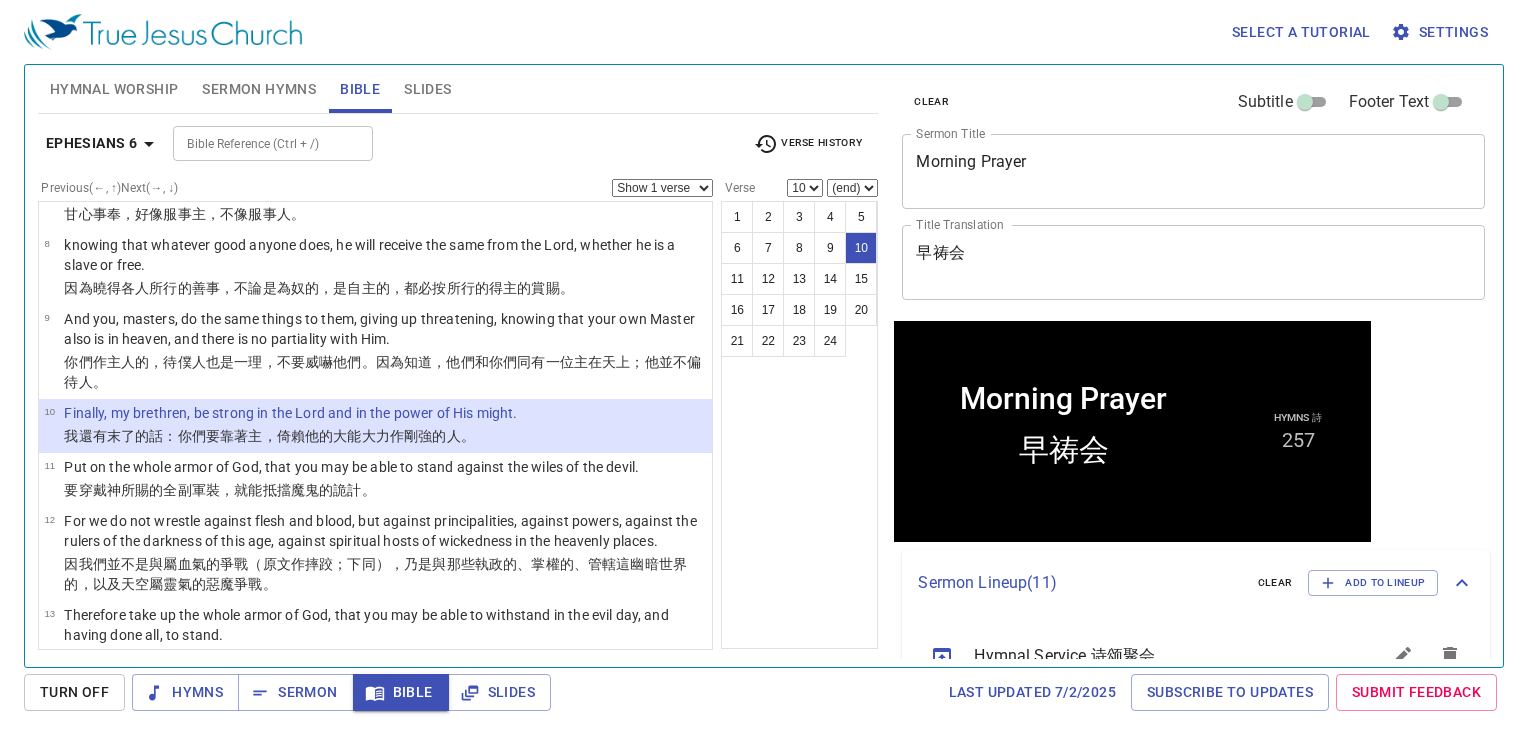 click on "(end) 11 12 13 14 15 16 17 18 19 20 21 22 23 24" at bounding box center [852, 188] 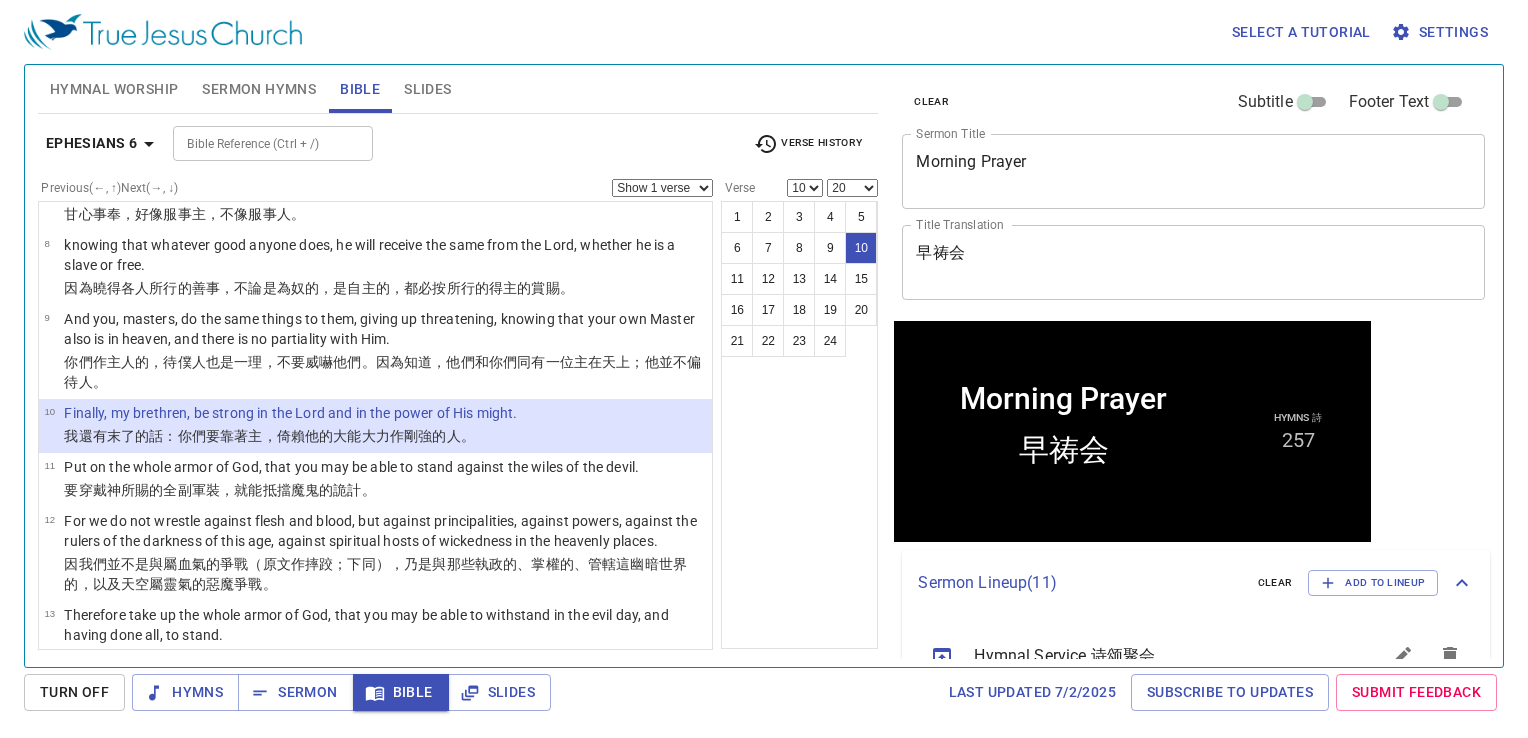 click on "(end) 11 12 13 14 15 16 17 18 19 20 21 22 23 24" at bounding box center [852, 188] 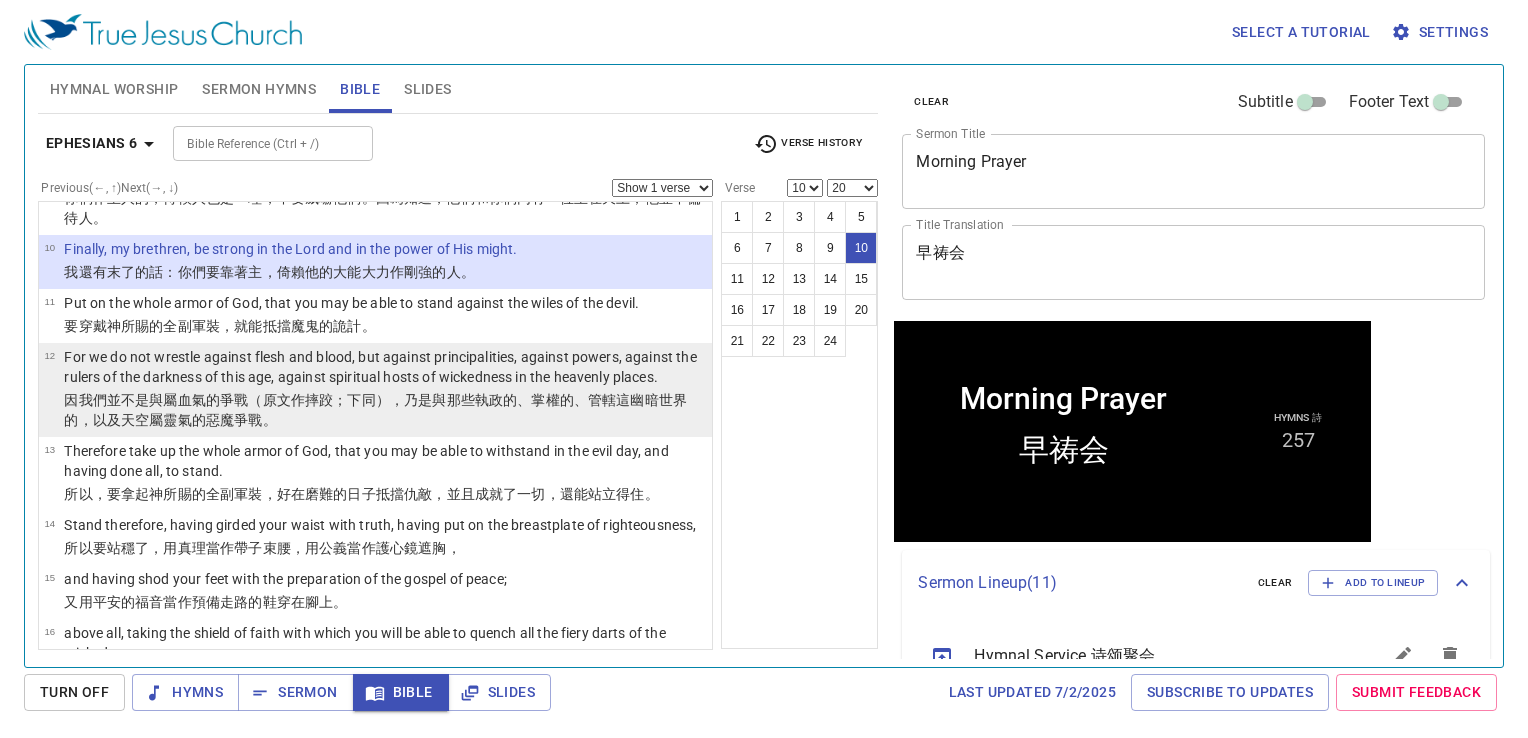 scroll, scrollTop: 717, scrollLeft: 0, axis: vertical 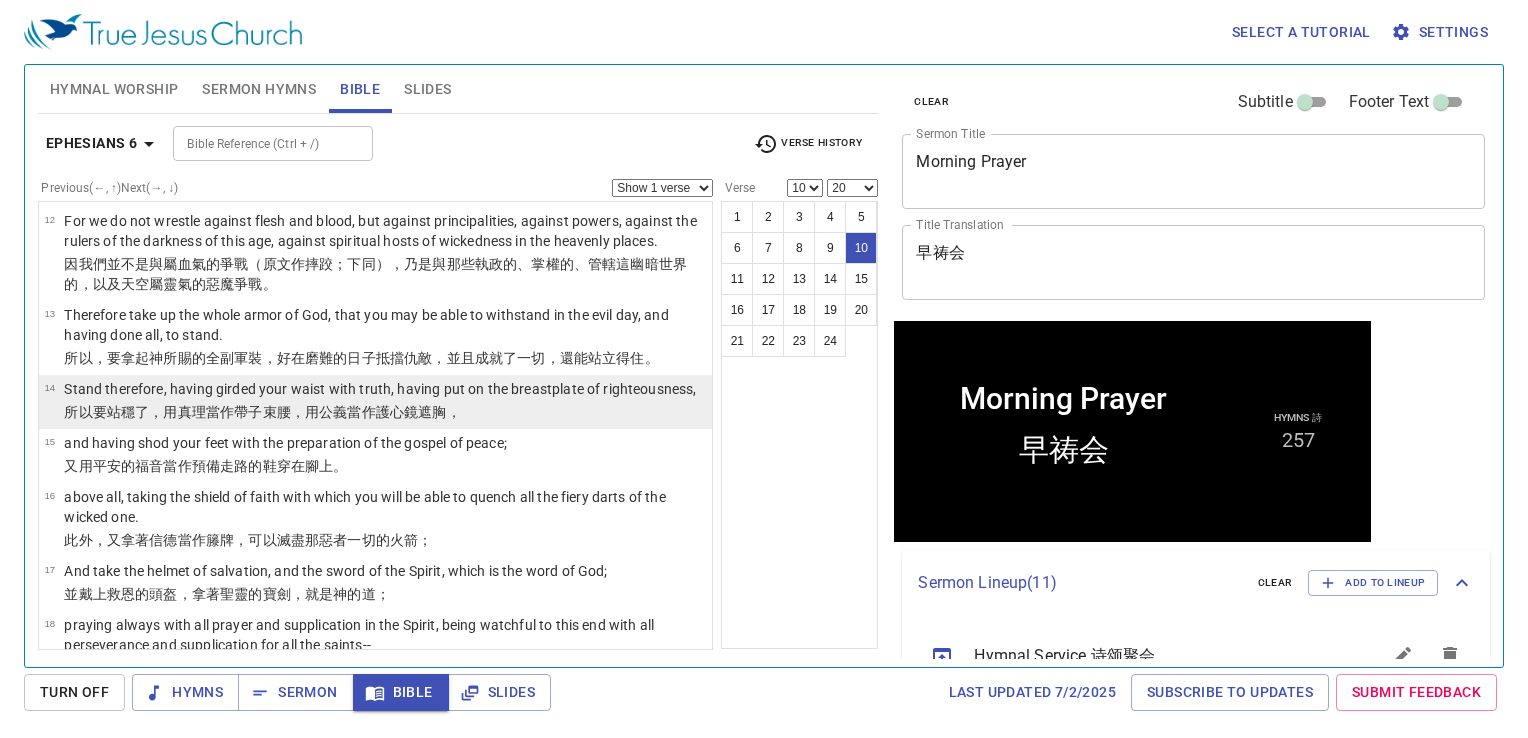 click on "所以 要站穩了 ，用 真理 當作帶子束 腰 ，用 公義 當作護心鏡 遮胸，" at bounding box center (380, 412) 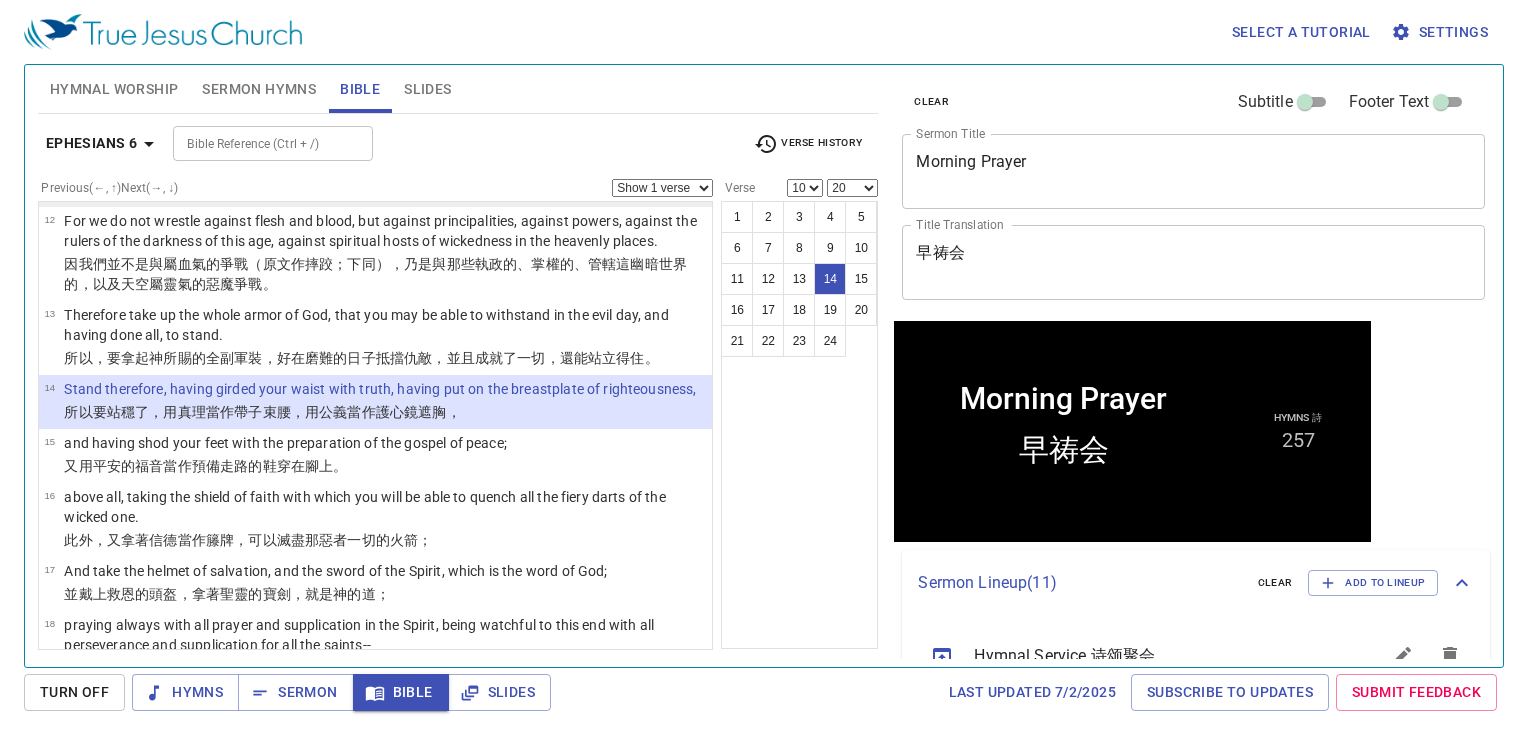 click on "11 Put on the whole armor of God, that you may be able to stand against the wiles of the devil.   要穿戴 神 所賜的全副軍裝 ，就 能 抵擋 魔鬼的 詭計 。" at bounding box center [376, 180] 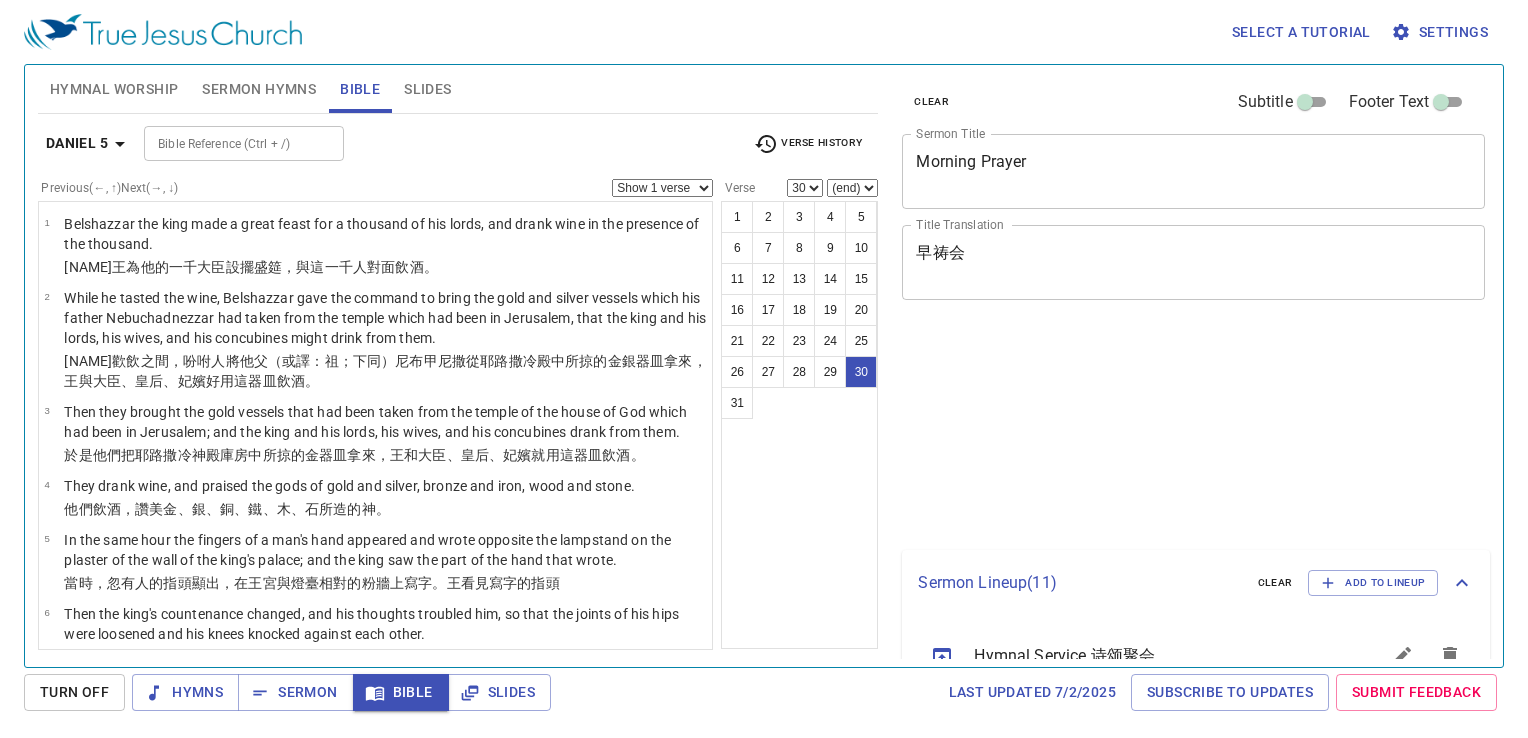 scroll, scrollTop: 0, scrollLeft: 0, axis: both 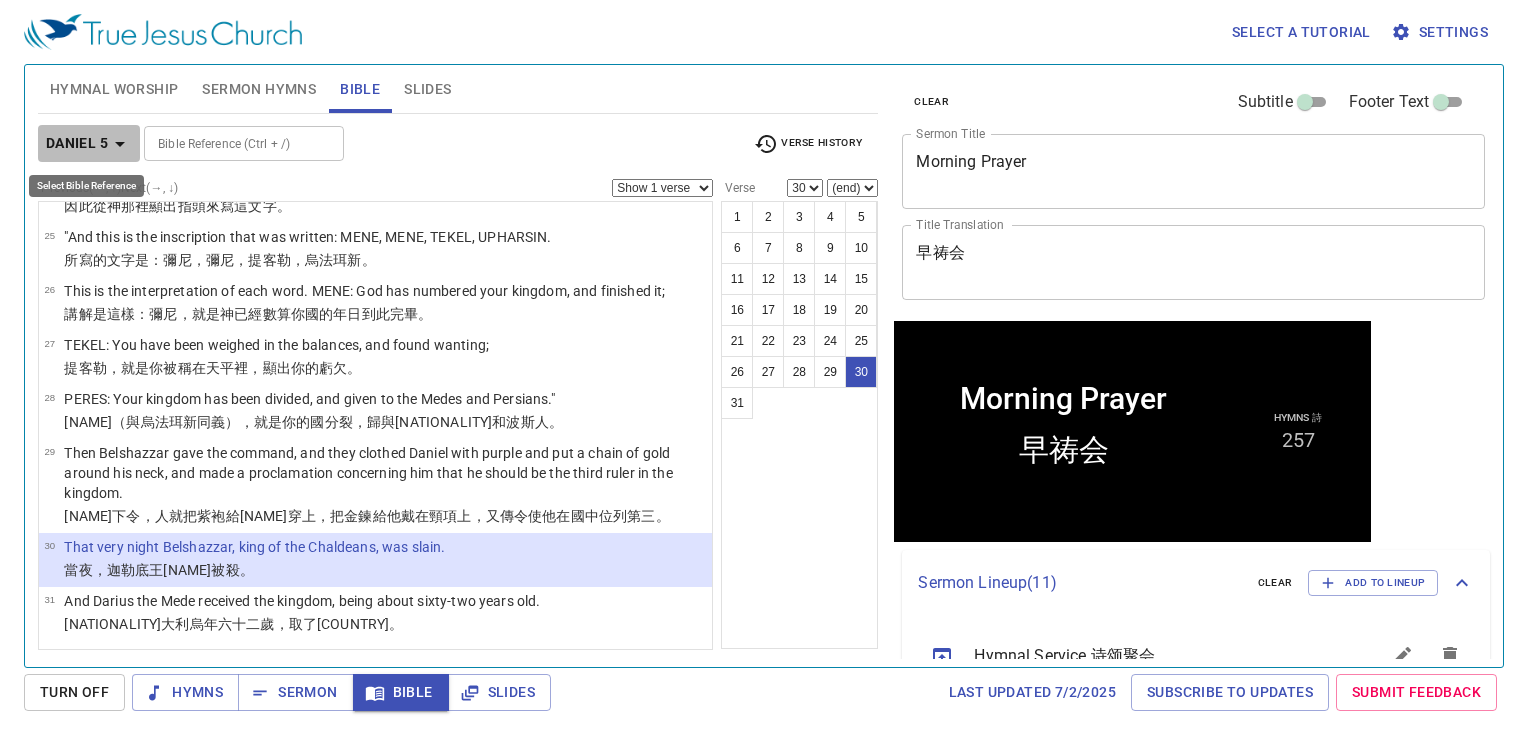 click on "Daniel 5" at bounding box center (77, 143) 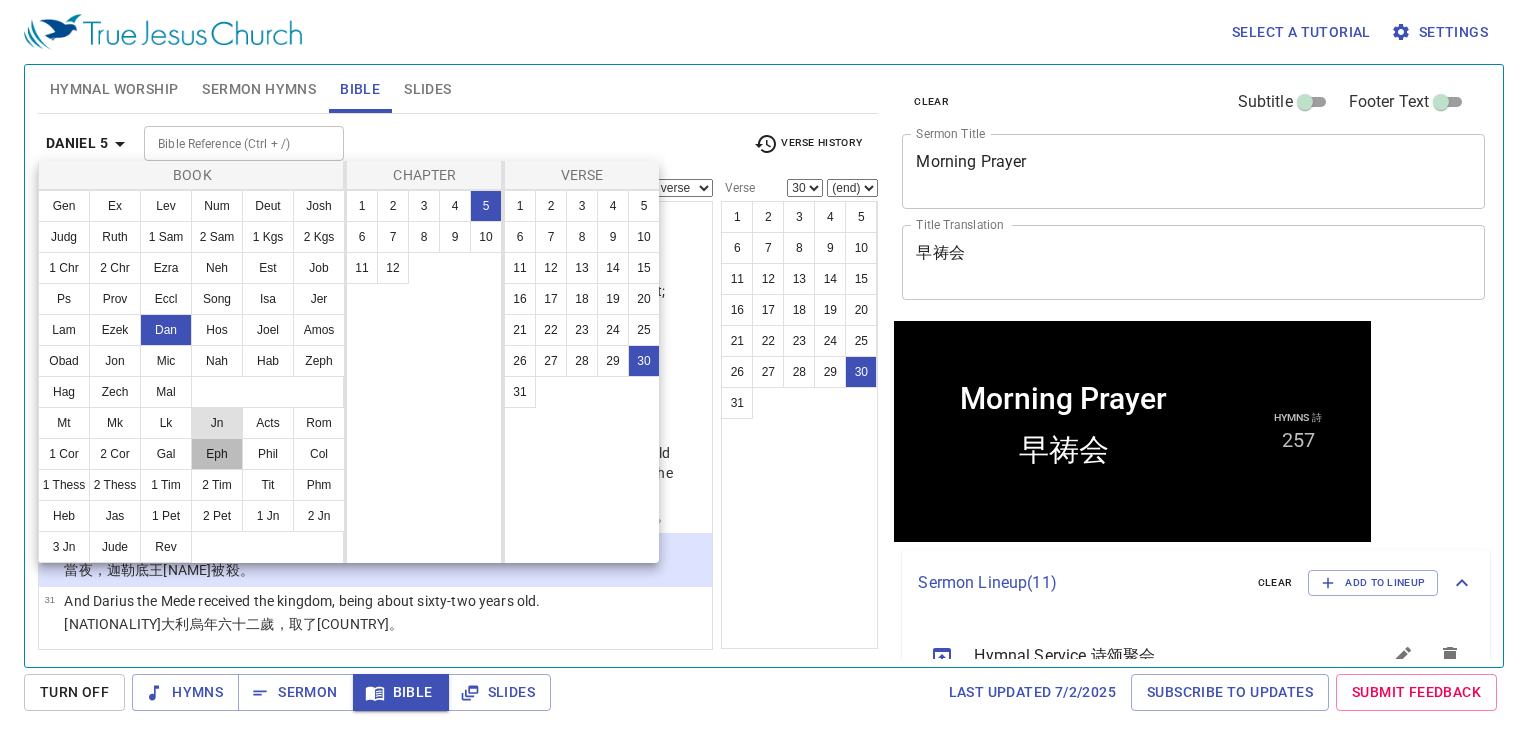 drag, startPoint x: 214, startPoint y: 462, endPoint x: 226, endPoint y: 436, distance: 28.635643 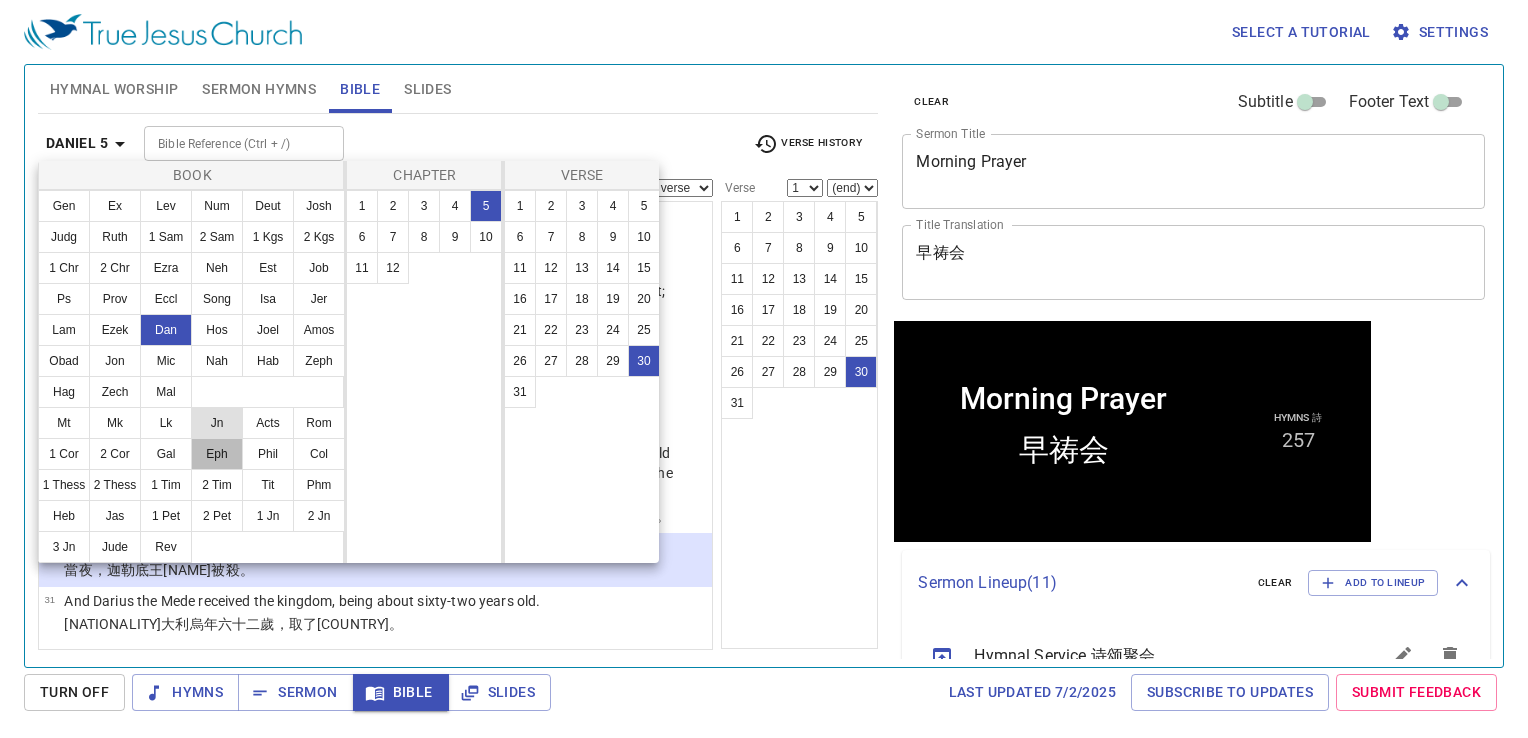 scroll, scrollTop: 0, scrollLeft: 0, axis: both 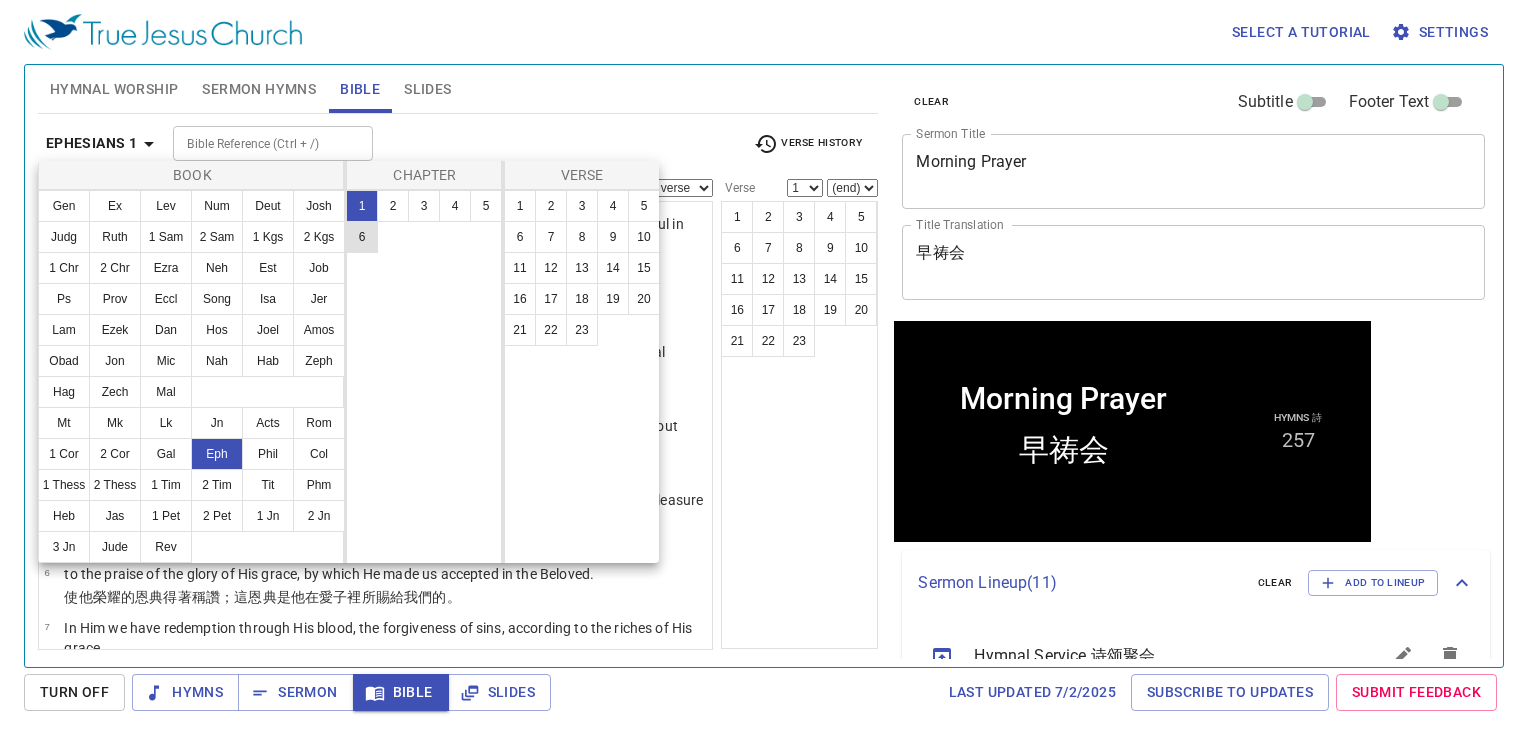 click on "6" at bounding box center [362, 237] 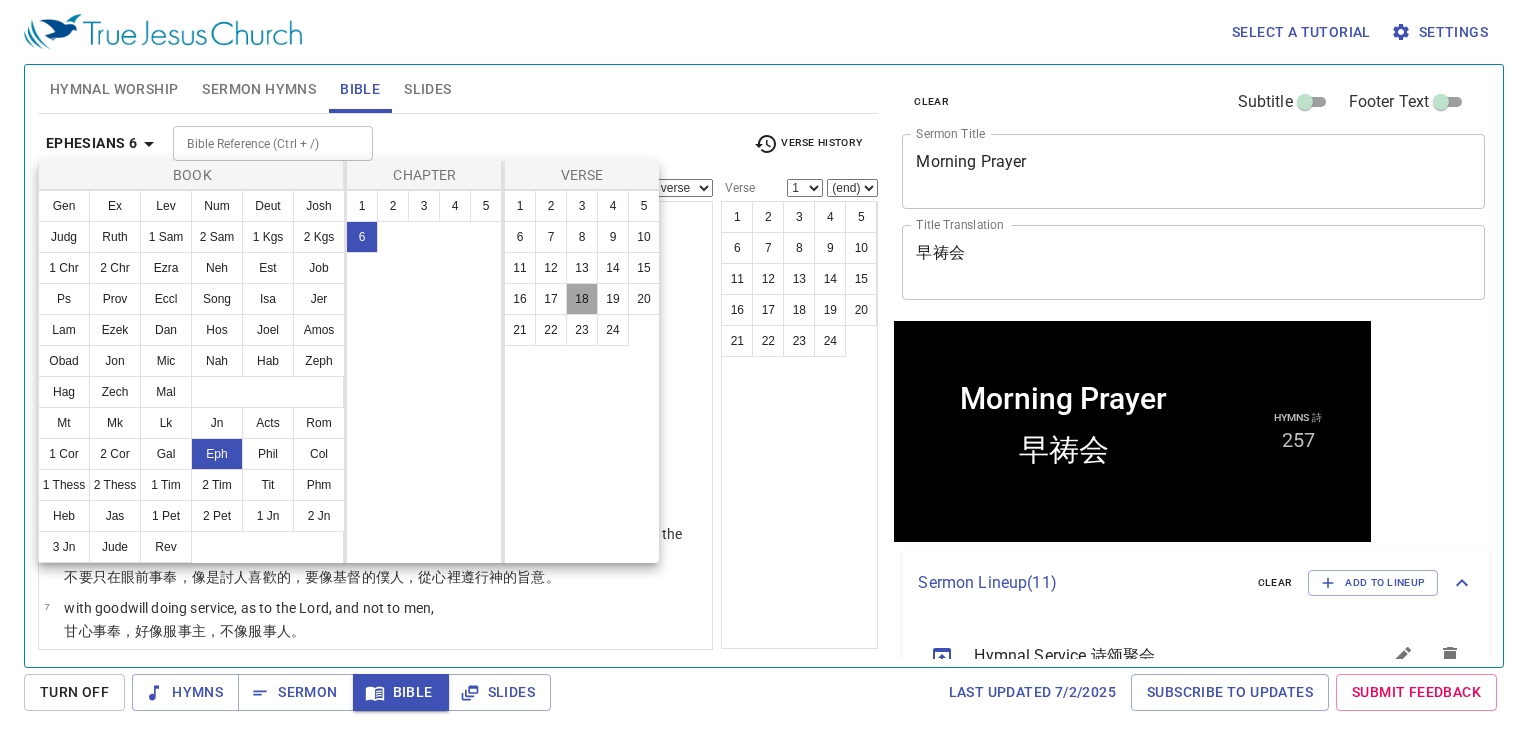click on "18" at bounding box center [582, 299] 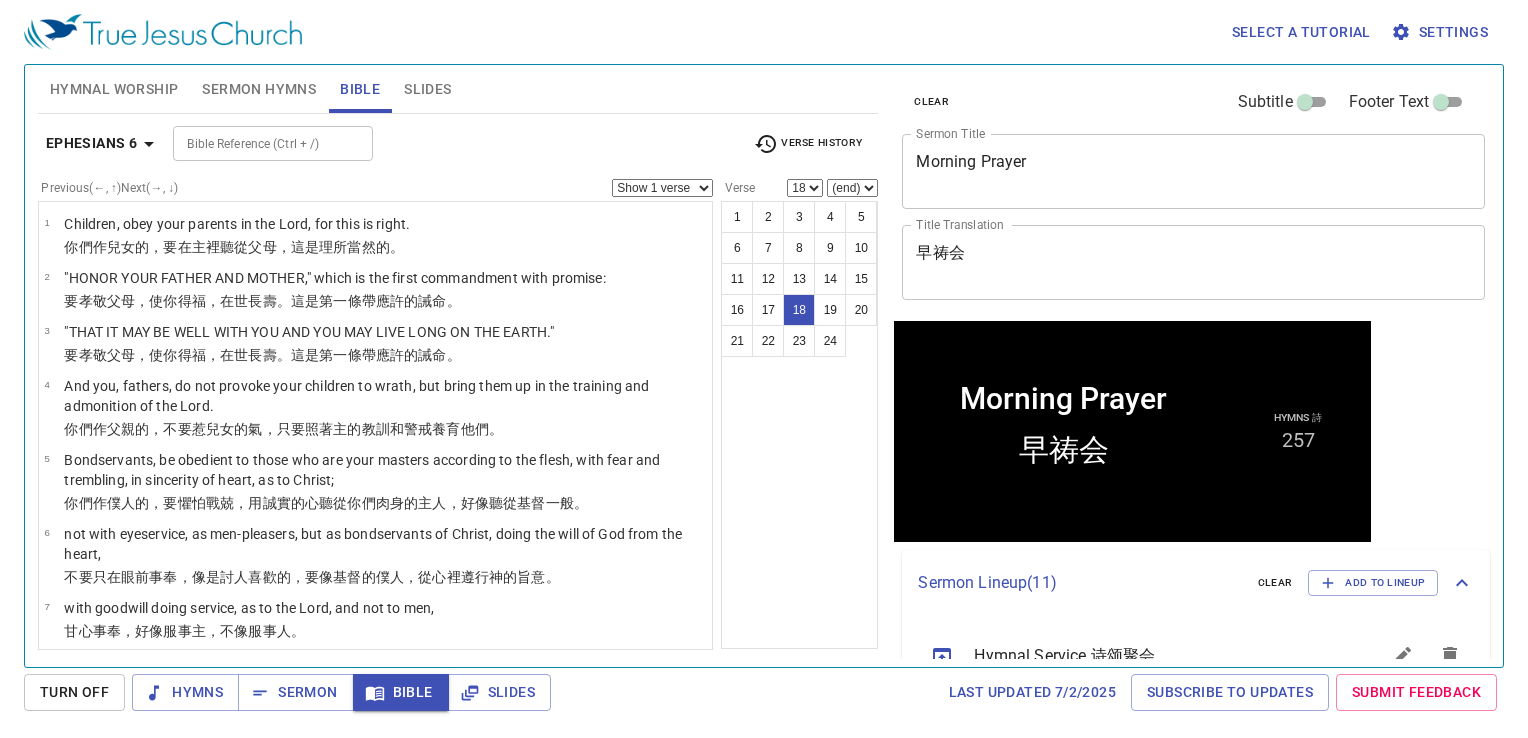 scroll, scrollTop: 959, scrollLeft: 0, axis: vertical 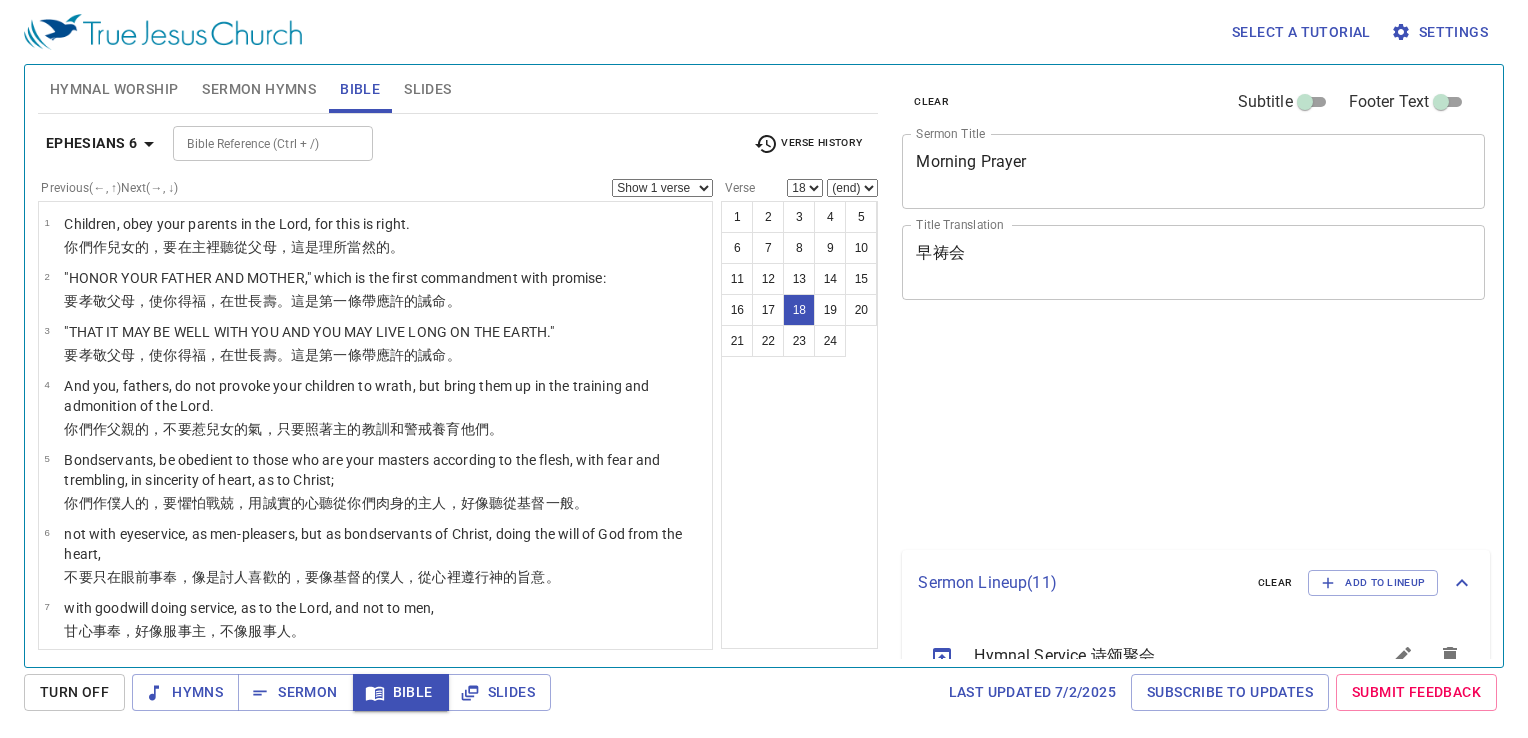 select on "18" 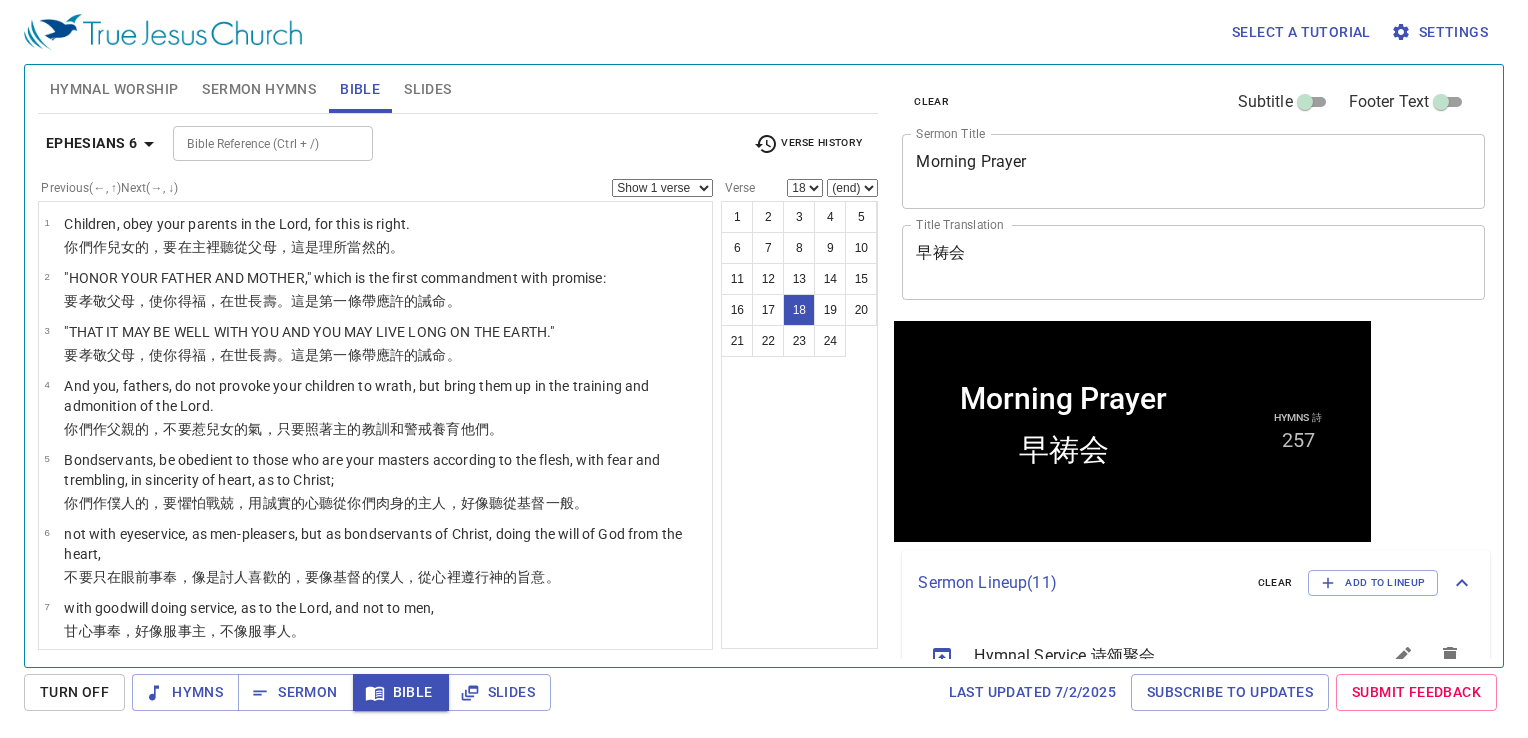 scroll, scrollTop: 959, scrollLeft: 0, axis: vertical 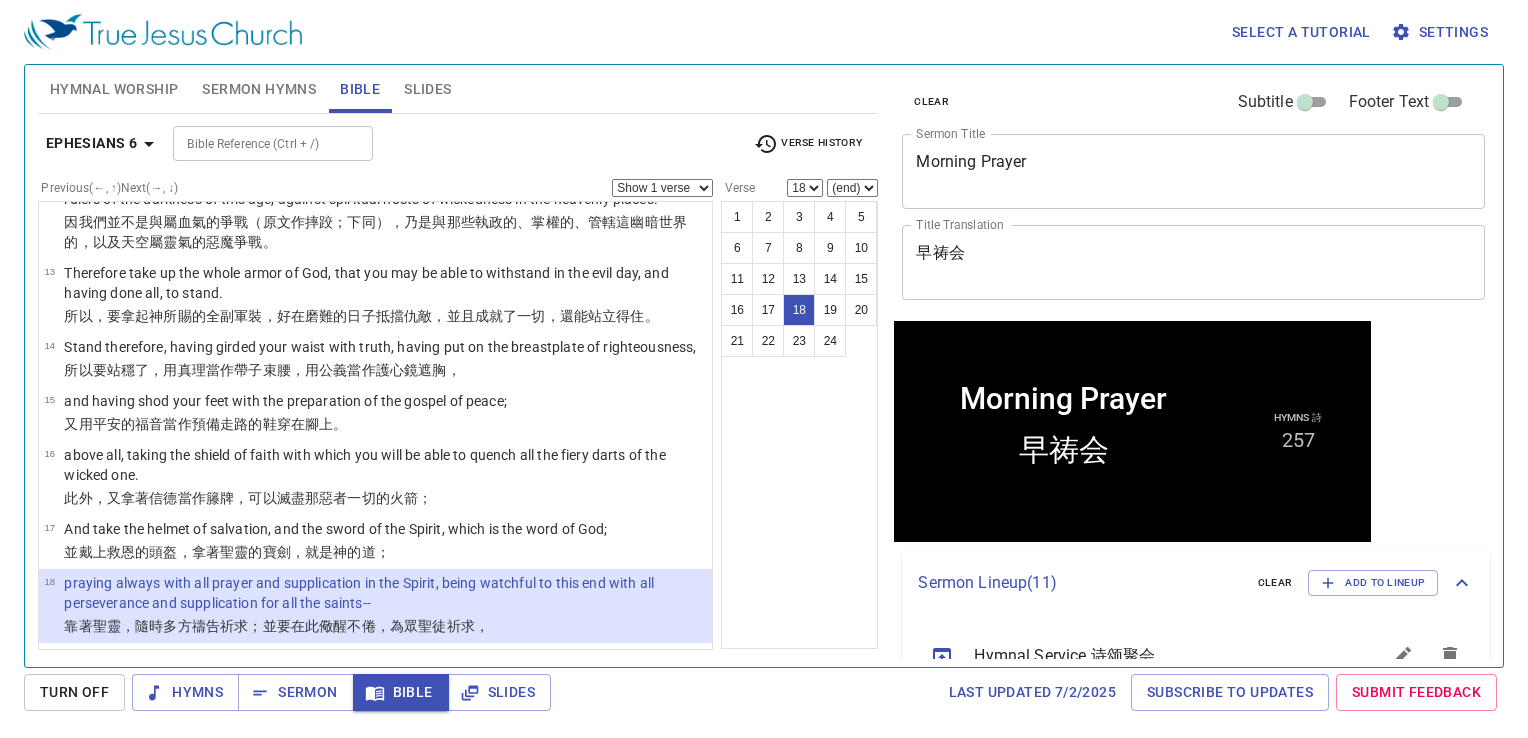 click on "Slides" at bounding box center [427, 89] 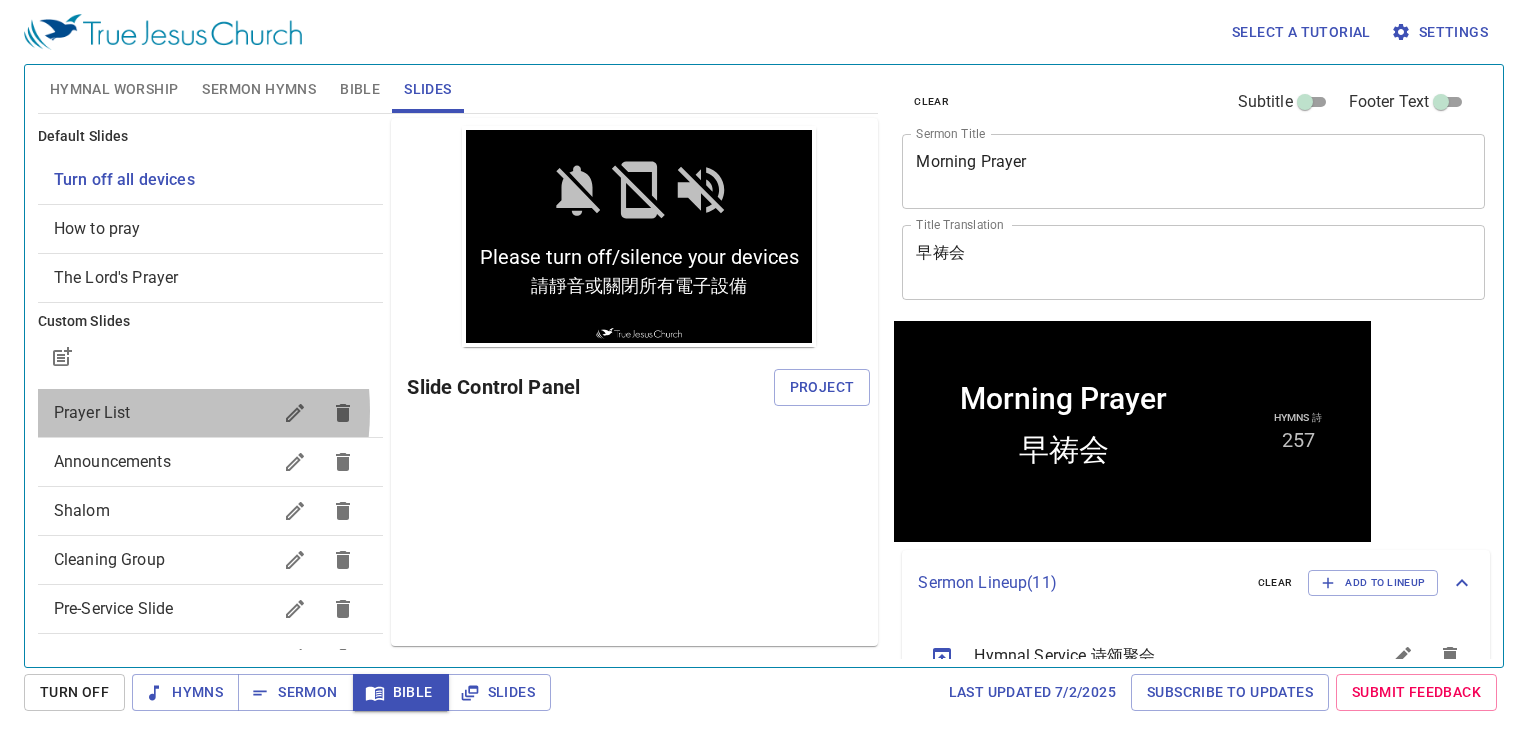drag, startPoint x: 105, startPoint y: 415, endPoint x: 185, endPoint y: 408, distance: 80.305664 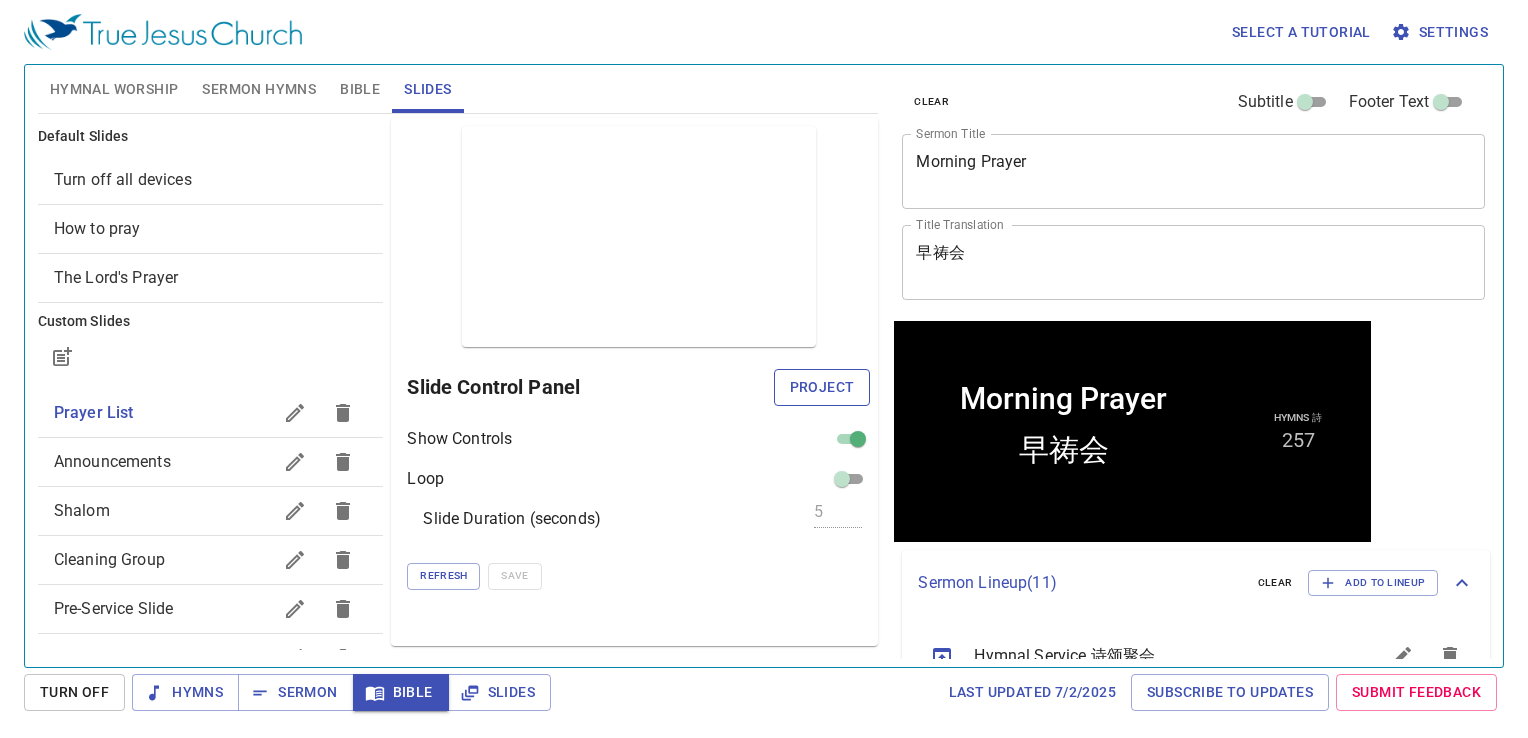 click on "Project" at bounding box center [822, 387] 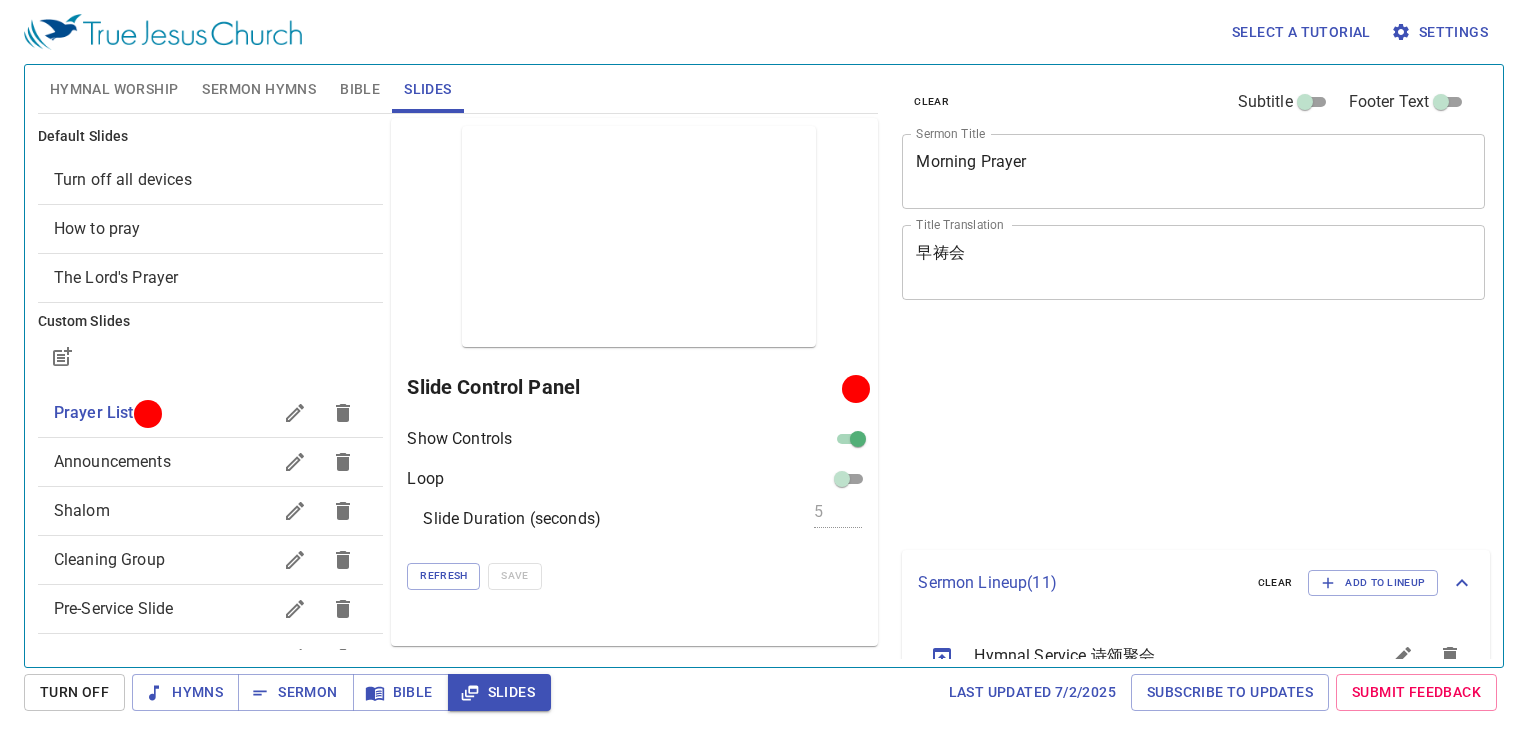 scroll, scrollTop: 0, scrollLeft: 0, axis: both 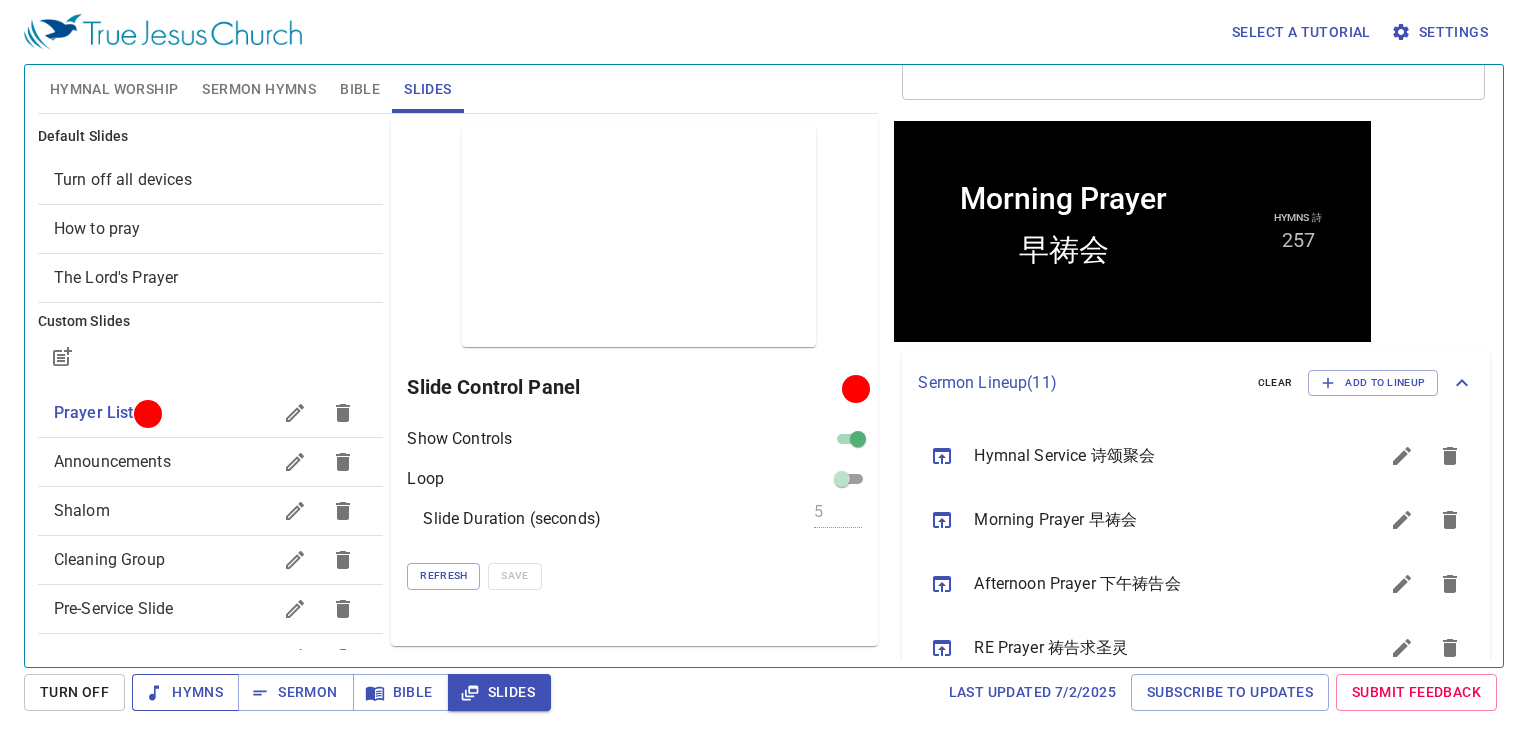 click on "Hymns" at bounding box center [185, 692] 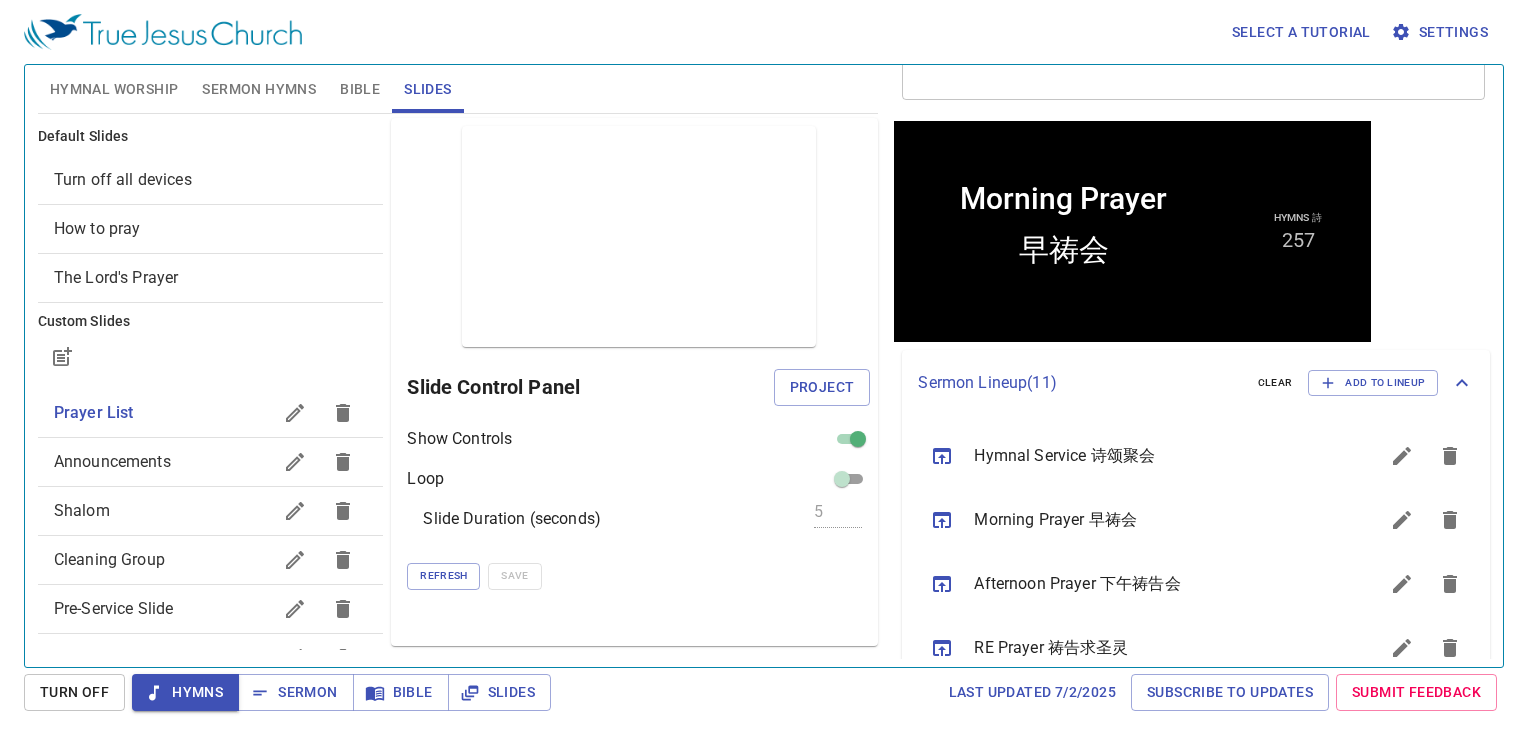 click on "Turn Off" at bounding box center (74, 692) 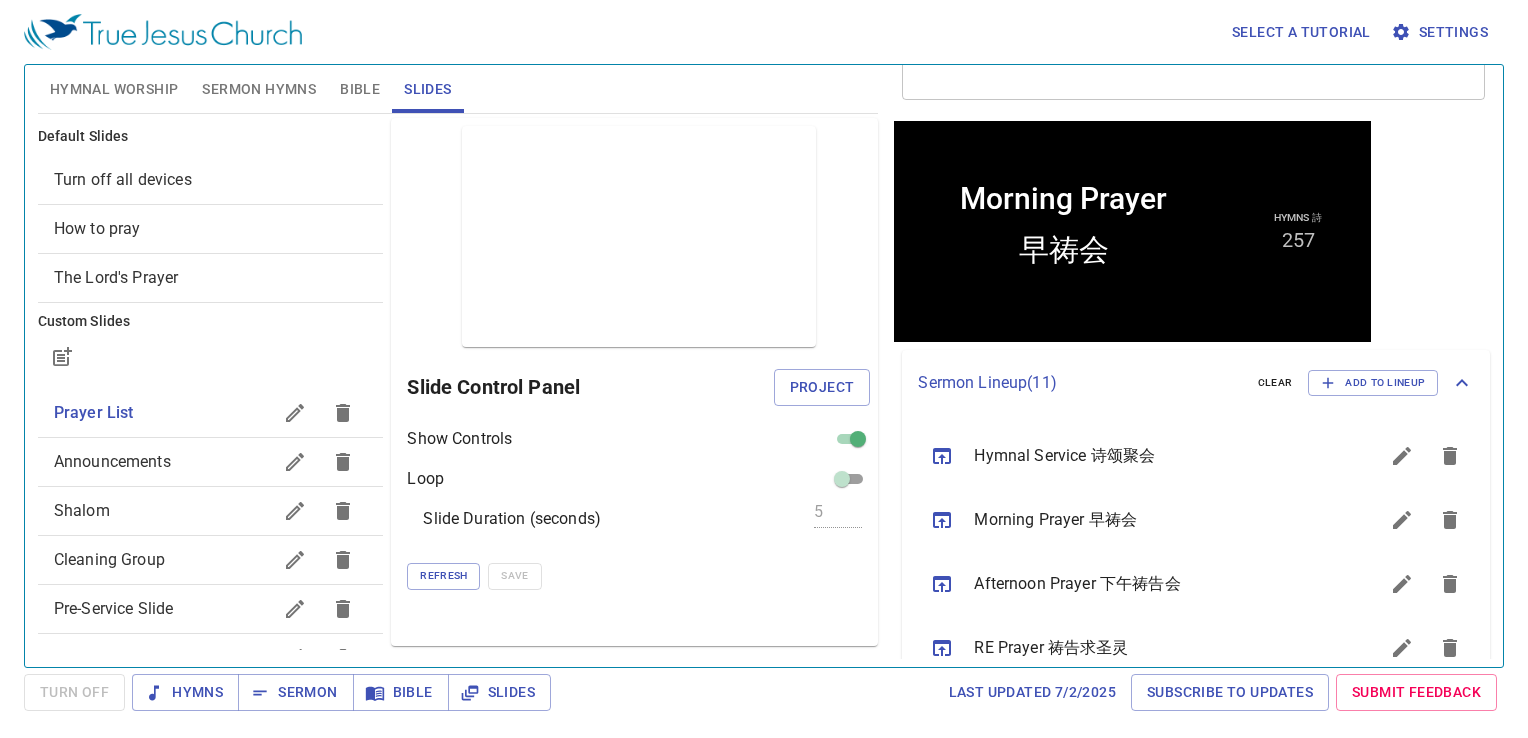 click on "Hymnal Worship" at bounding box center [114, 89] 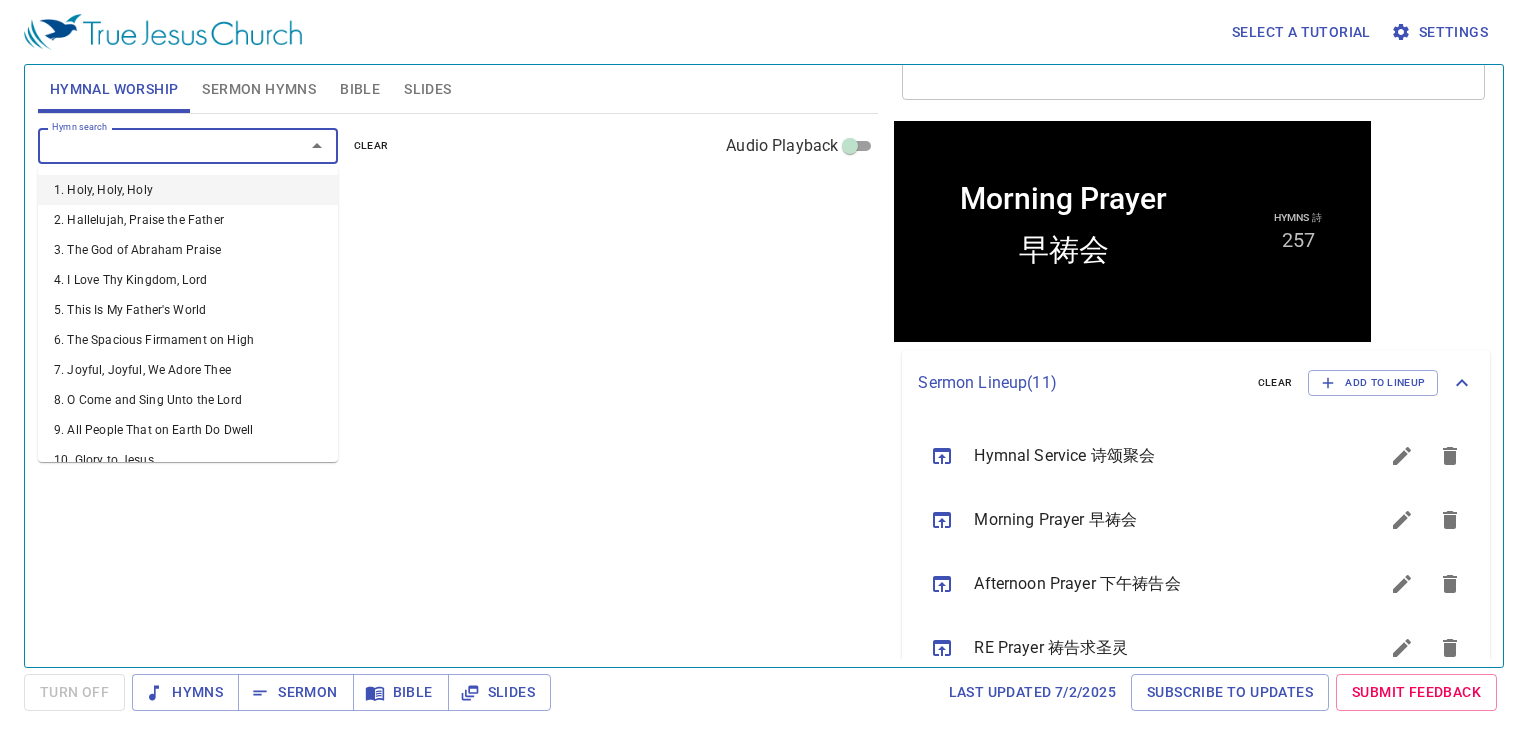 click on "Hymn search" at bounding box center [158, 145] 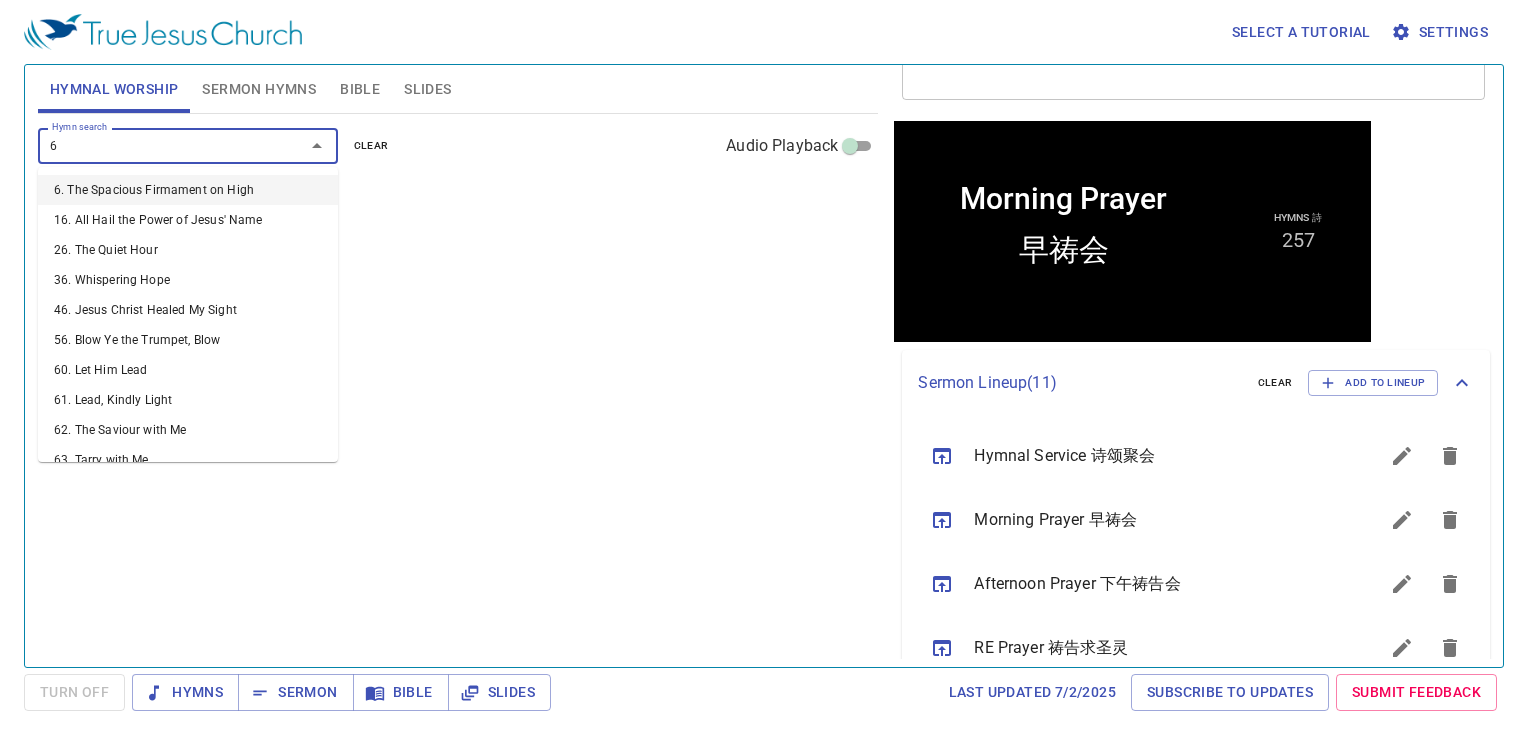 type on "62" 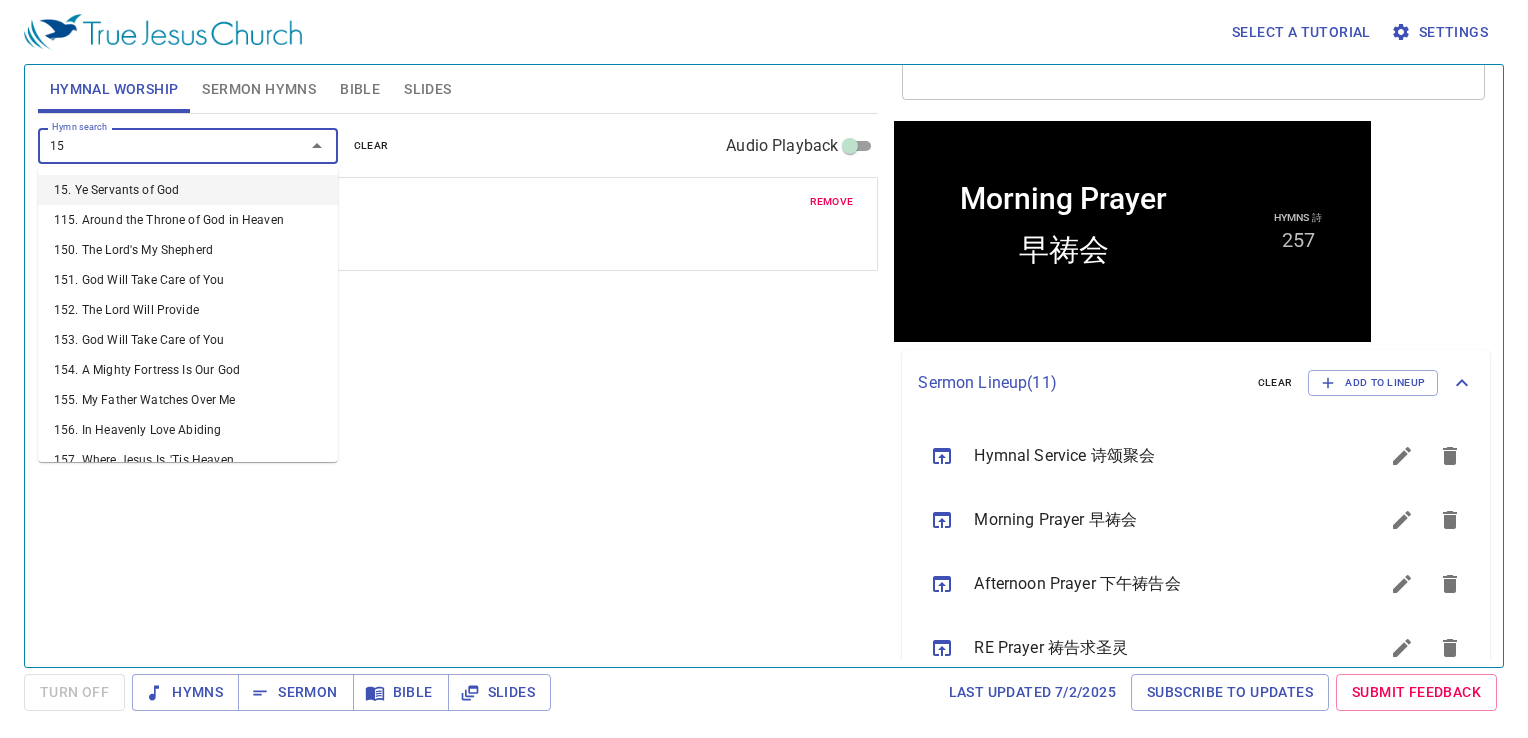 type on "156" 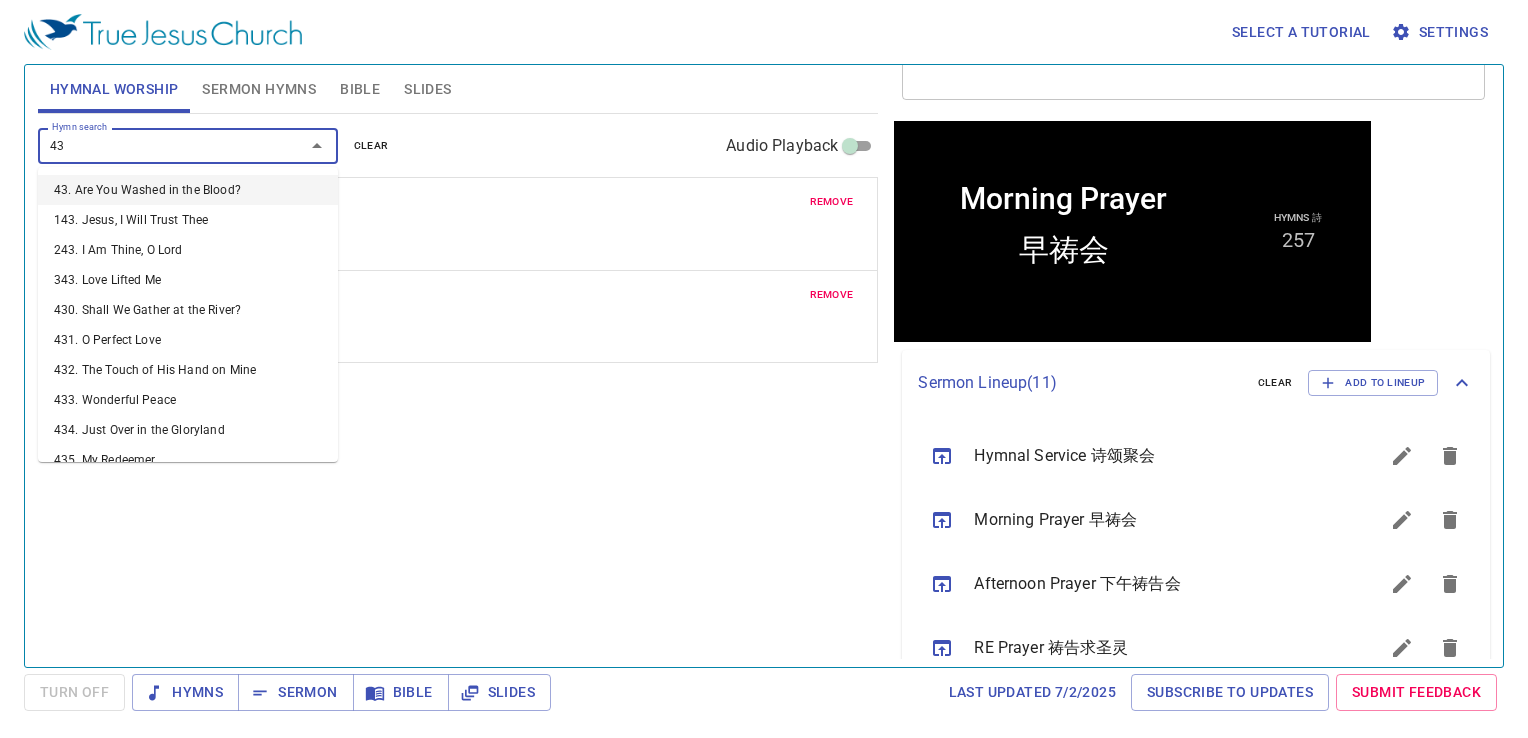 type on "436" 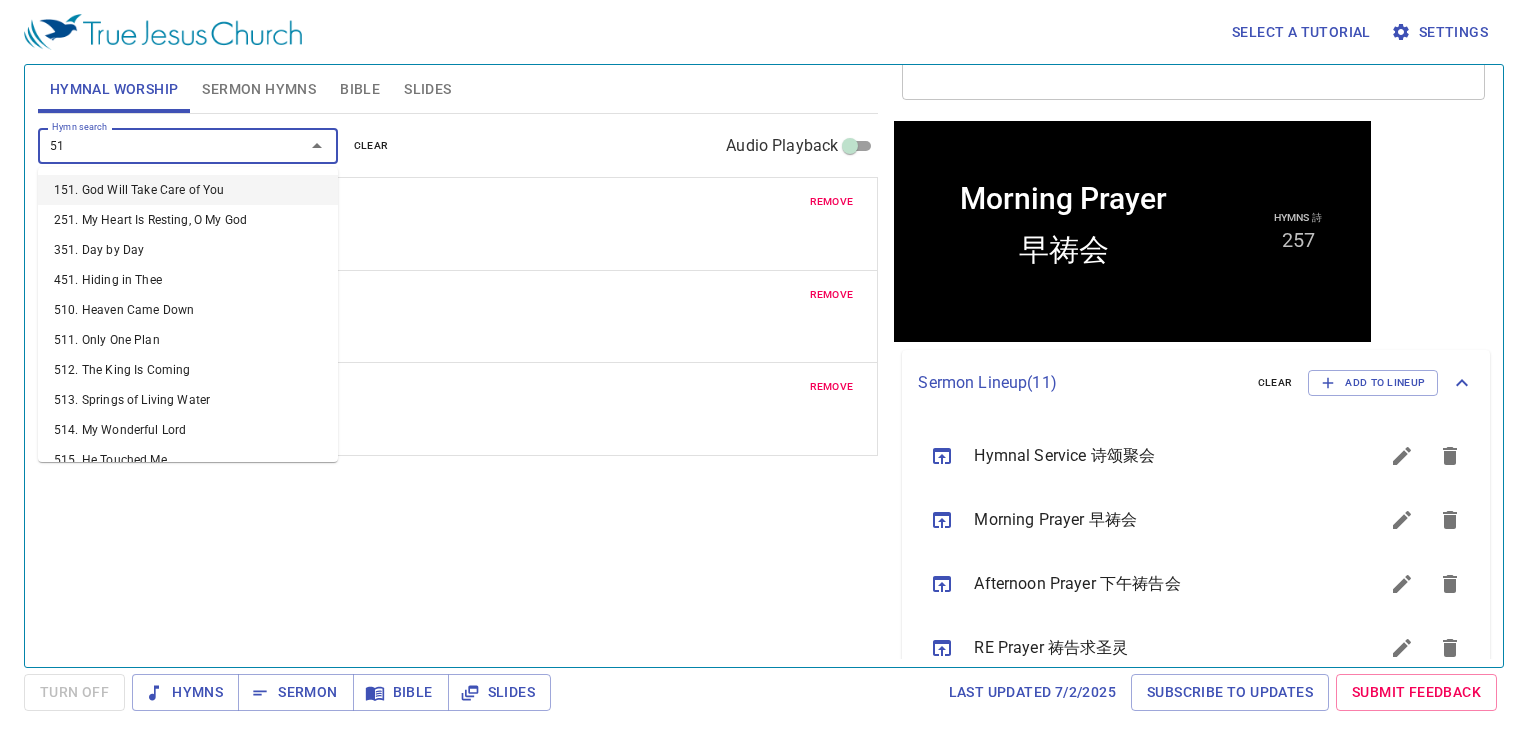 type on "517" 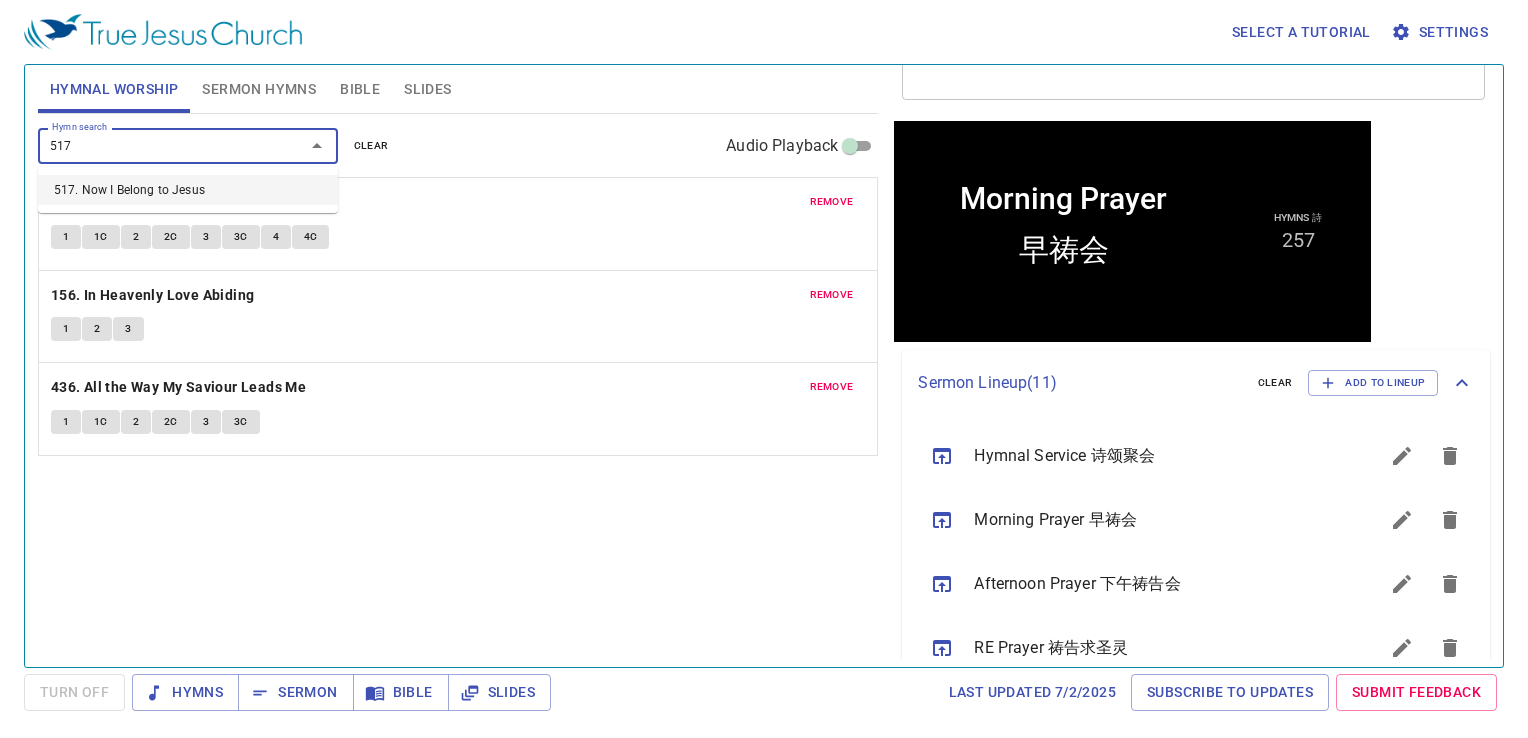 type 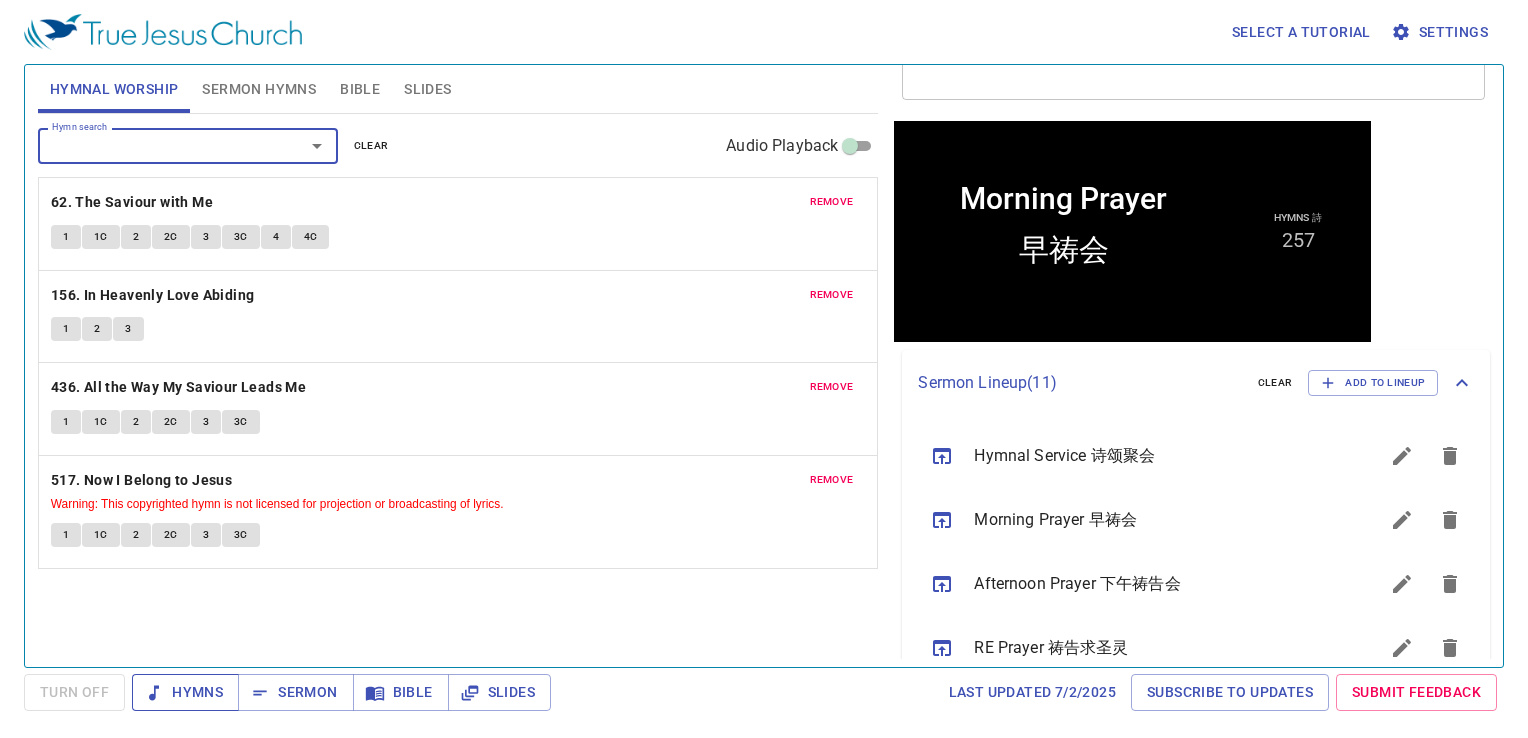 click on "Hymns" at bounding box center (185, 692) 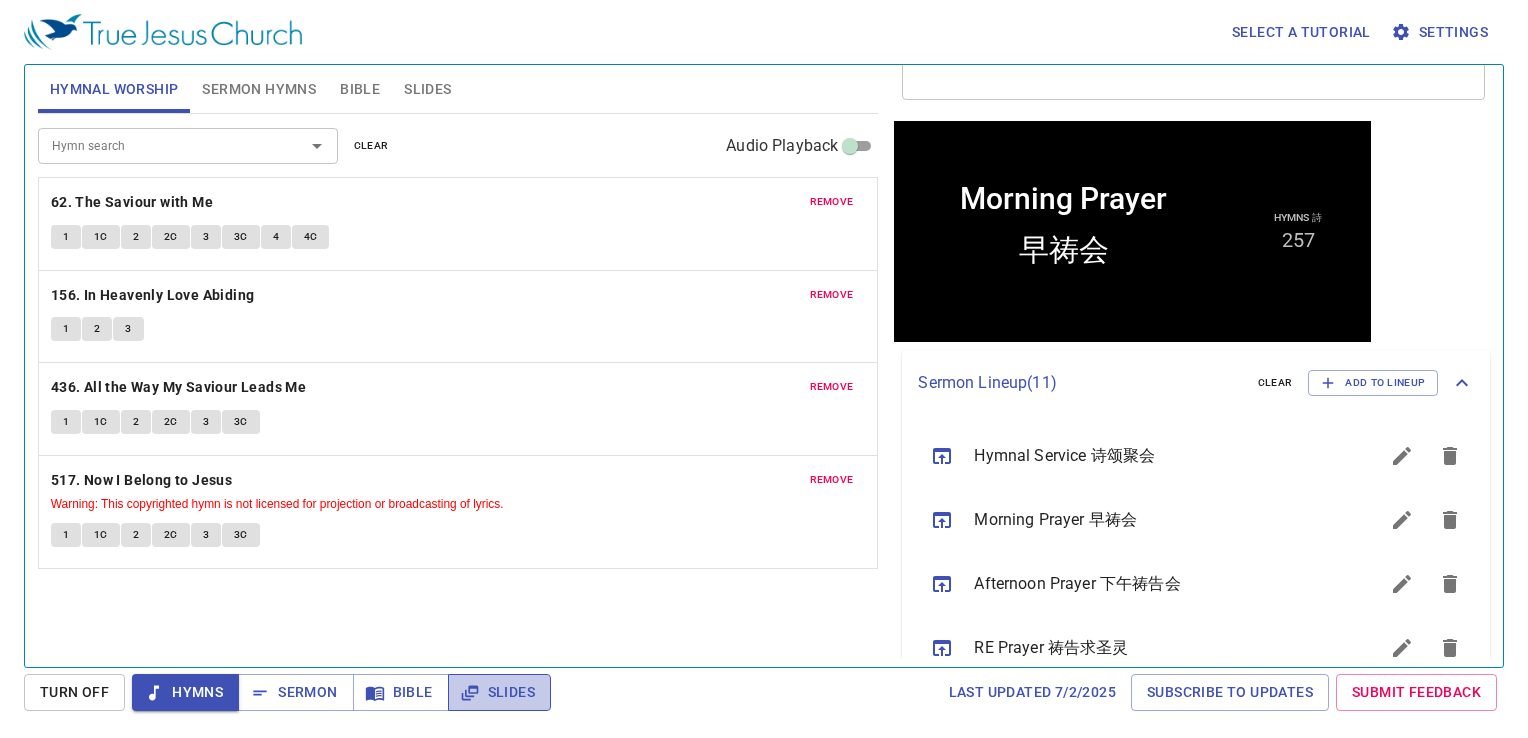 click on "Slides" at bounding box center [499, 692] 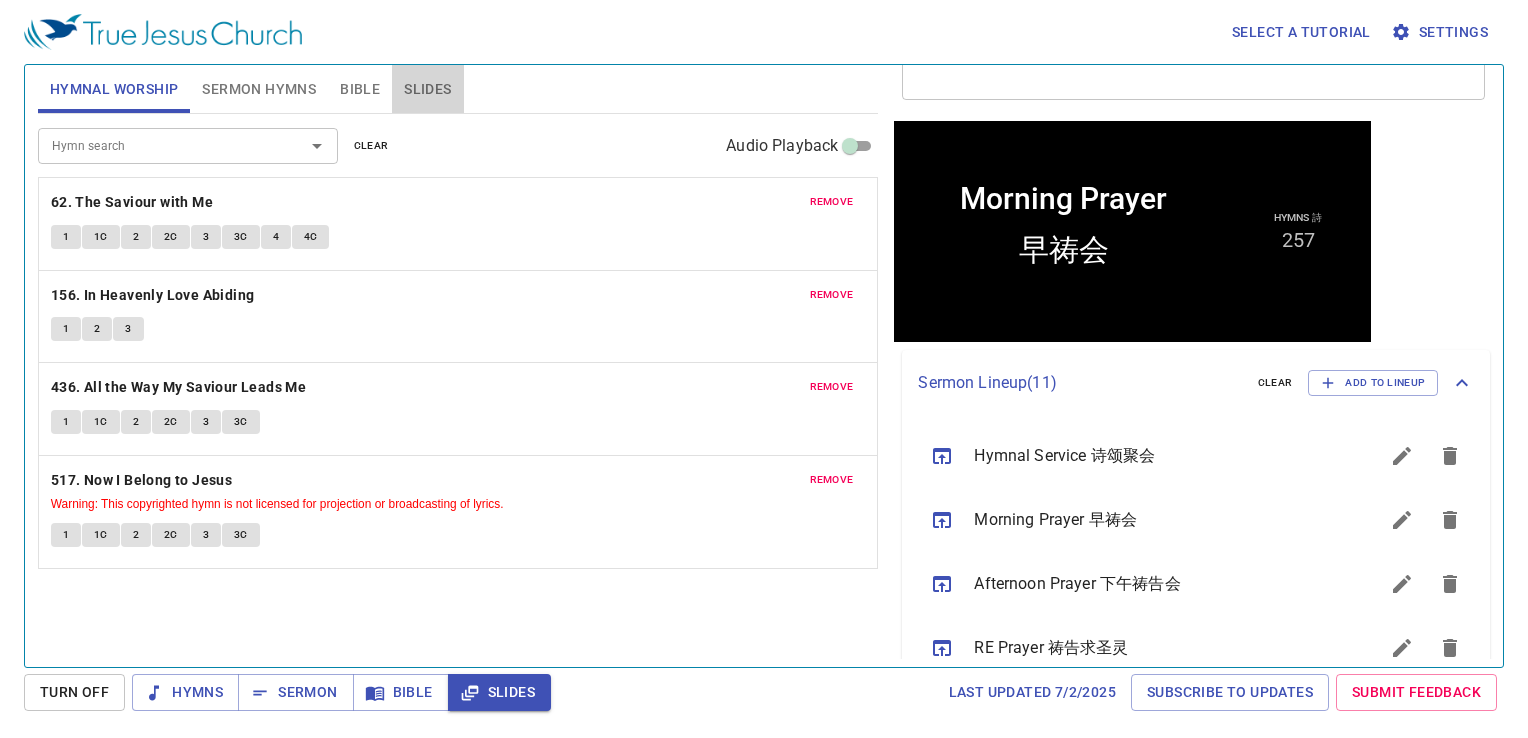 click on "Slides" at bounding box center [427, 89] 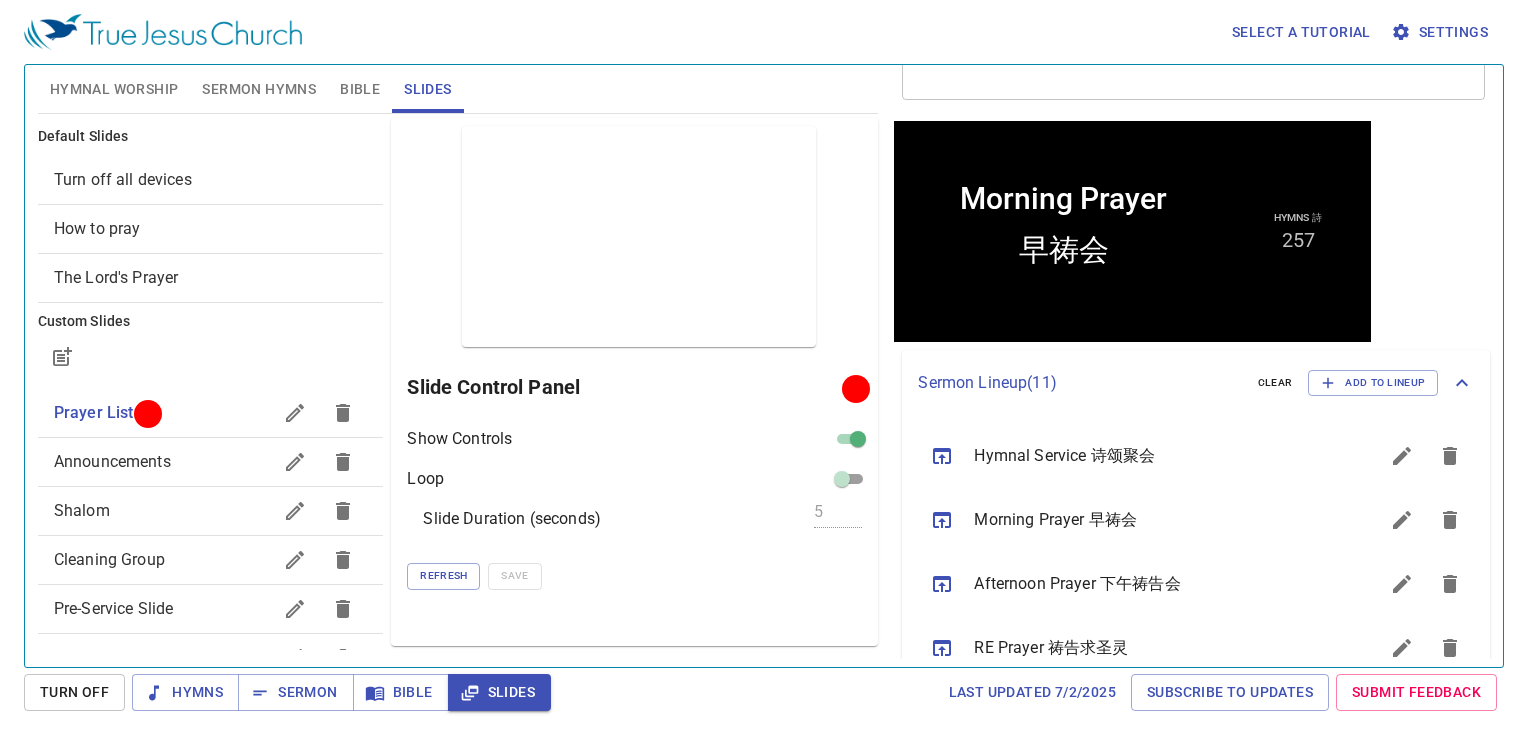 click on "Turn off all devices" at bounding box center [123, 179] 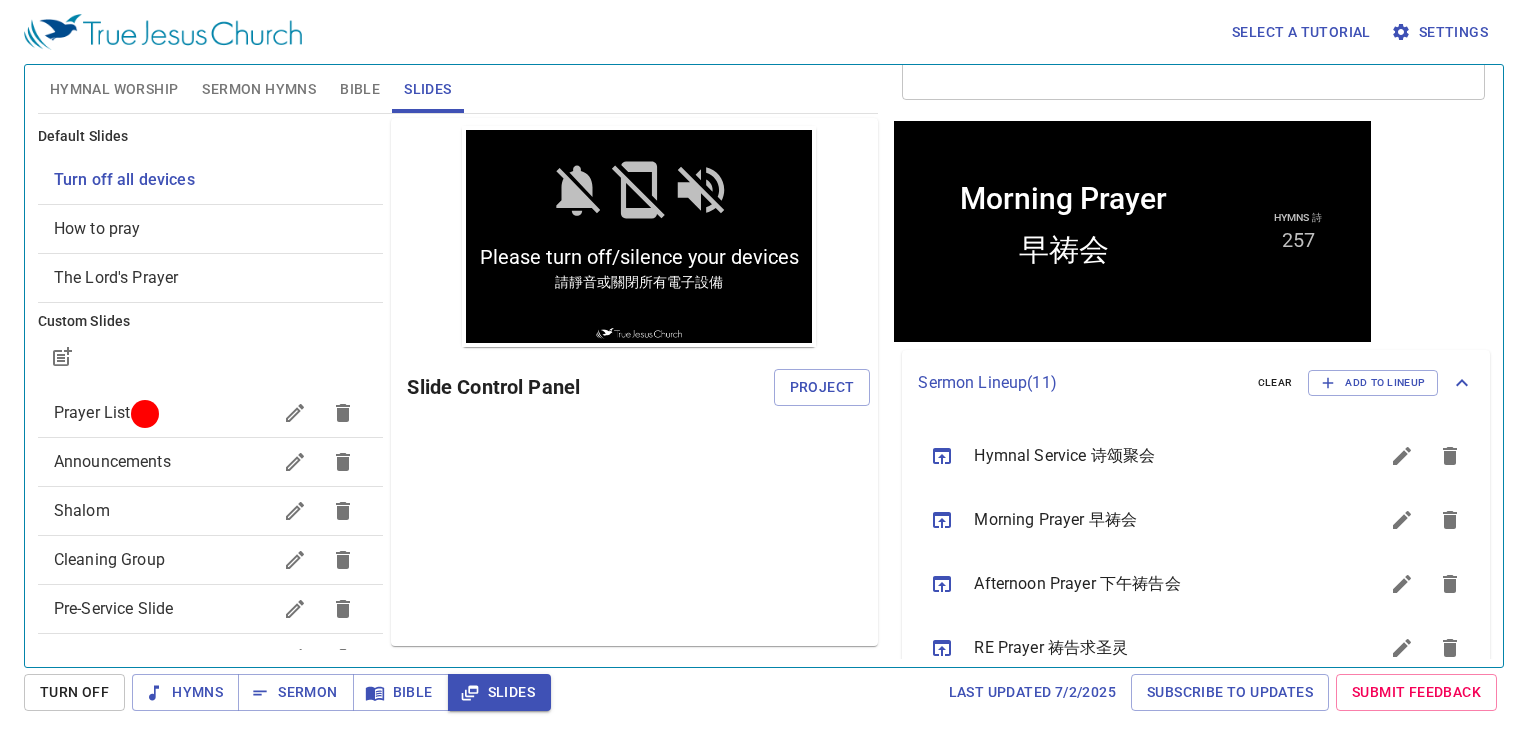 scroll, scrollTop: 0, scrollLeft: 0, axis: both 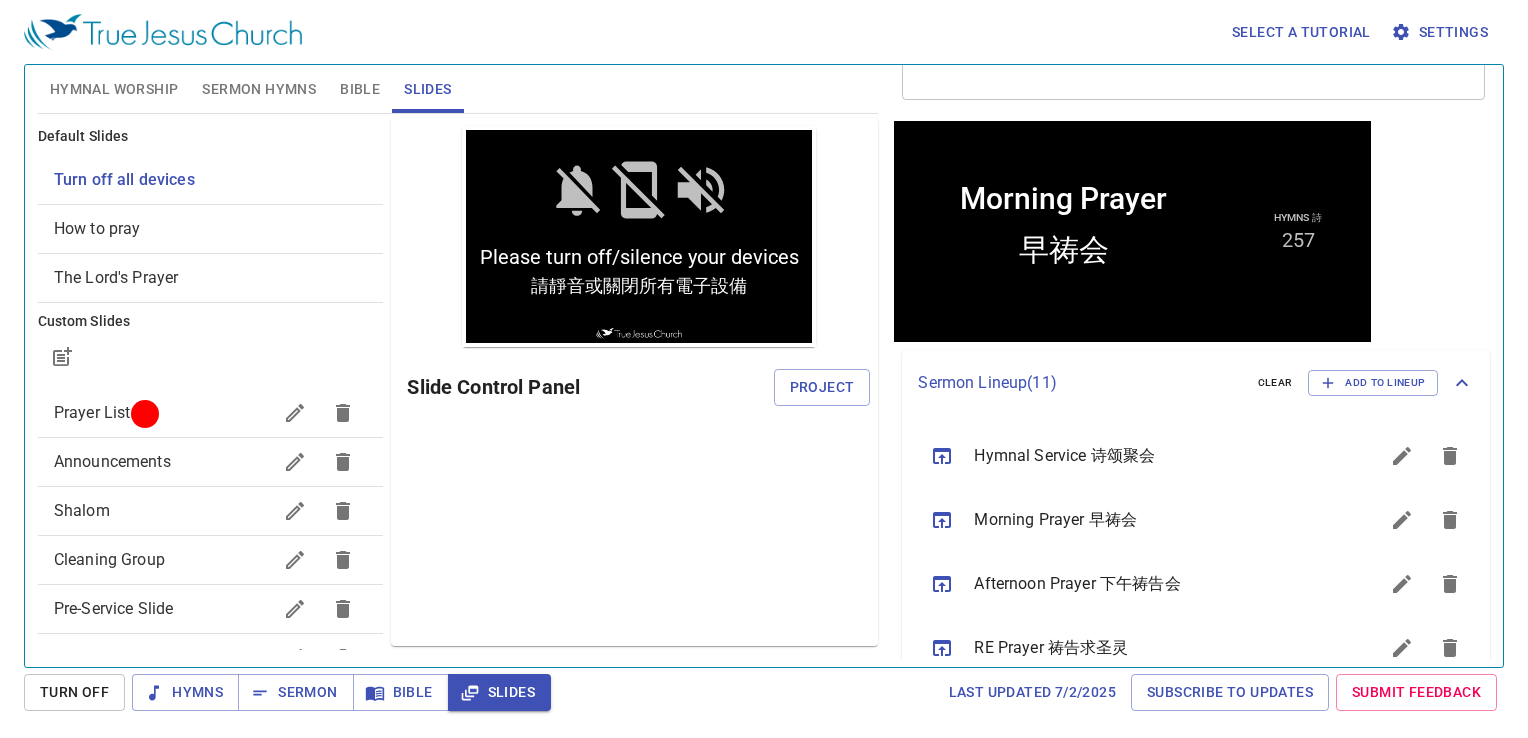 drag, startPoint x: 817, startPoint y: 367, endPoint x: 826, endPoint y: 360, distance: 11.401754 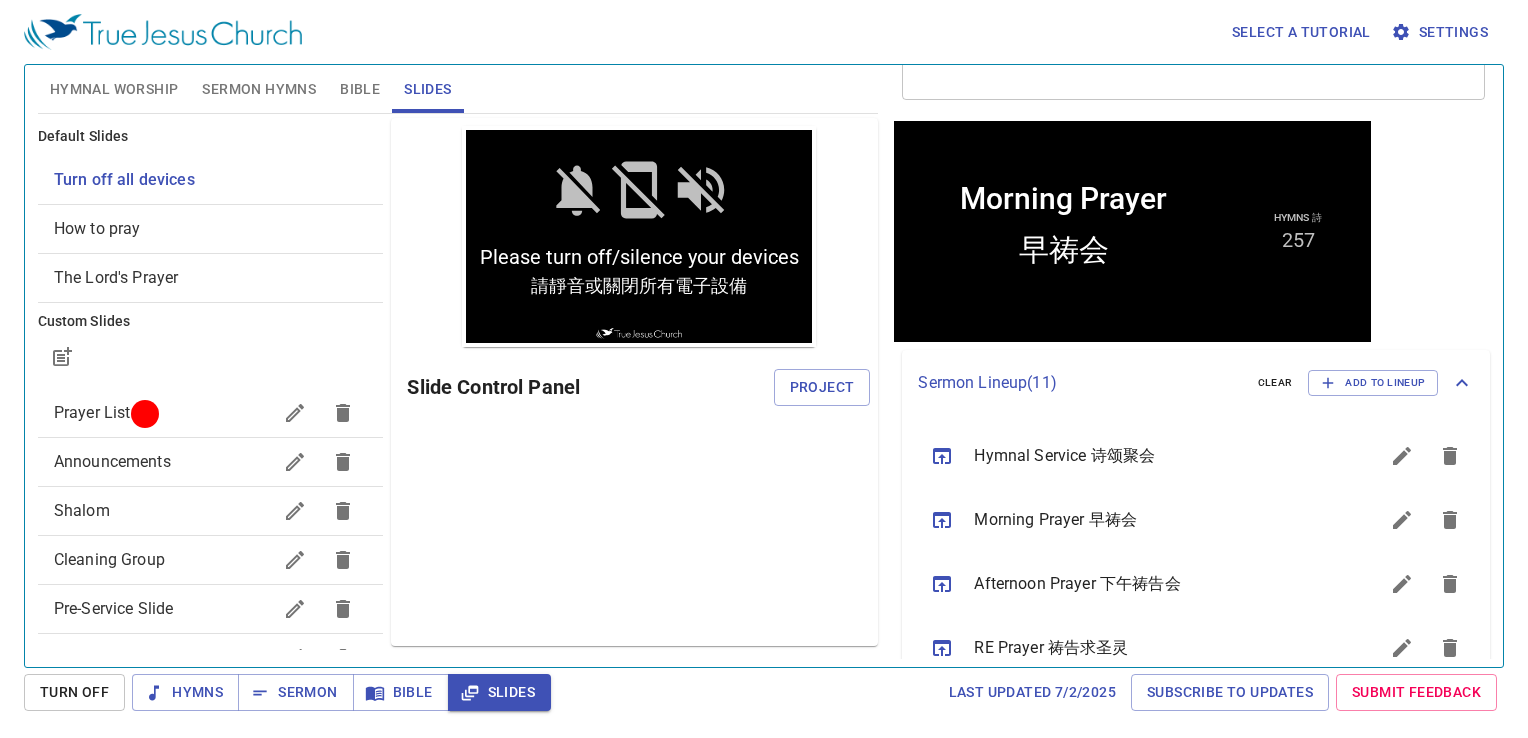 click on "Slide Control Panel Project" at bounding box center (638, 387) 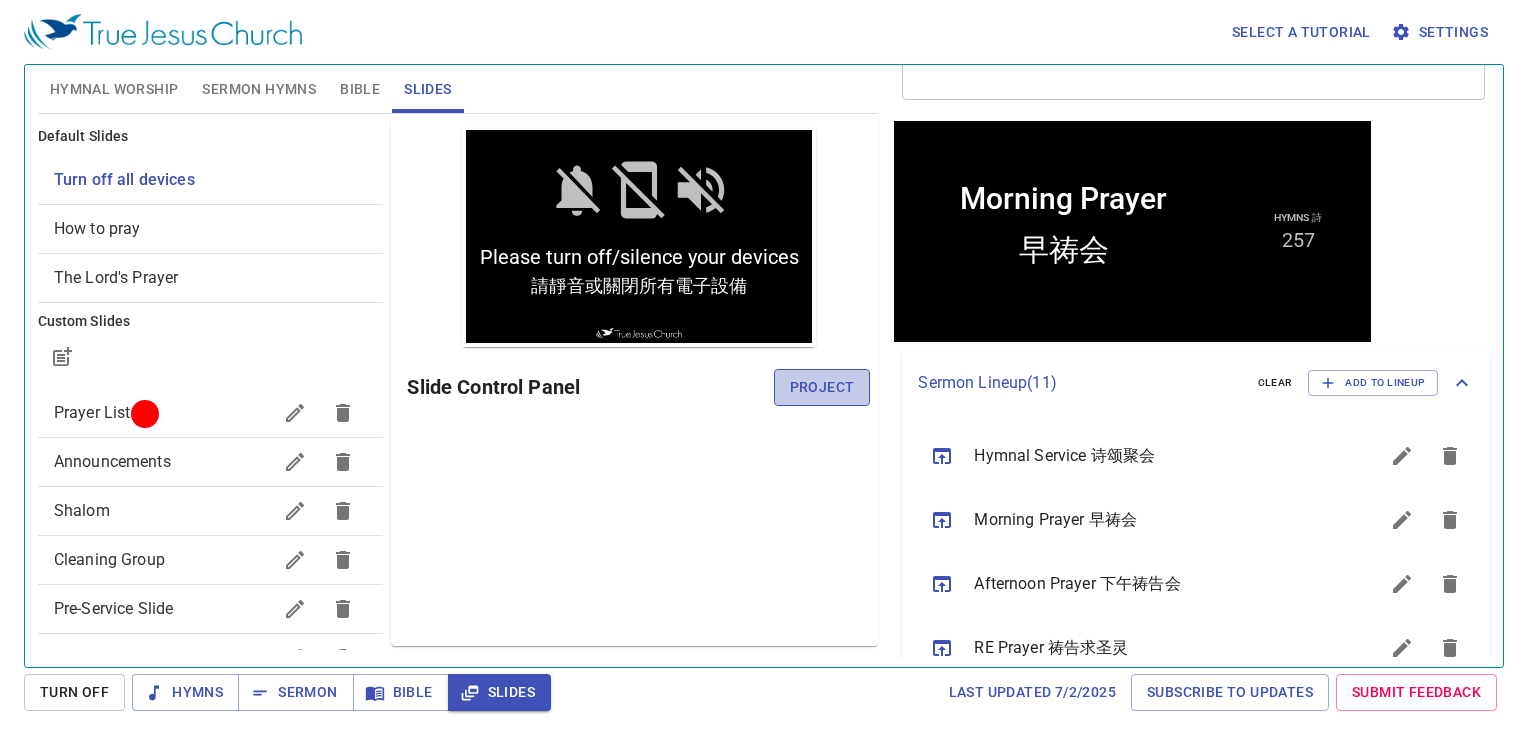 click on "Project" at bounding box center (822, 387) 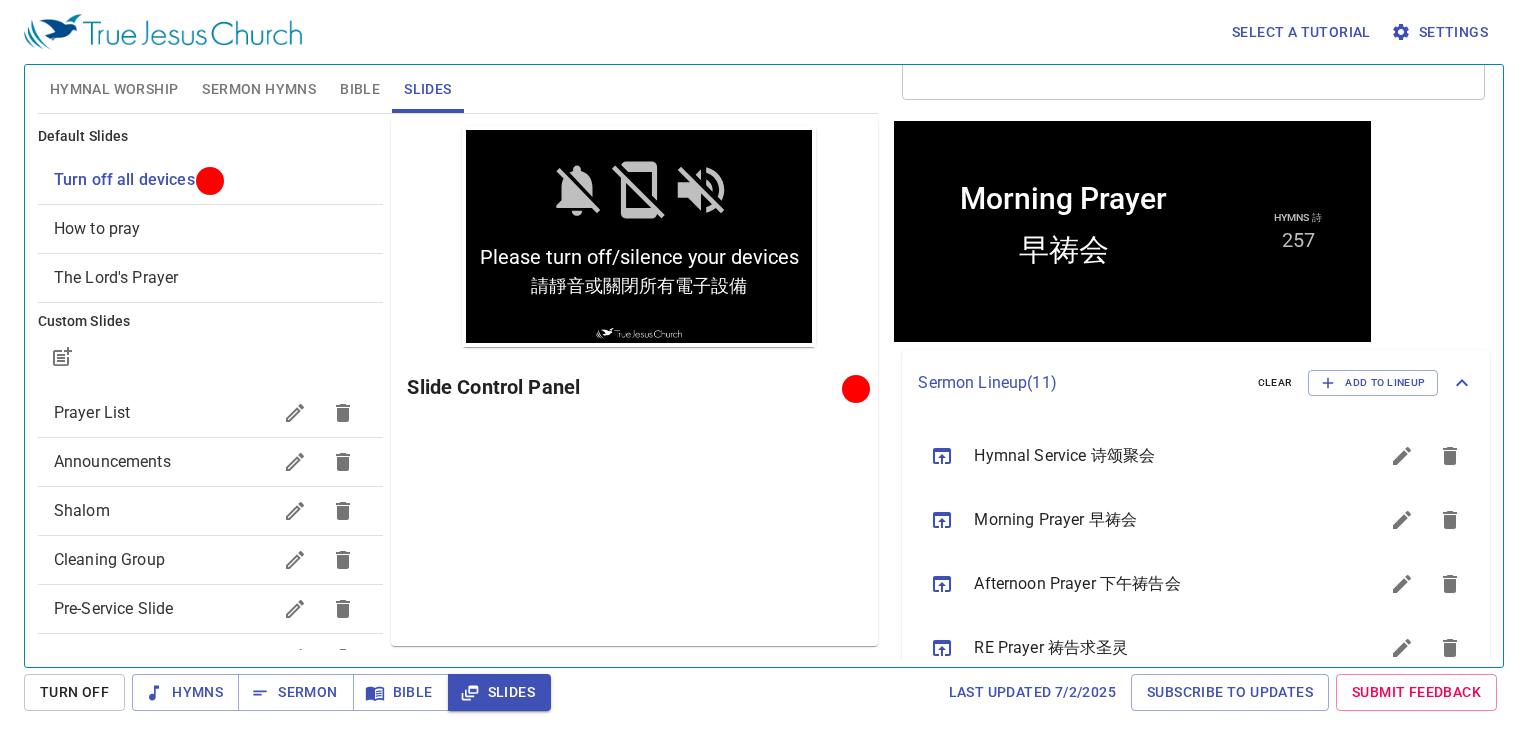 click on "Hymnal Worship" at bounding box center [114, 89] 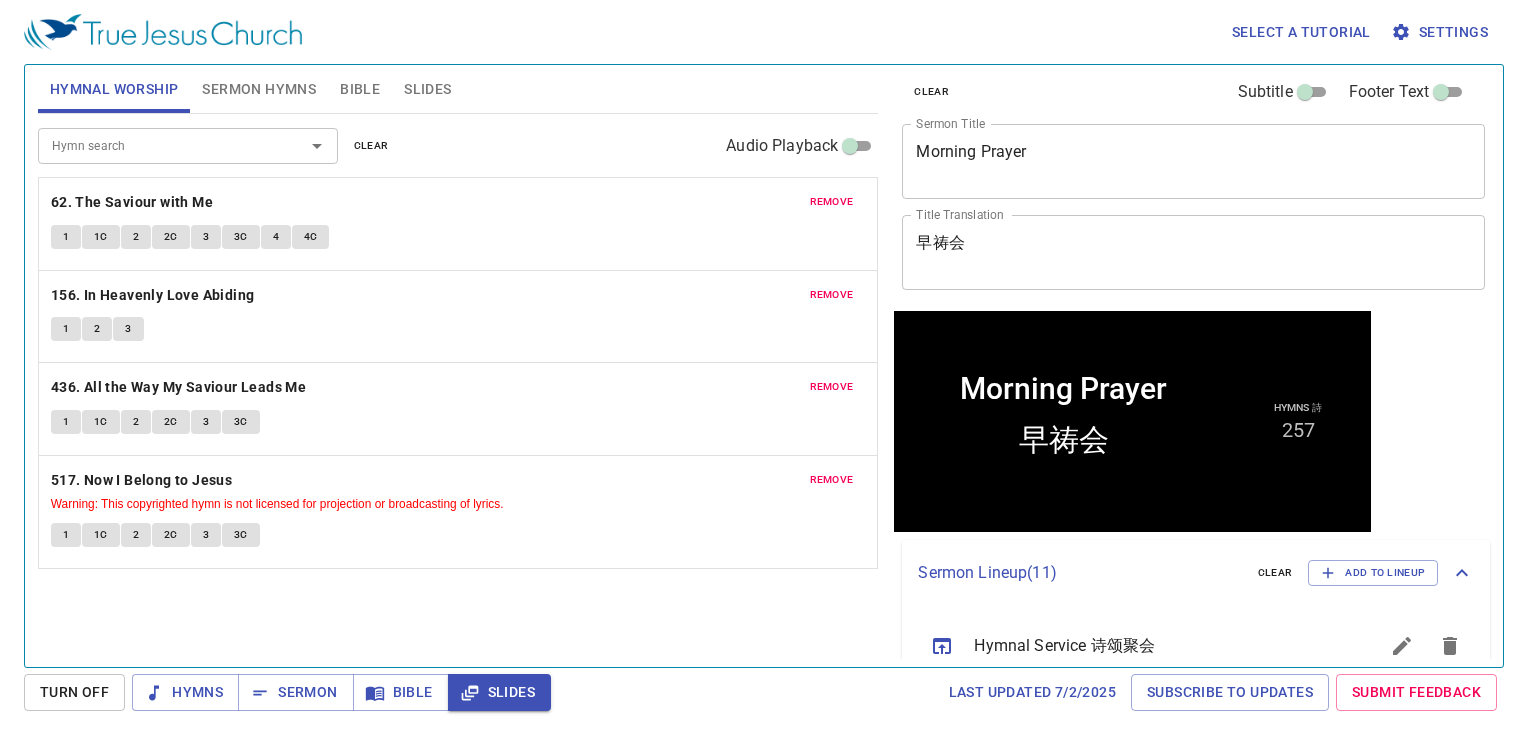 scroll, scrollTop: 0, scrollLeft: 0, axis: both 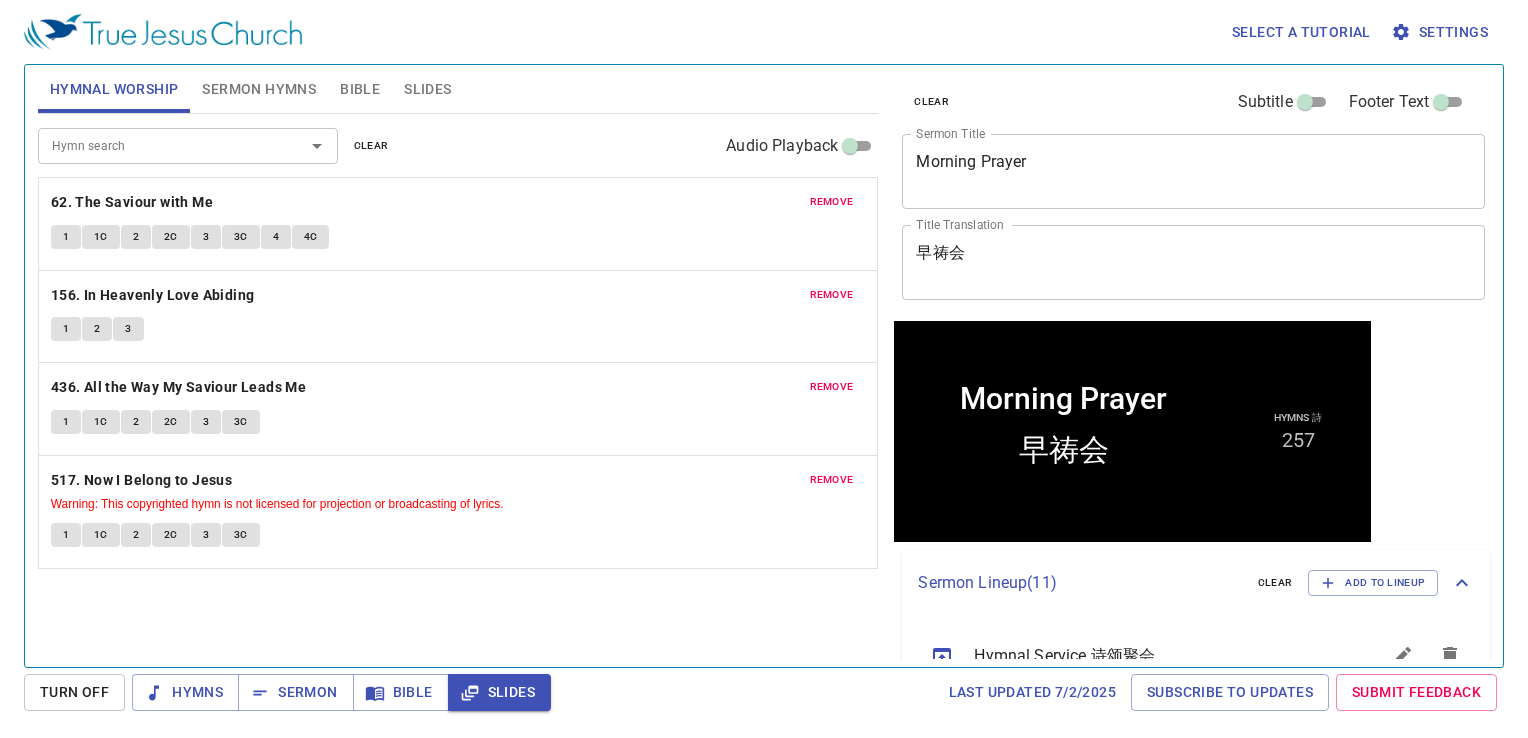 drag, startPoint x: 1085, startPoint y: 177, endPoint x: 919, endPoint y: 155, distance: 167.45149 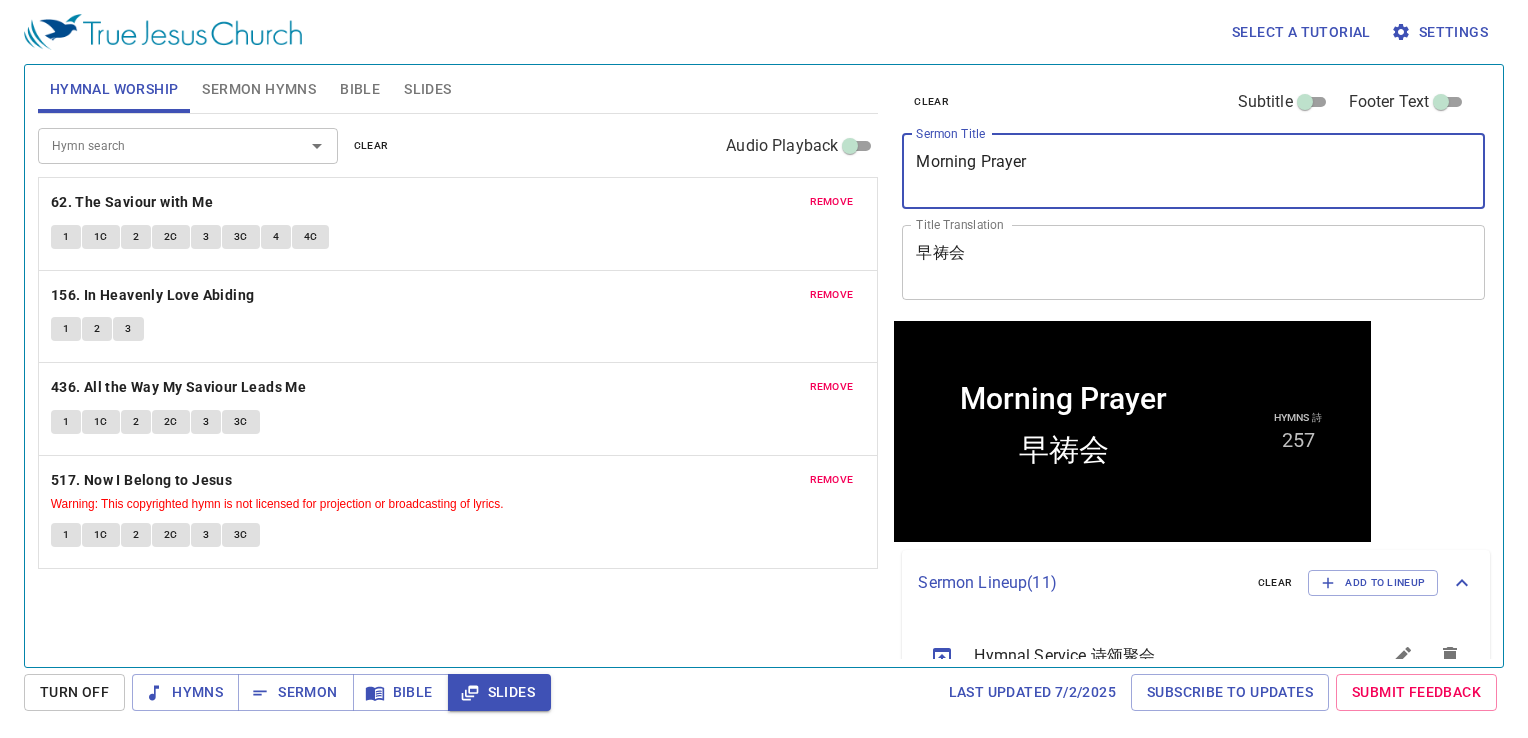 type on "\" 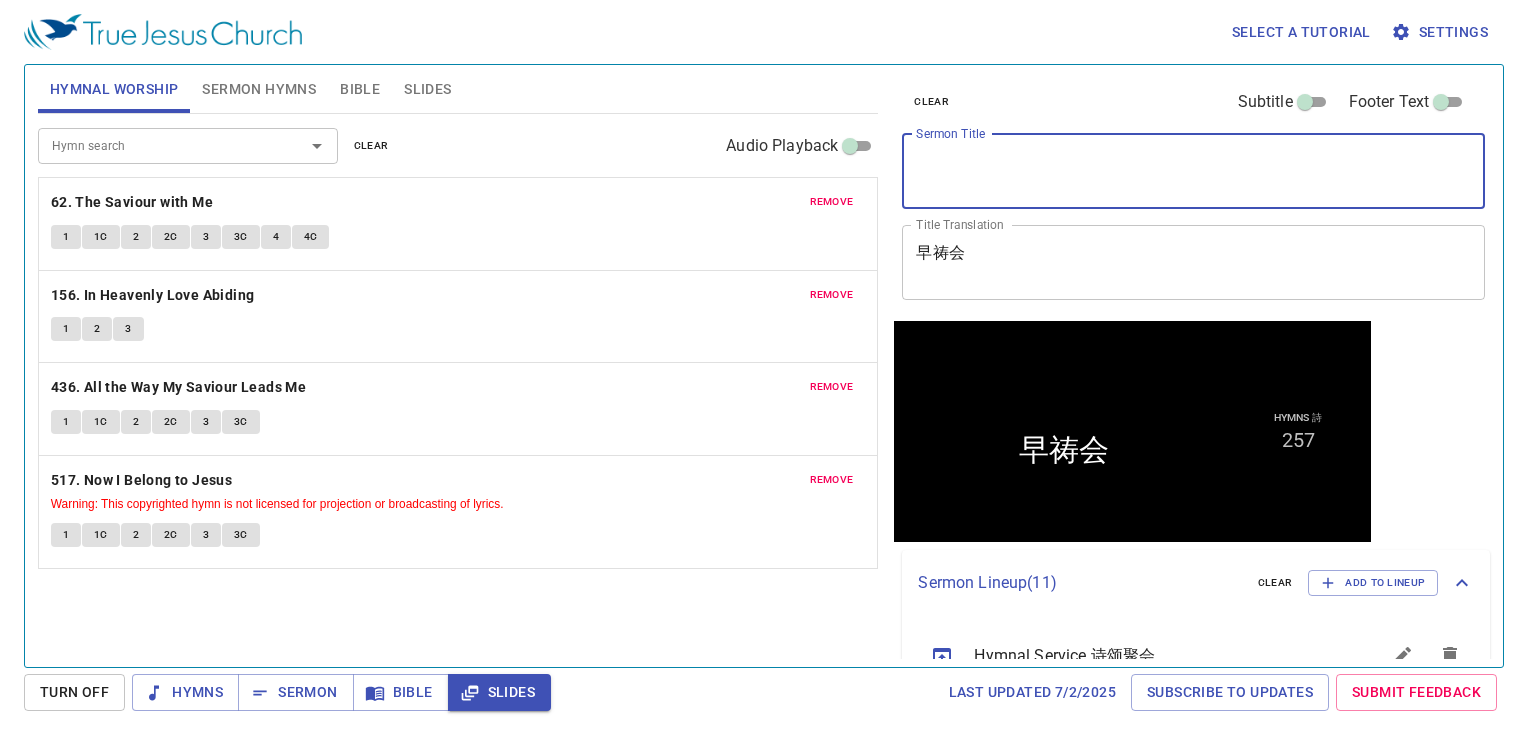 type 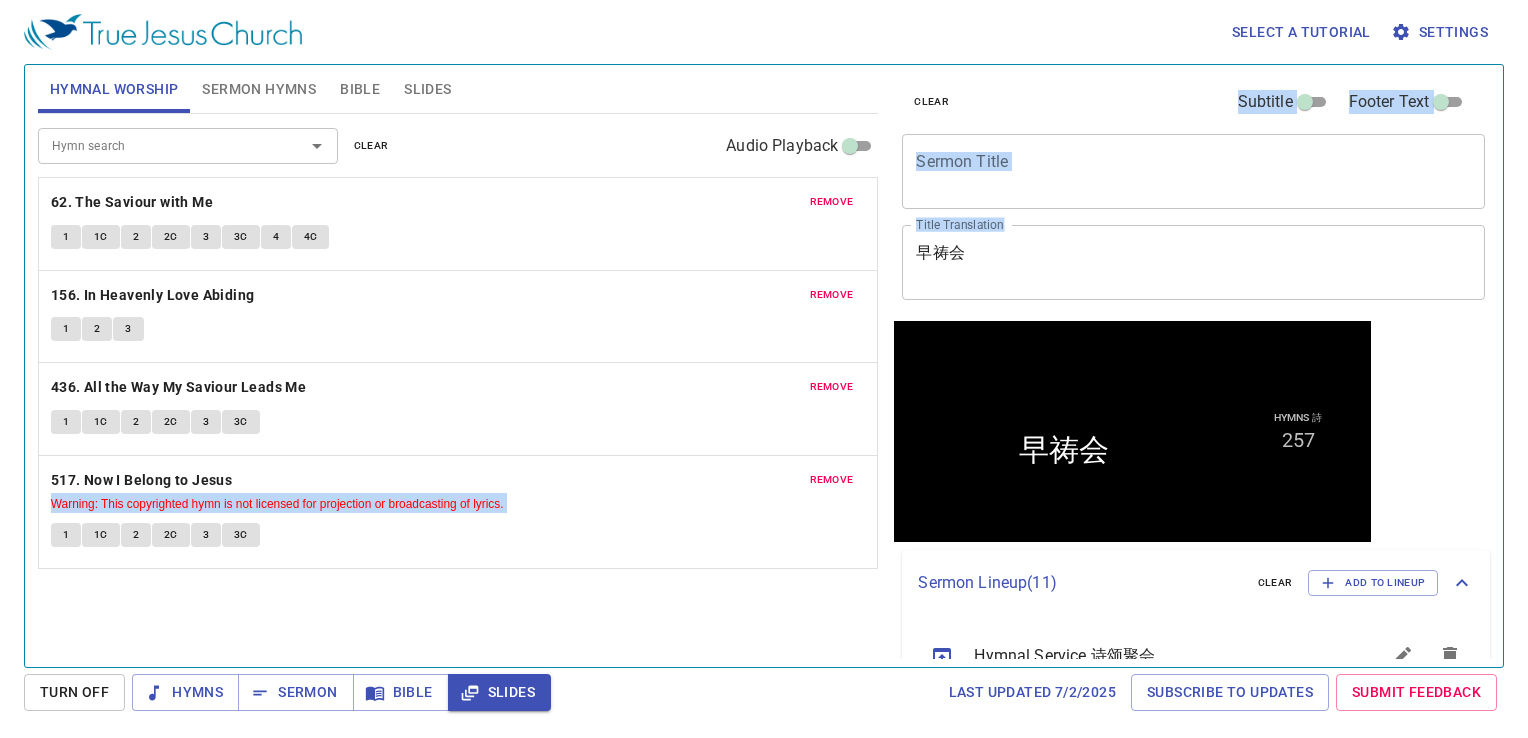 drag, startPoint x: 1095, startPoint y: 238, endPoint x: 872, endPoint y: 262, distance: 224.28777 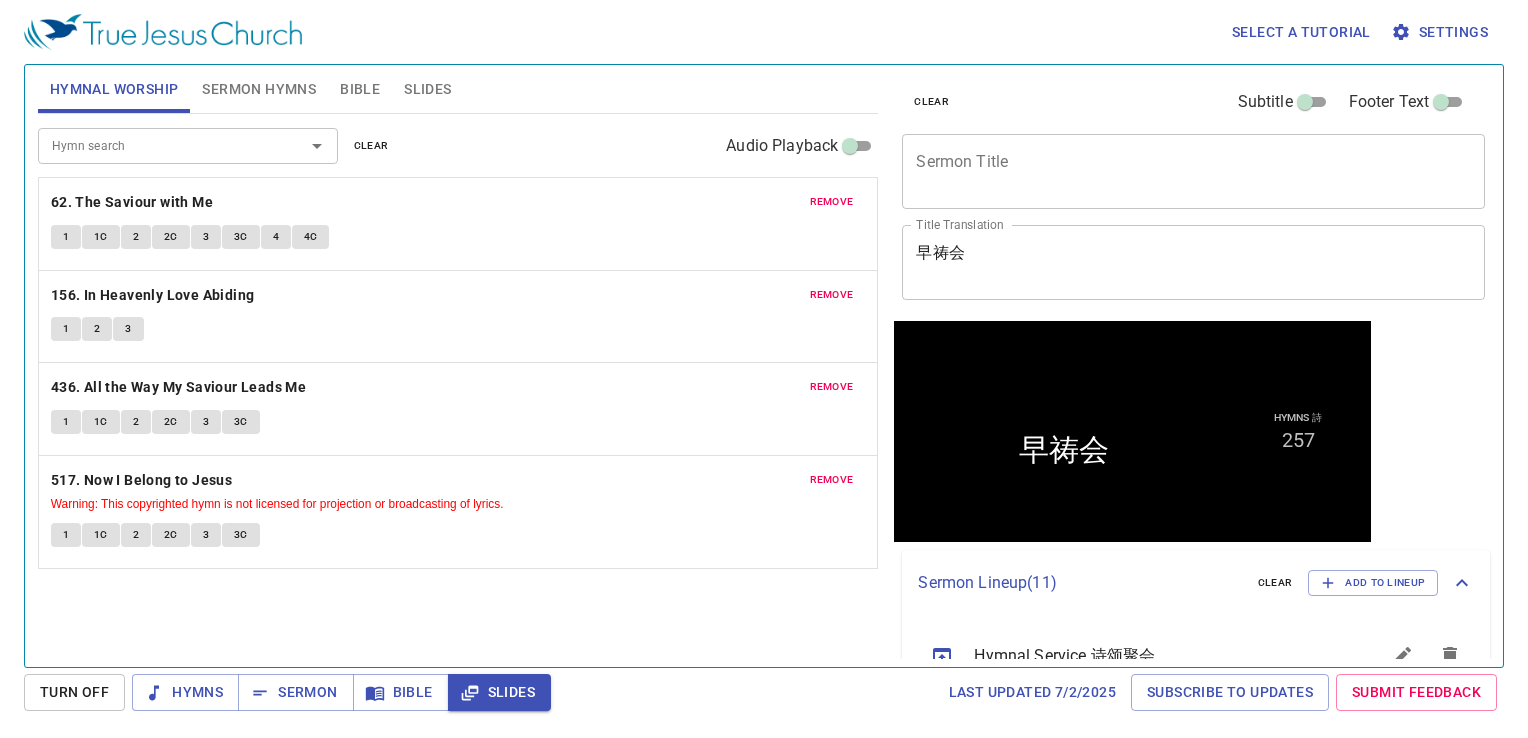 drag, startPoint x: 872, startPoint y: 262, endPoint x: 961, endPoint y: 271, distance: 89.453896 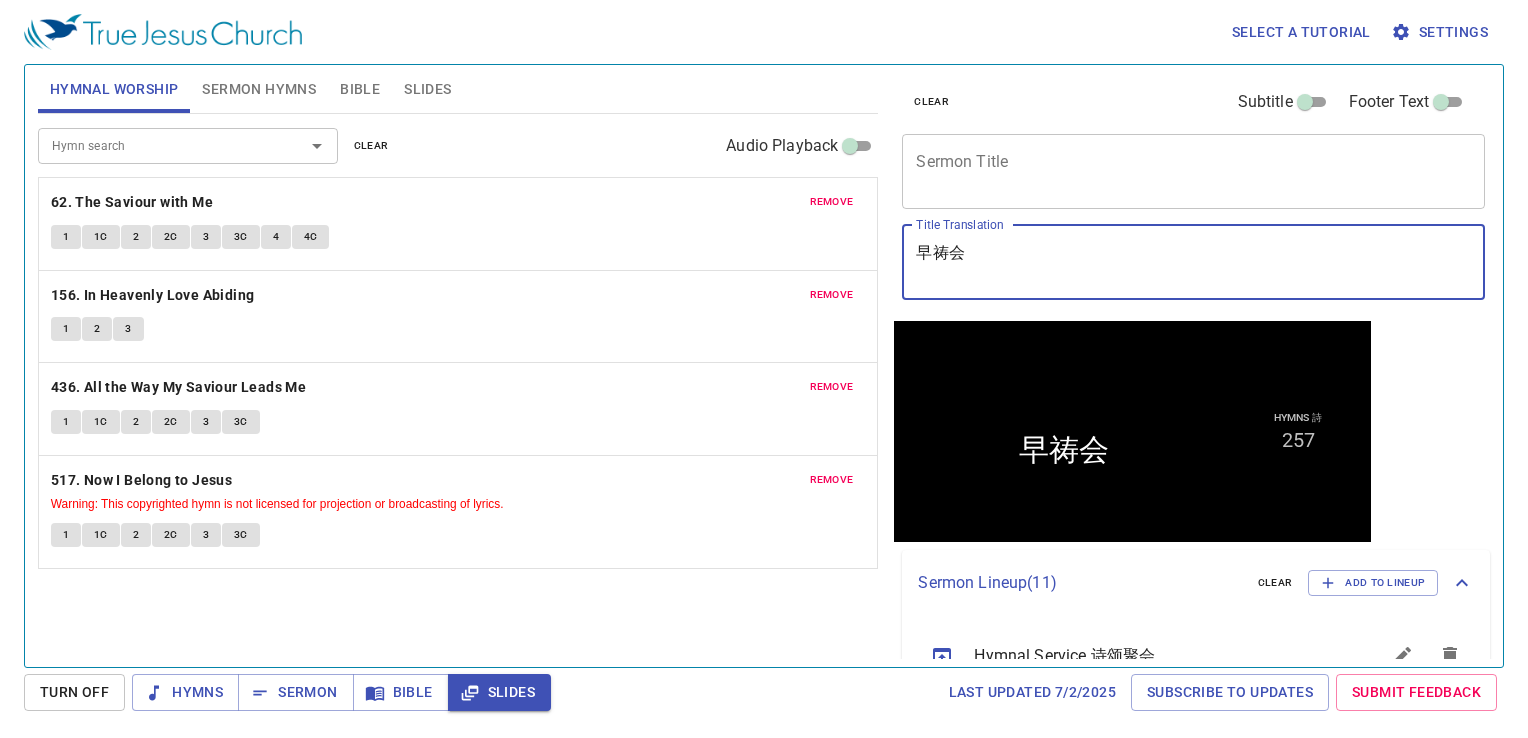 click on "早祷会" at bounding box center [1193, 262] 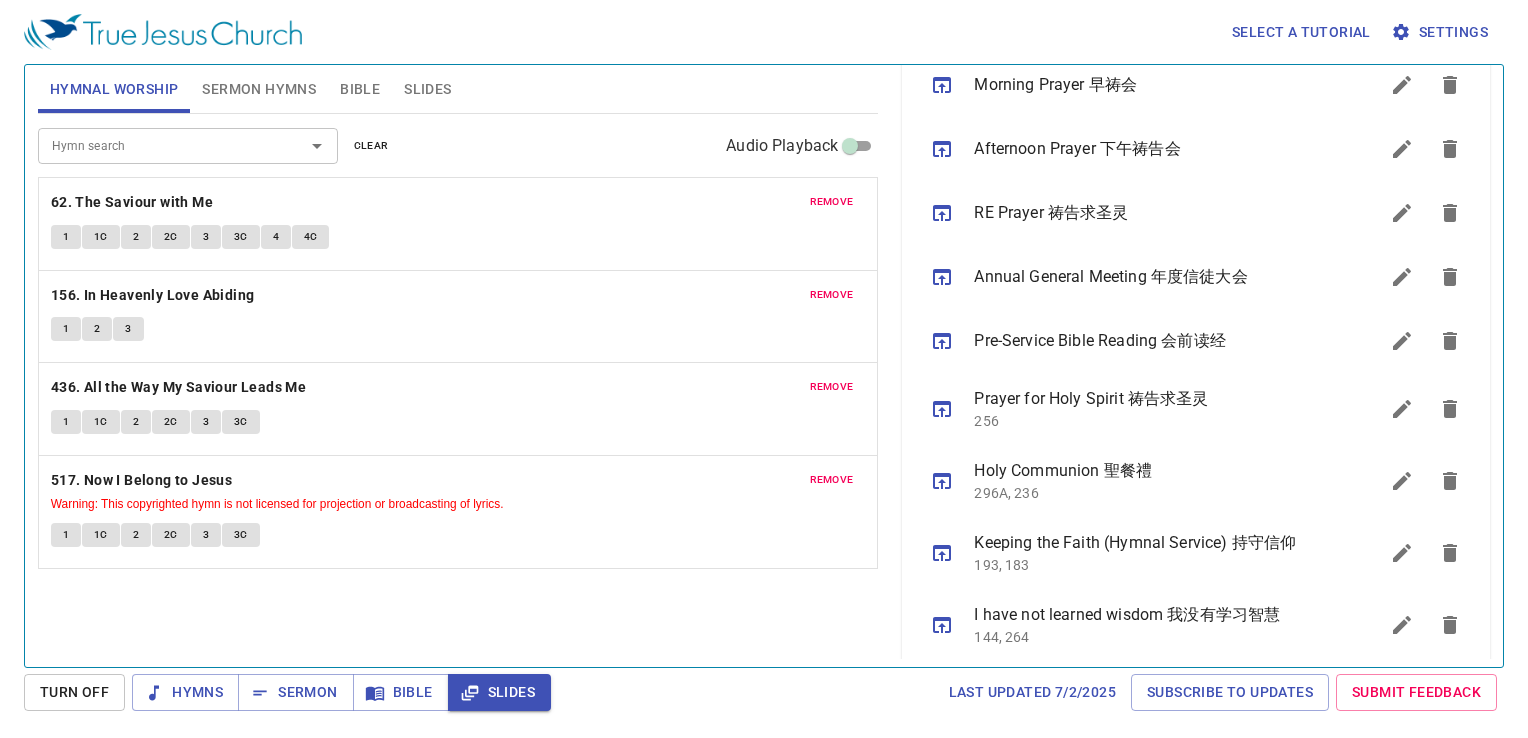 scroll, scrollTop: 624, scrollLeft: 0, axis: vertical 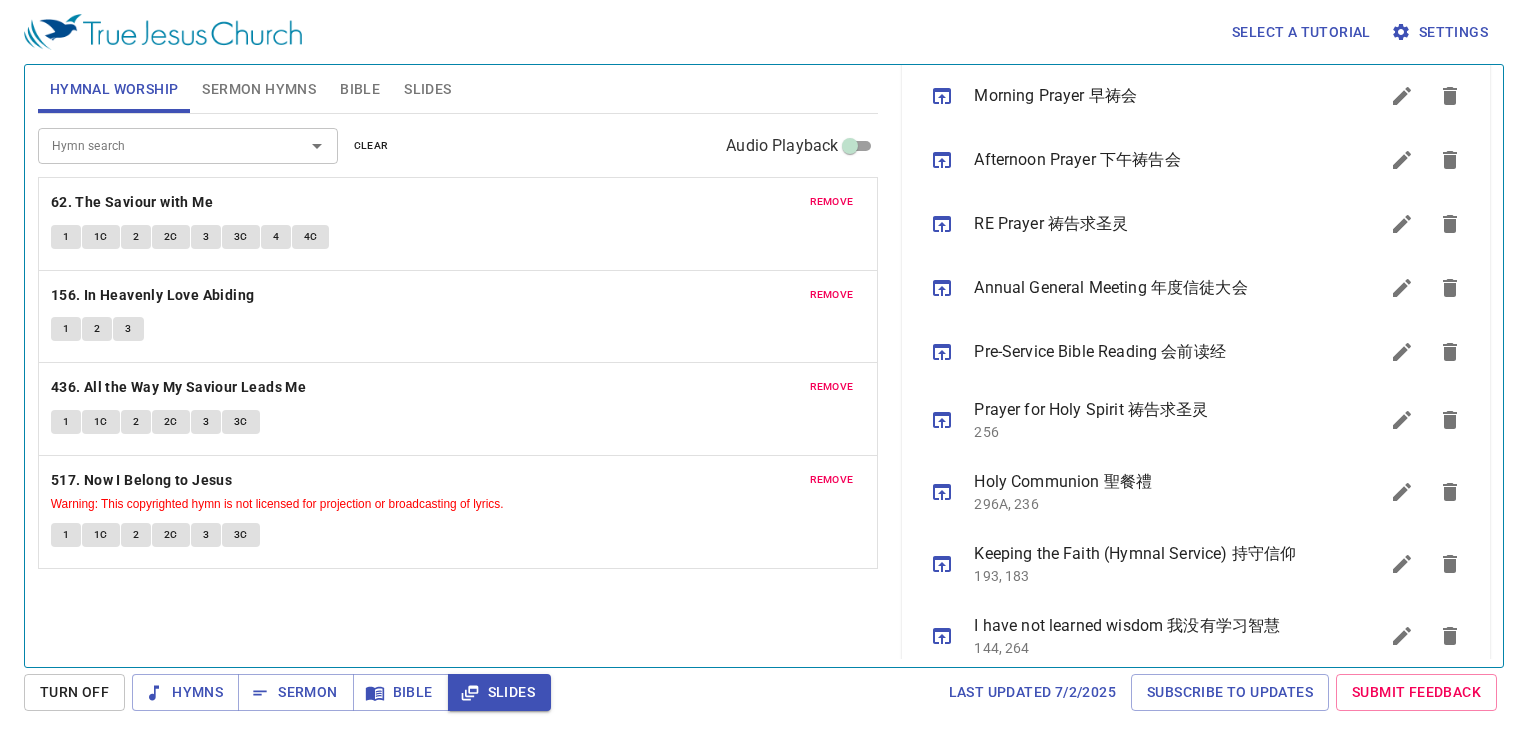 type 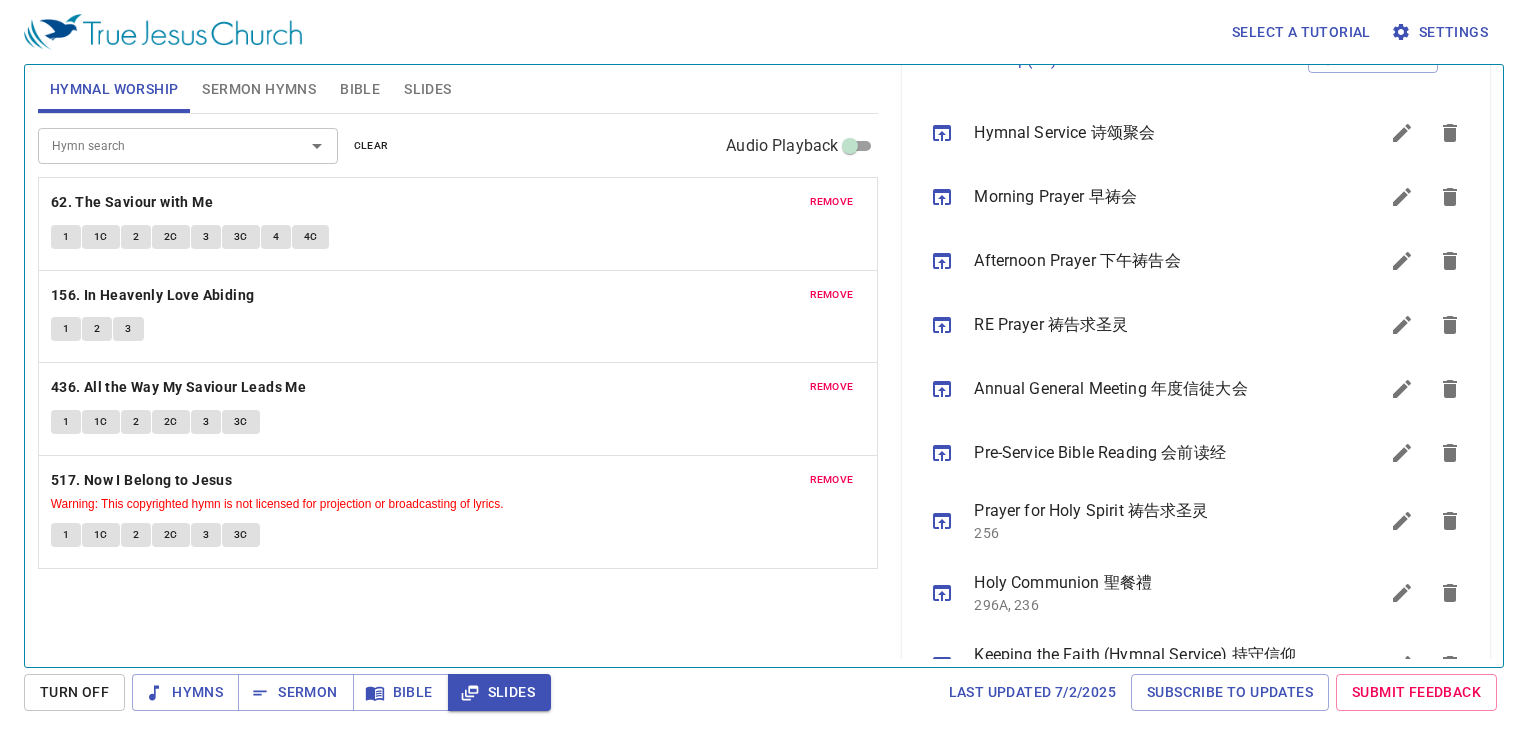 scroll, scrollTop: 224, scrollLeft: 0, axis: vertical 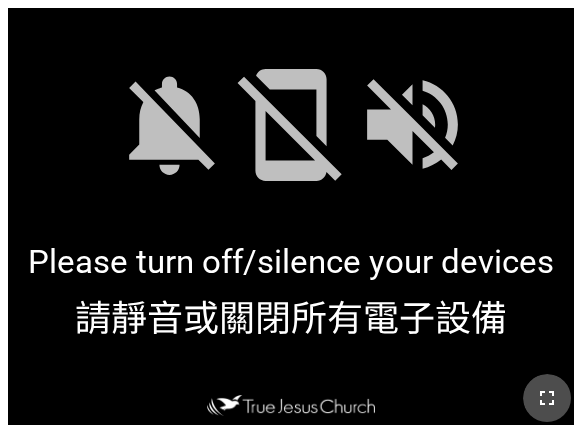 click at bounding box center [547, 398] 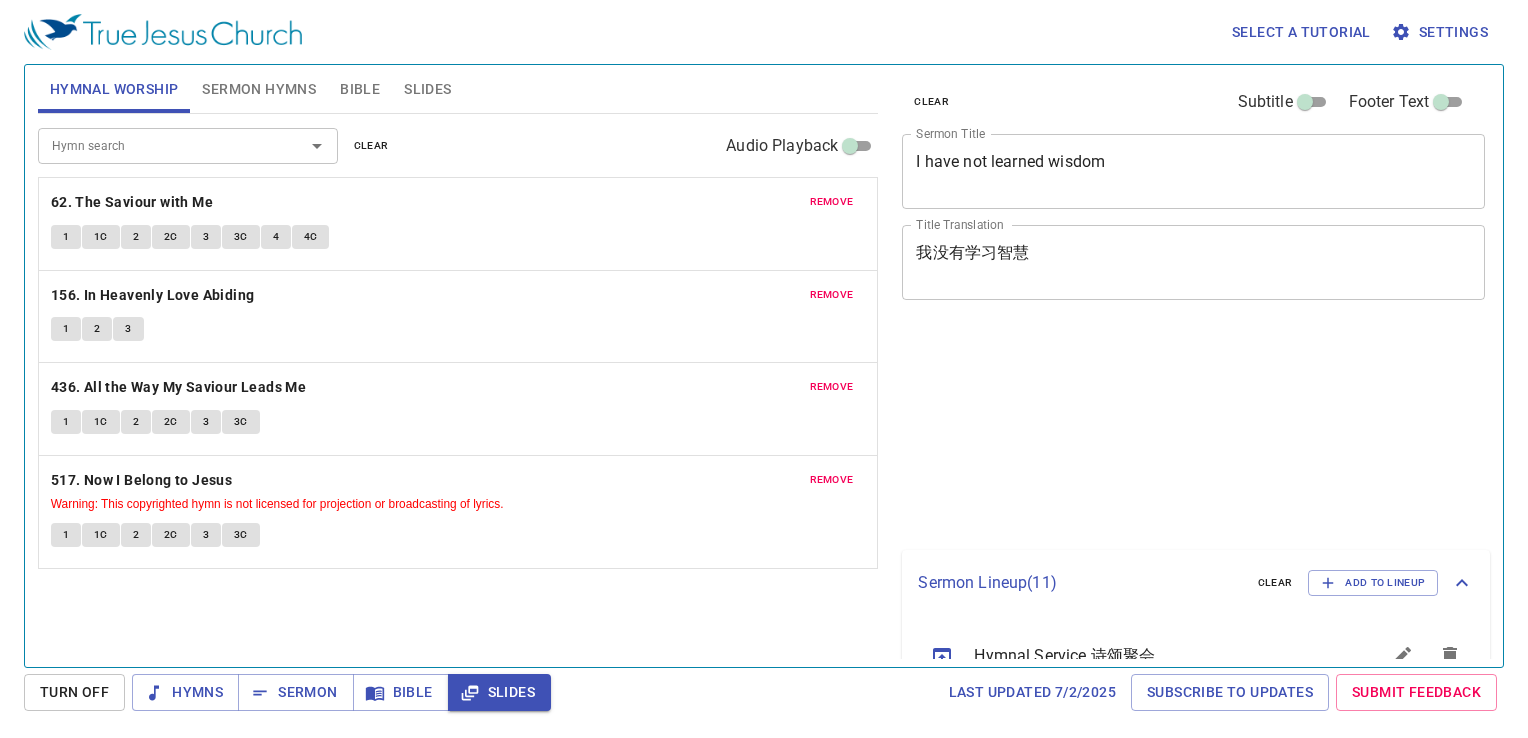 scroll, scrollTop: 0, scrollLeft: 0, axis: both 